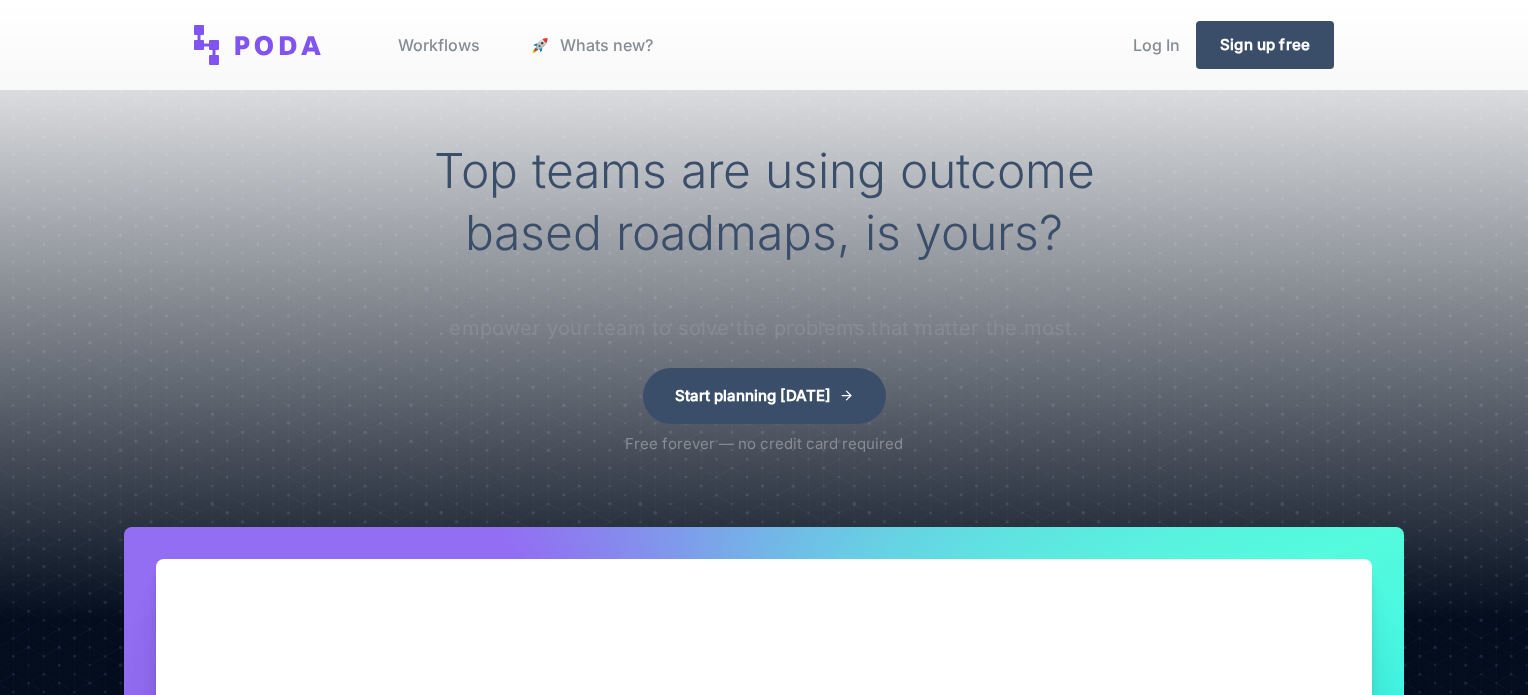 scroll, scrollTop: 0, scrollLeft: 0, axis: both 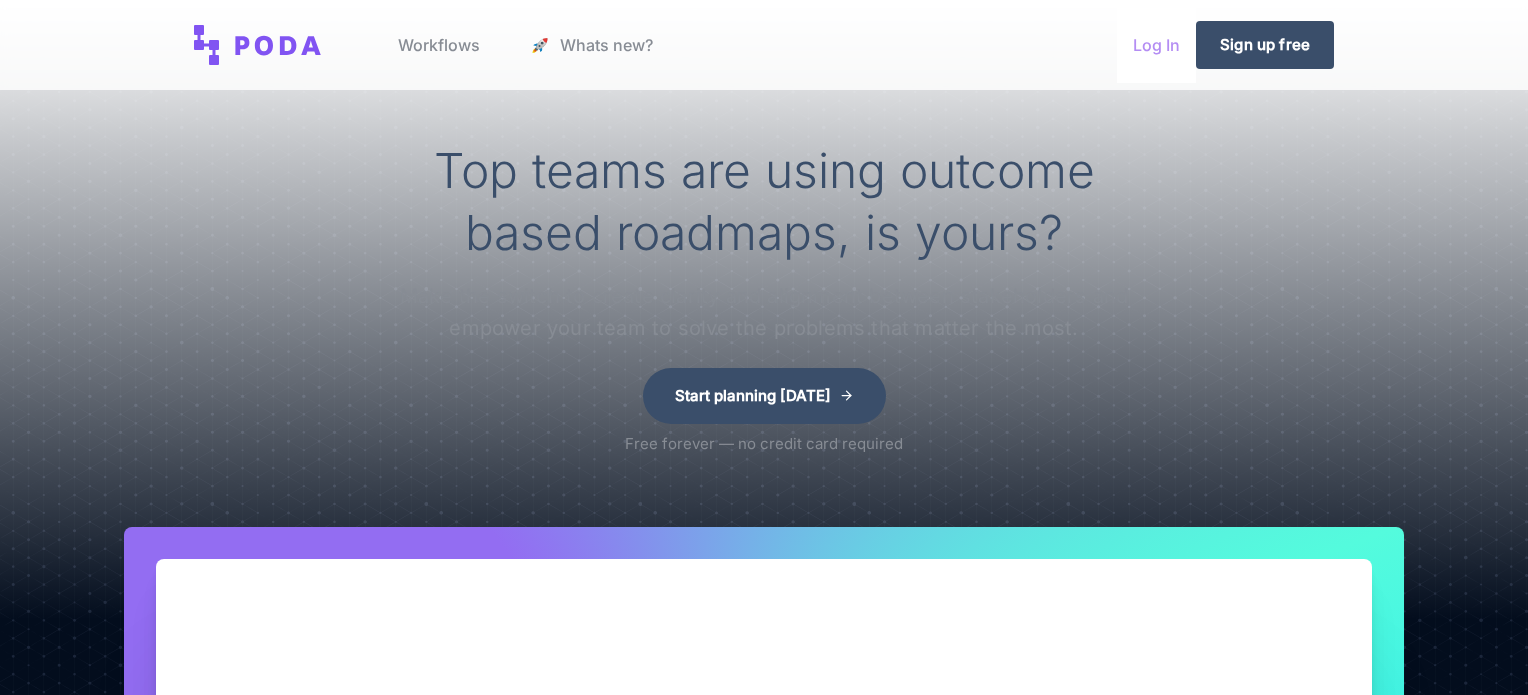 click on "Log In" at bounding box center [1156, 45] 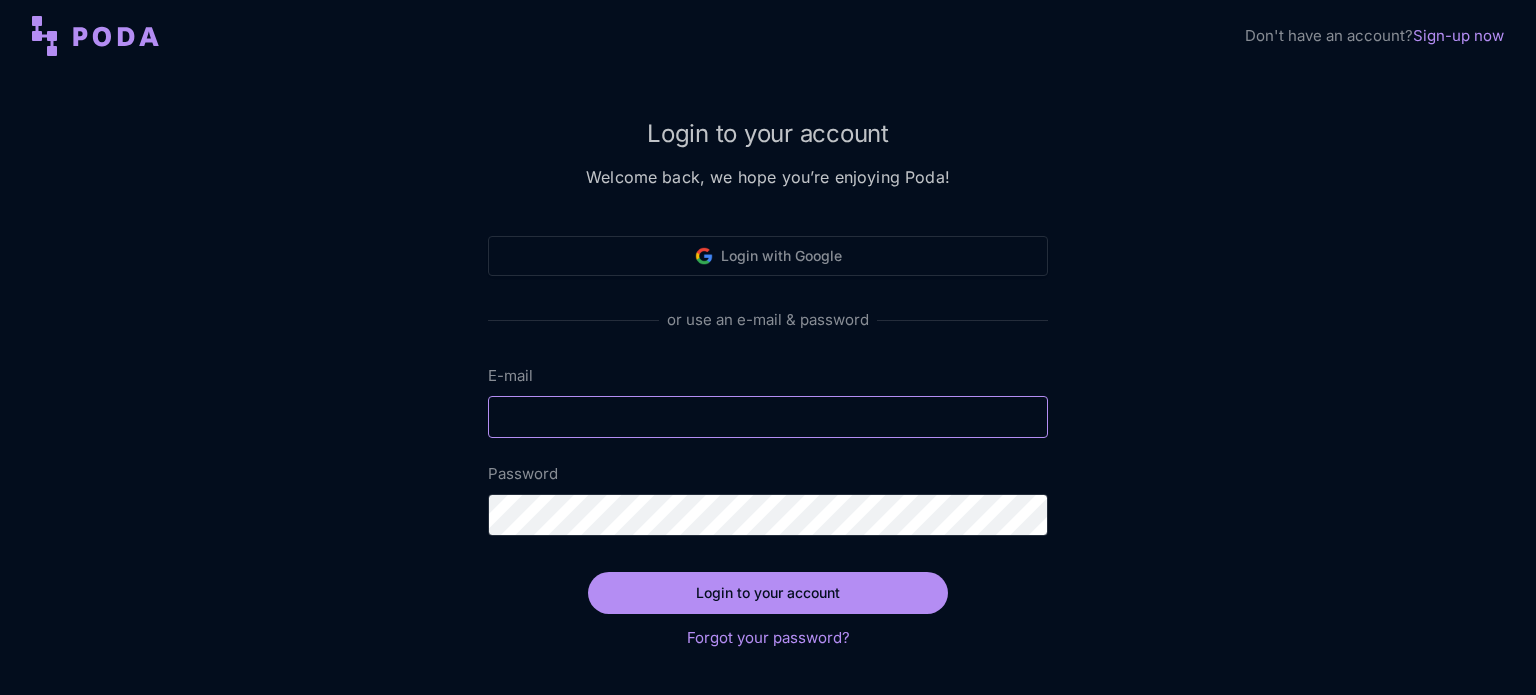 click on "E-mail" at bounding box center (768, 417) 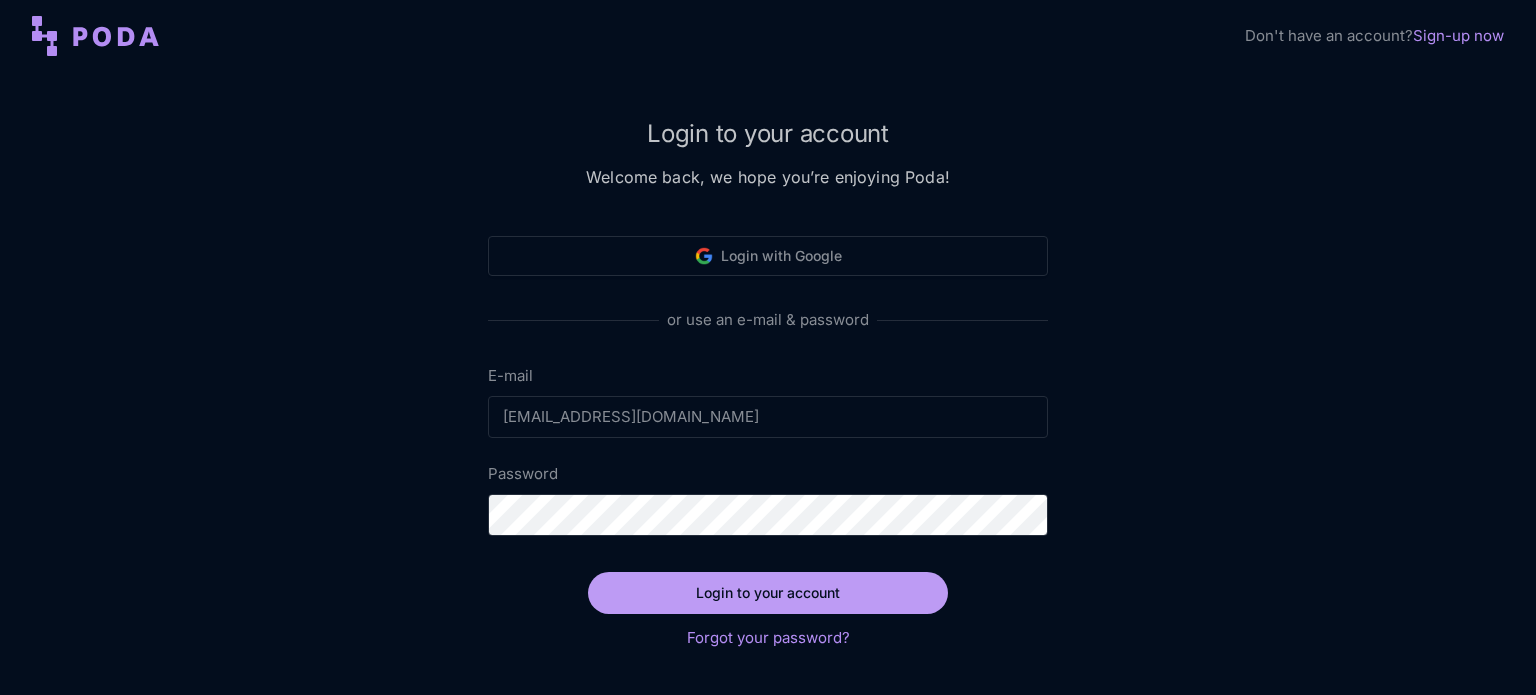 click on "Login to your account" at bounding box center (768, 593) 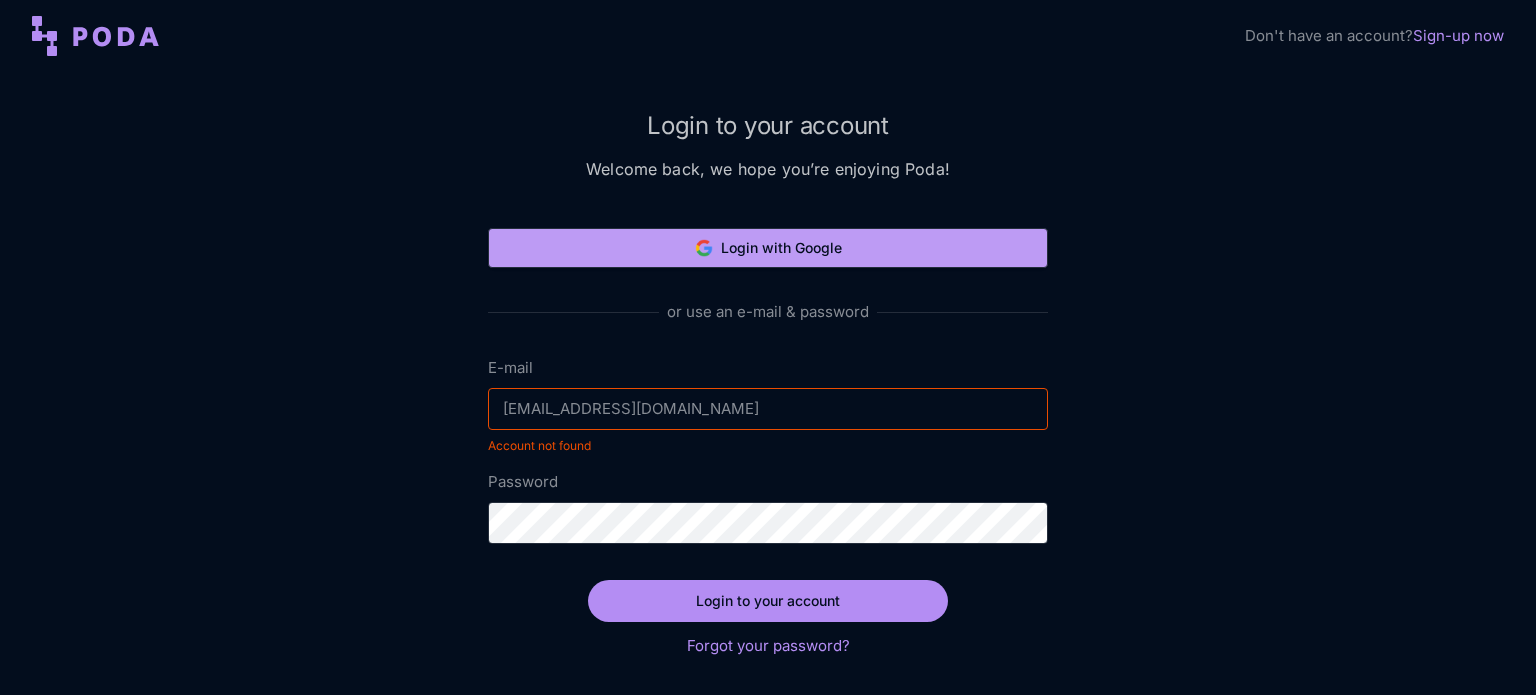 click on "Login with Google" at bounding box center [768, 248] 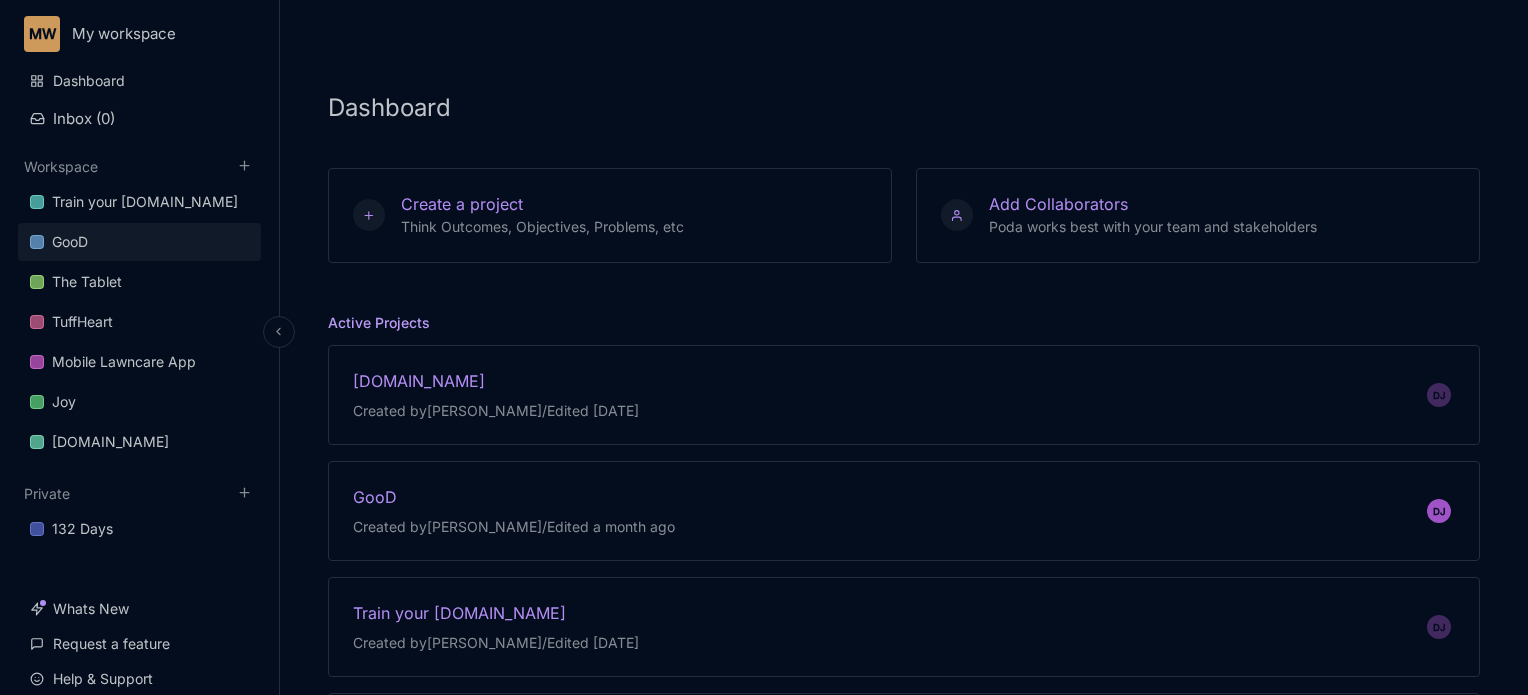 click on "GooD" at bounding box center (70, 242) 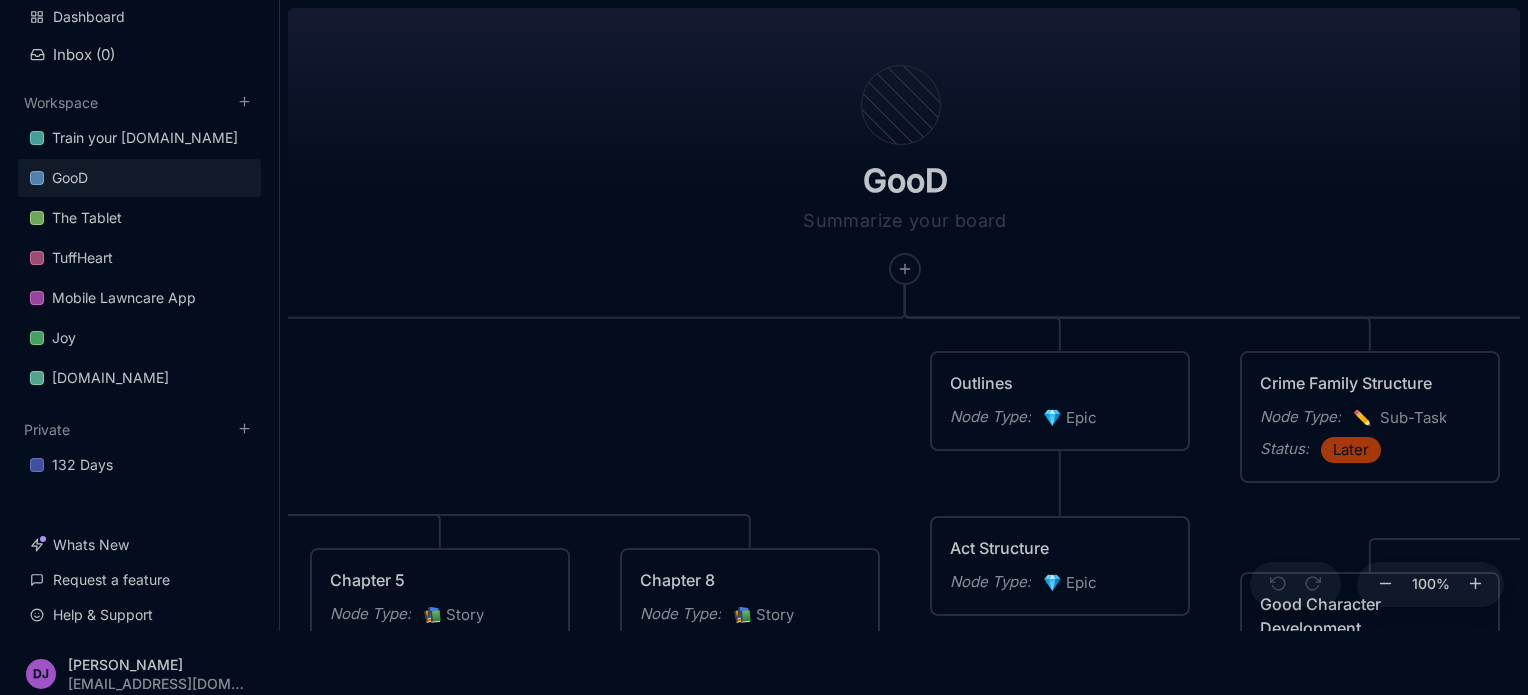 scroll, scrollTop: 72, scrollLeft: 0, axis: vertical 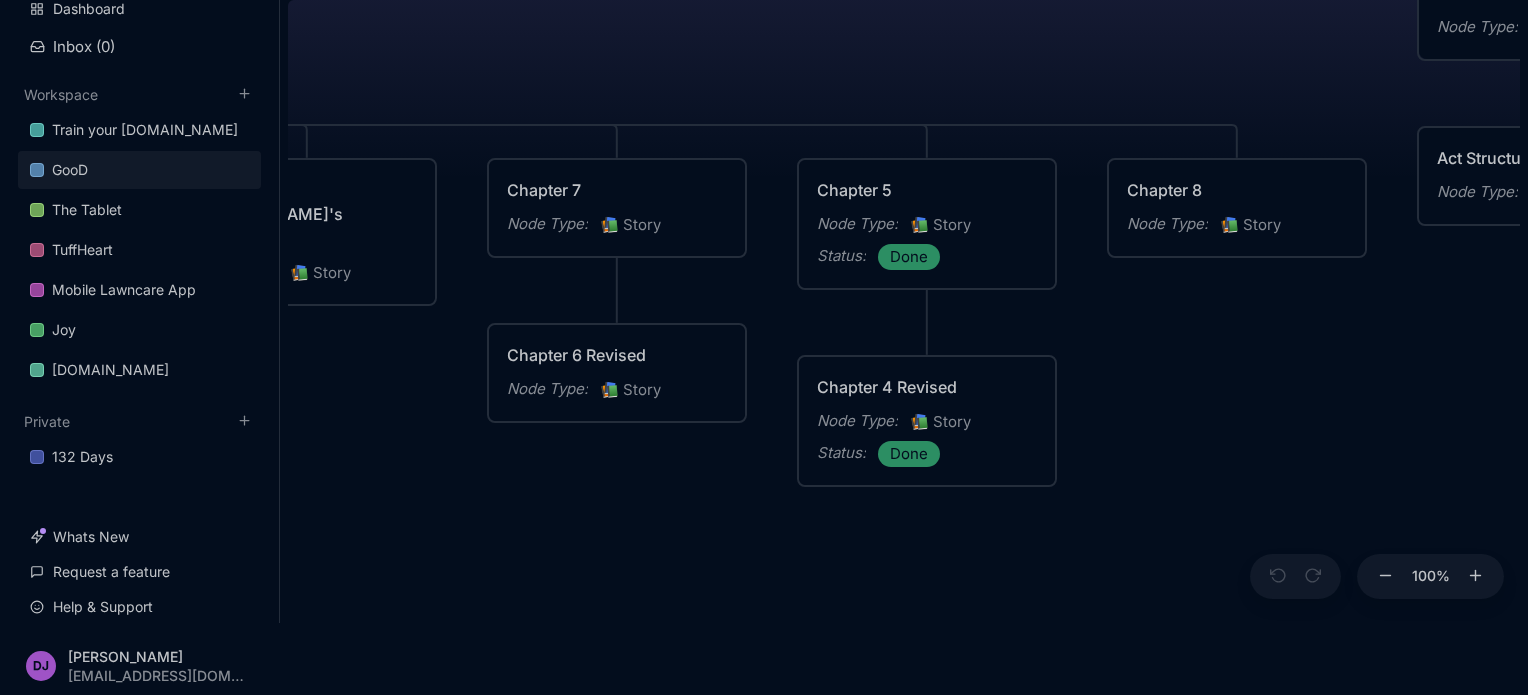 drag, startPoint x: 792, startPoint y: 389, endPoint x: 1279, endPoint y: 7, distance: 618.94507 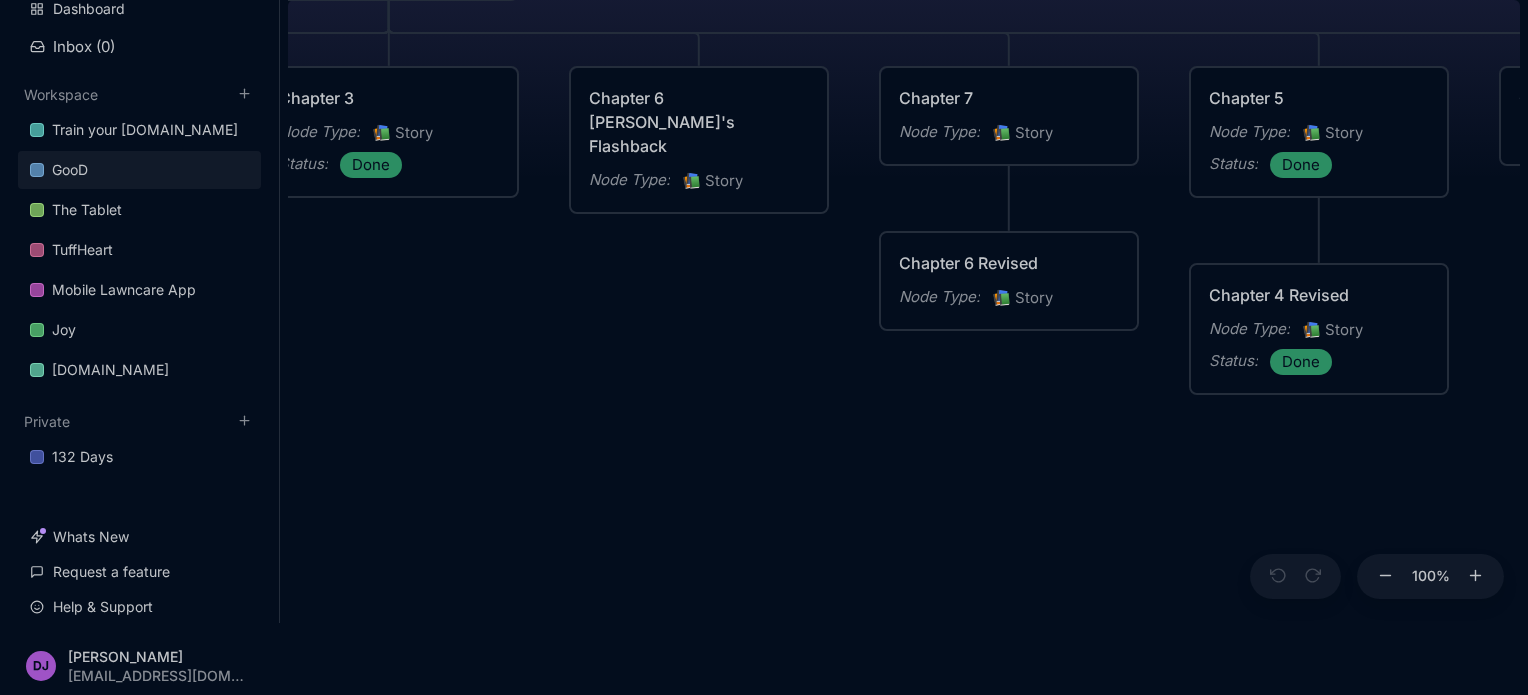 drag, startPoint x: 468, startPoint y: 563, endPoint x: 715, endPoint y: 498, distance: 255.40947 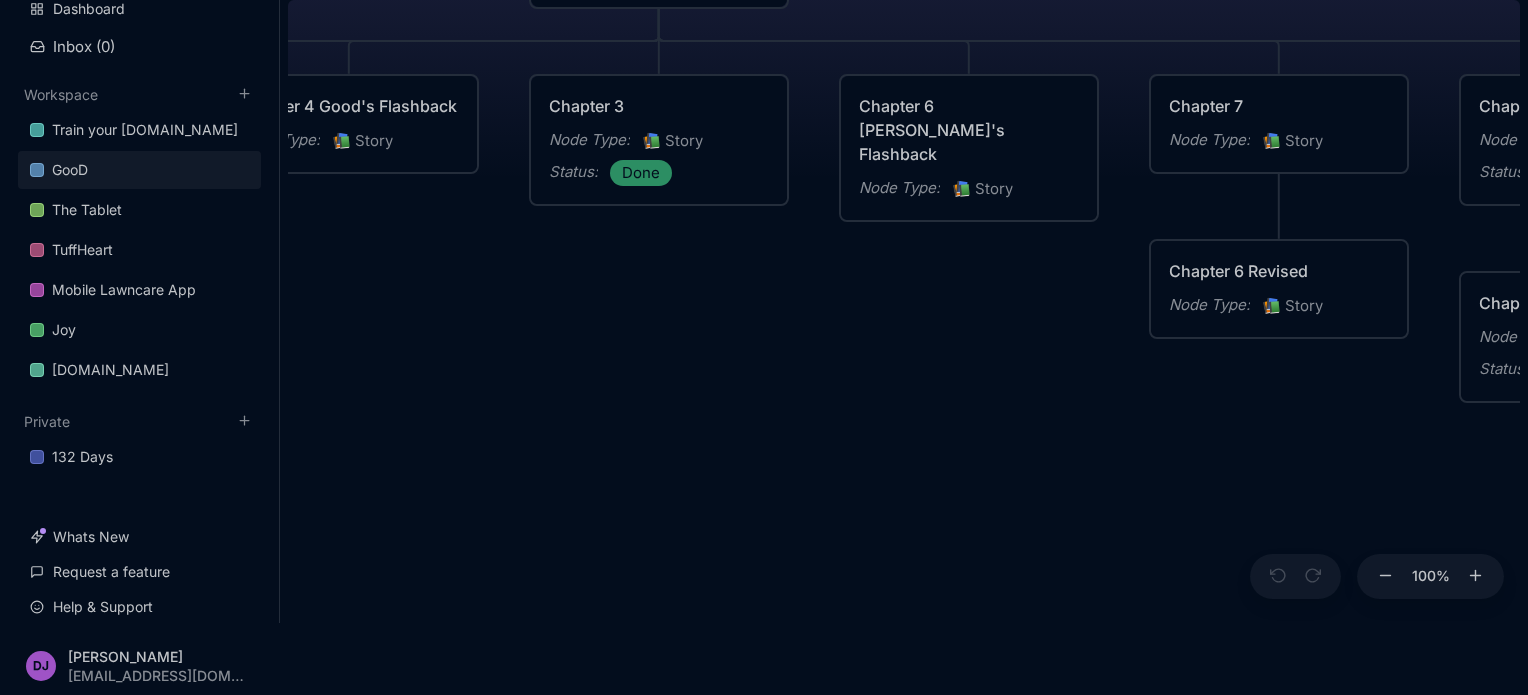 drag, startPoint x: 1109, startPoint y: 506, endPoint x: 1524, endPoint y: 487, distance: 415.43472 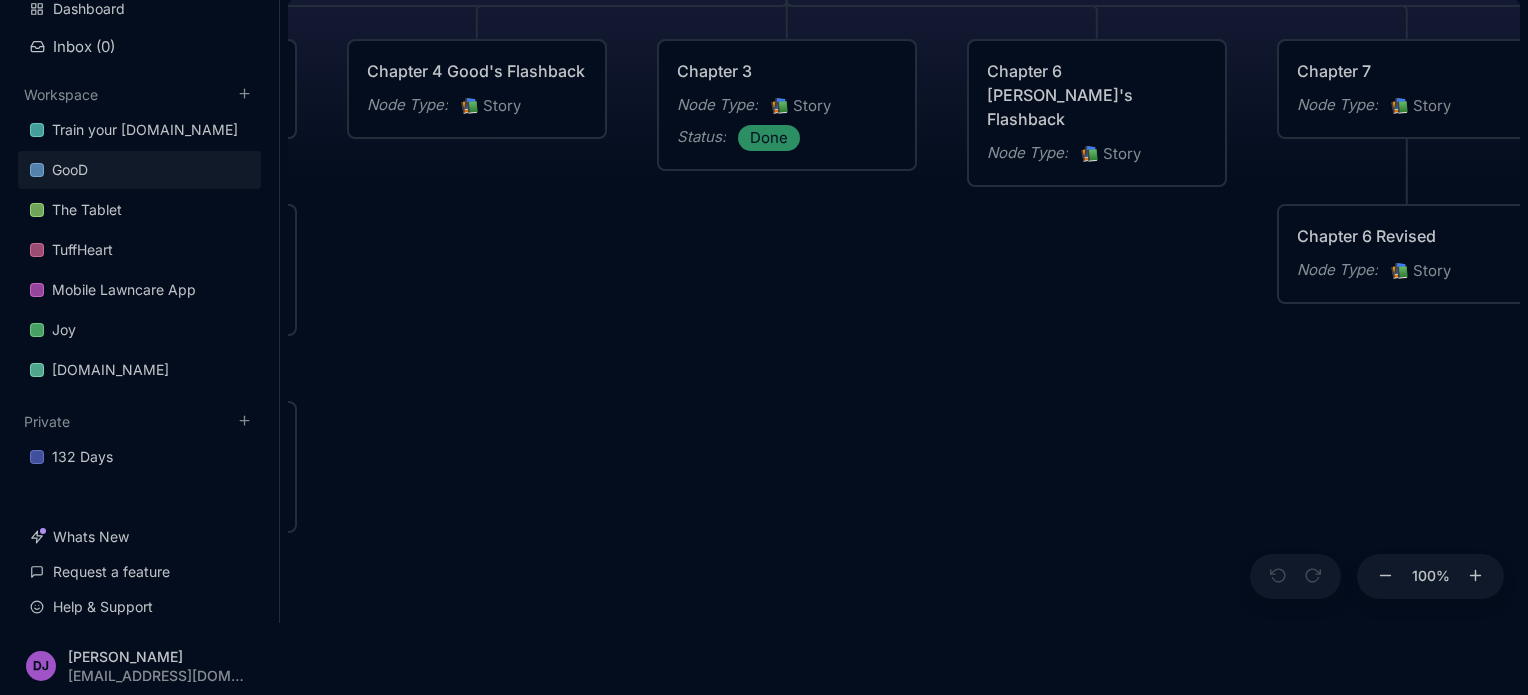 drag, startPoint x: 1176, startPoint y: 446, endPoint x: 1304, endPoint y: 411, distance: 132.69891 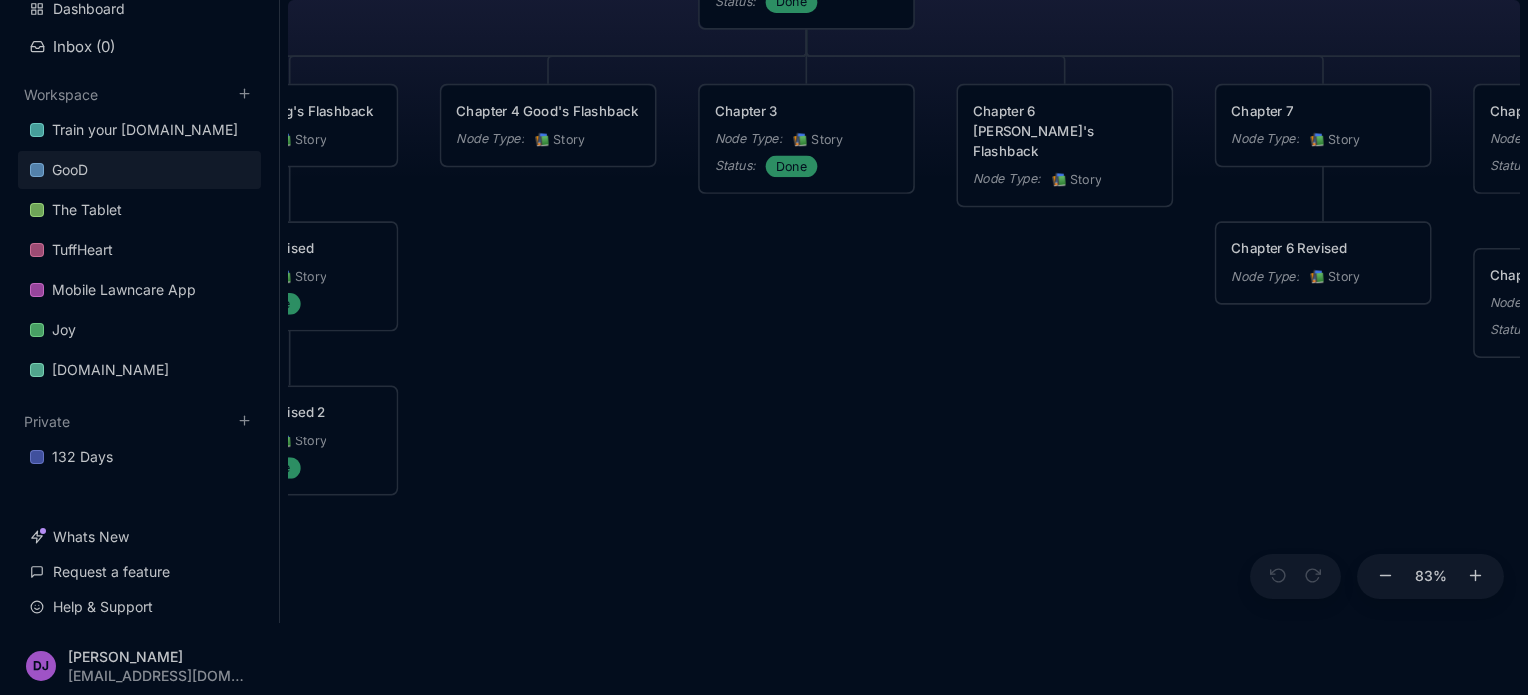 scroll, scrollTop: 0, scrollLeft: 0, axis: both 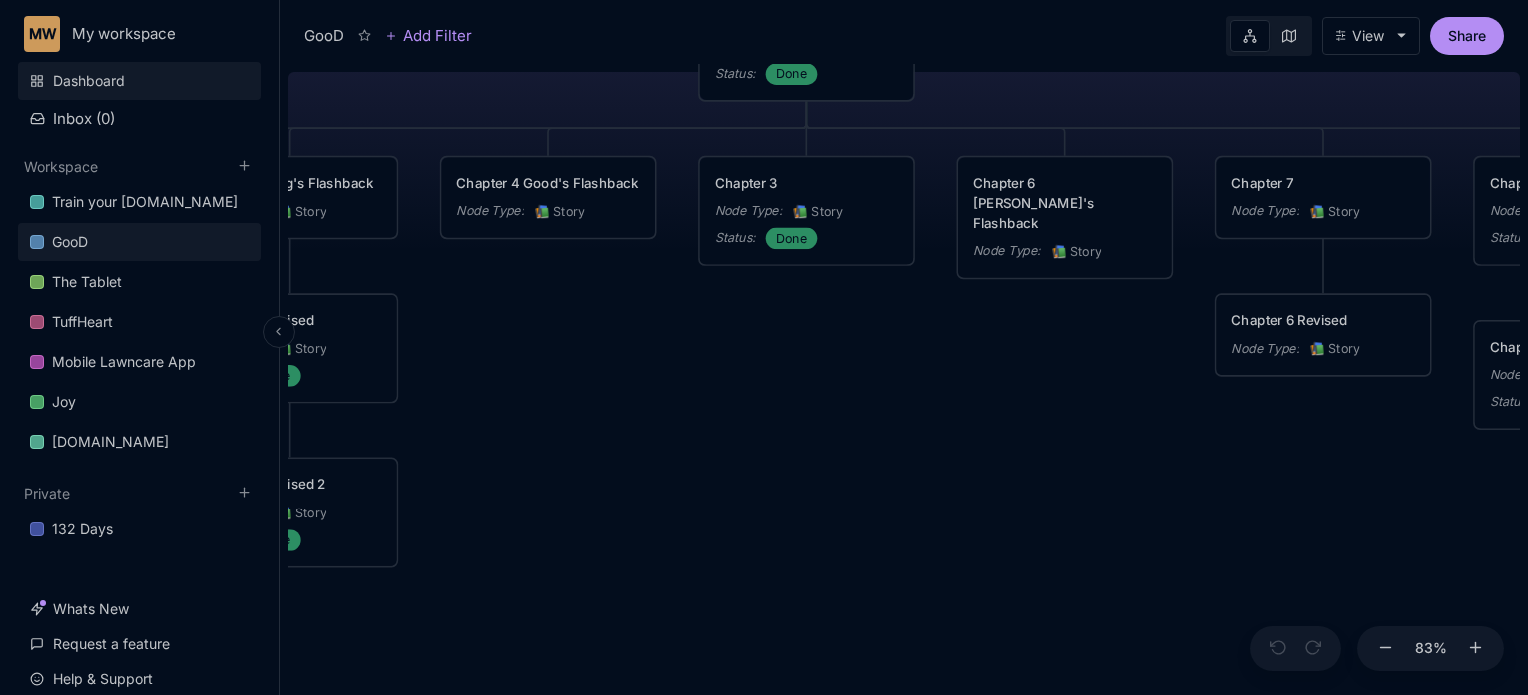 drag, startPoint x: 274, startPoint y: 75, endPoint x: 236, endPoint y: 79, distance: 38.209946 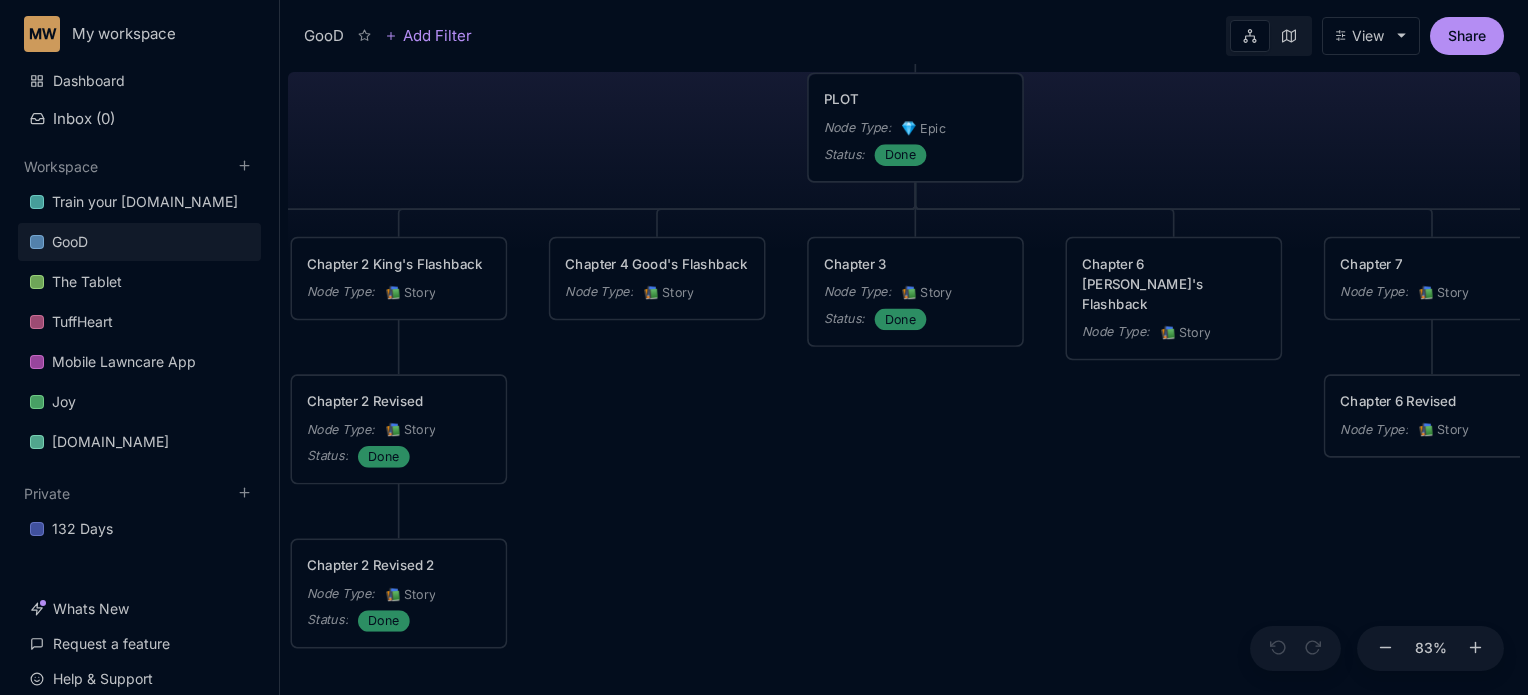 drag, startPoint x: 676, startPoint y: 506, endPoint x: 785, endPoint y: 587, distance: 135.80133 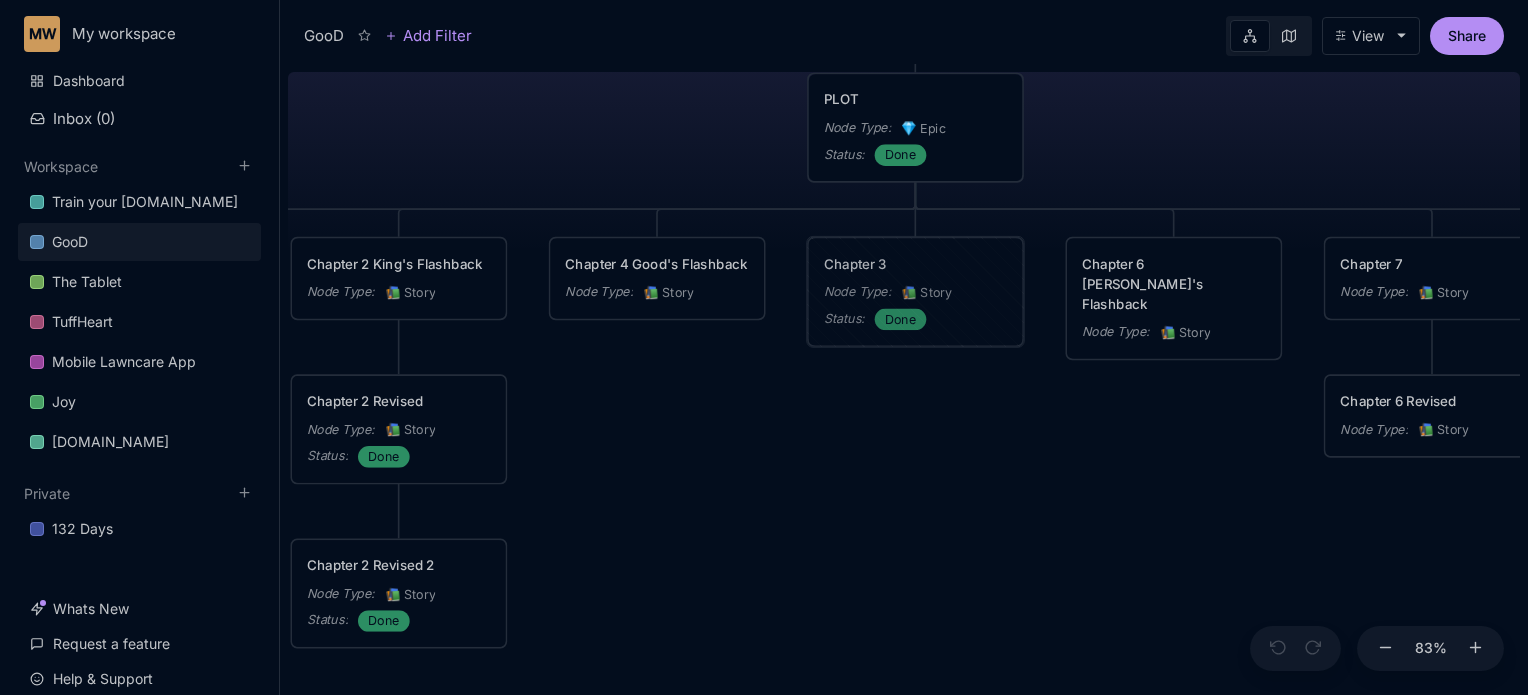 click on "Chapter 3 Node Type : 📚   Story Status : Done" at bounding box center (915, 292) 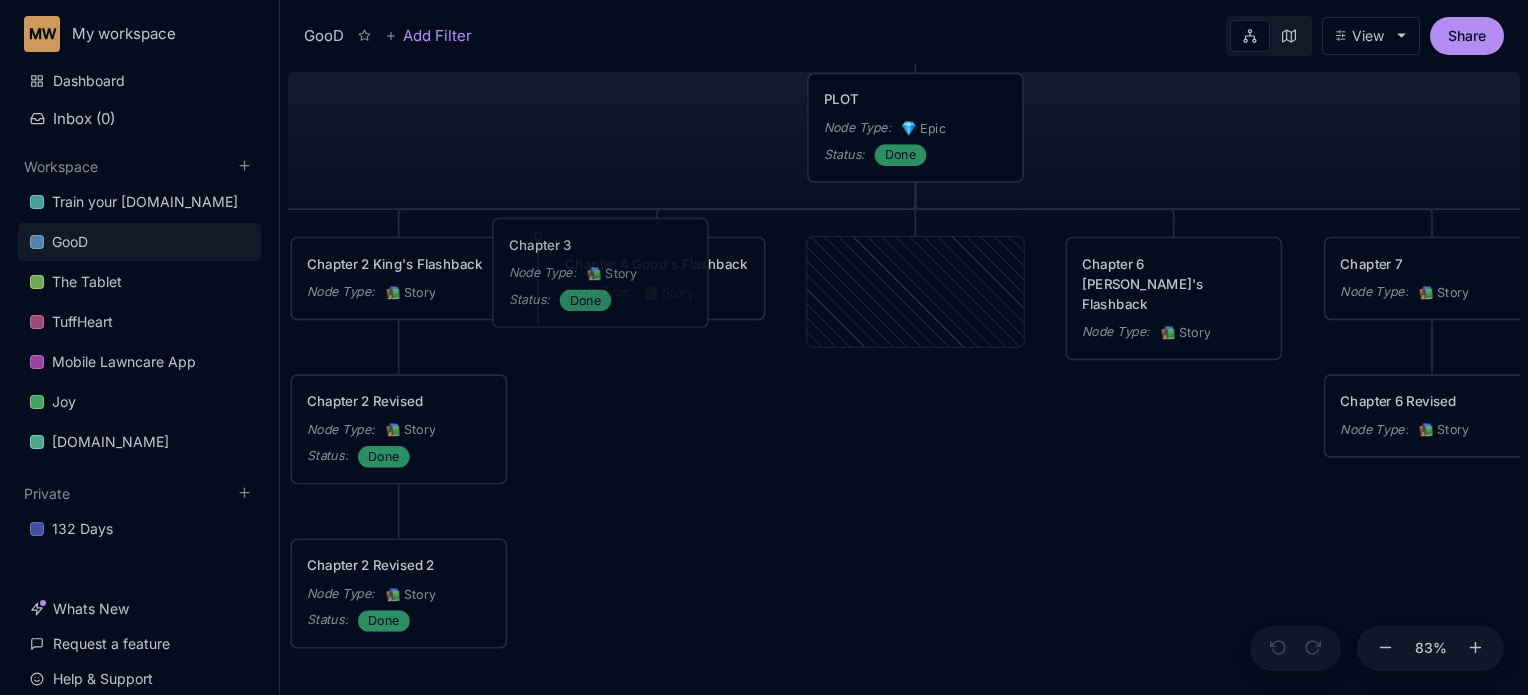 drag, startPoint x: 955, startPoint y: 278, endPoint x: 640, endPoint y: 259, distance: 315.5725 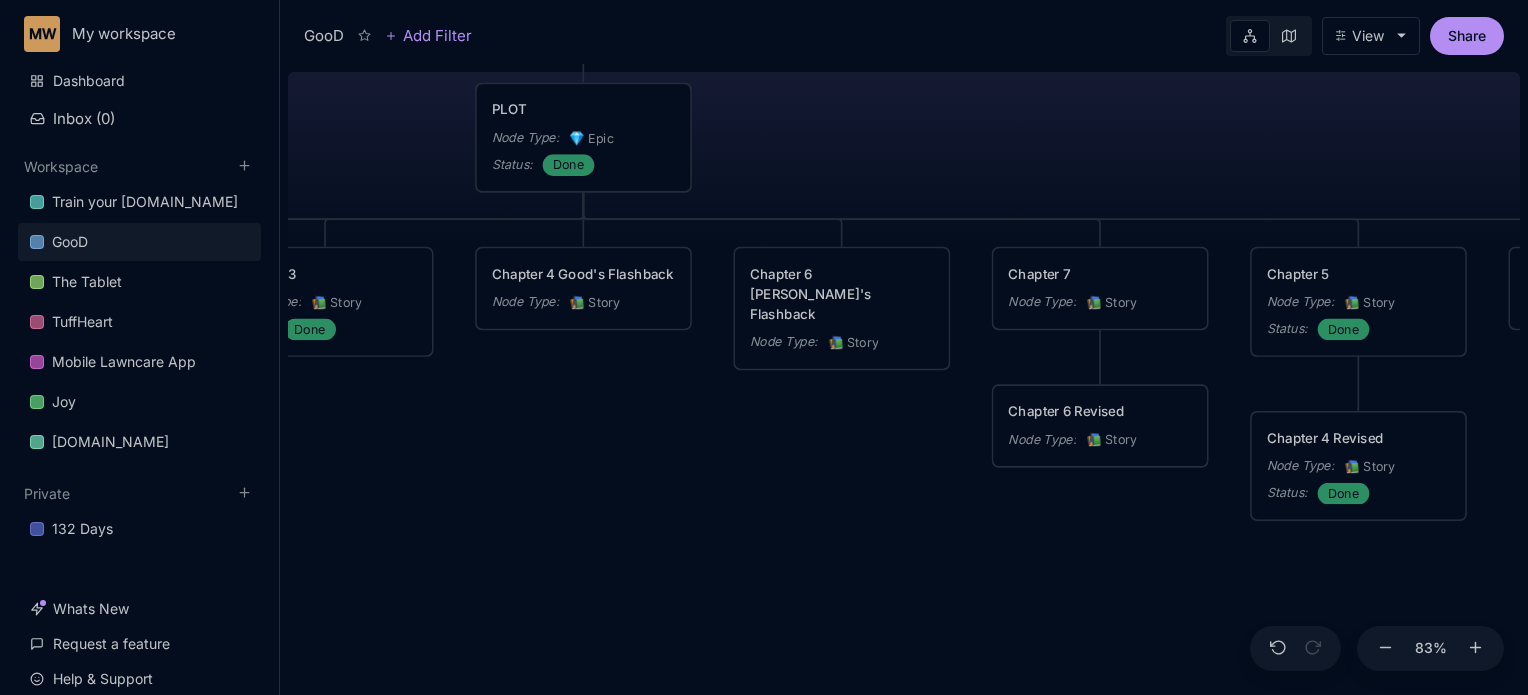 drag, startPoint x: 1018, startPoint y: 447, endPoint x: 684, endPoint y: 457, distance: 334.14966 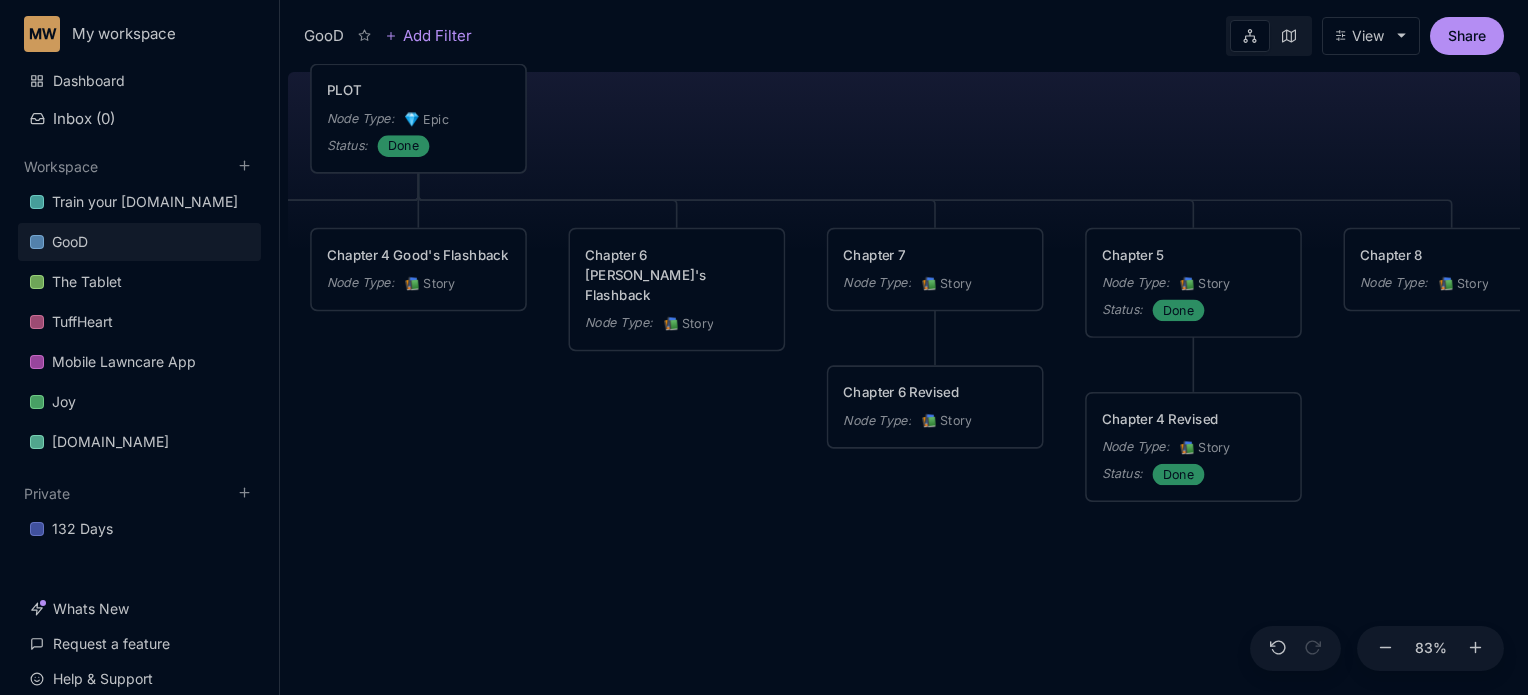 drag, startPoint x: 988, startPoint y: 535, endPoint x: 798, endPoint y: 511, distance: 191.5098 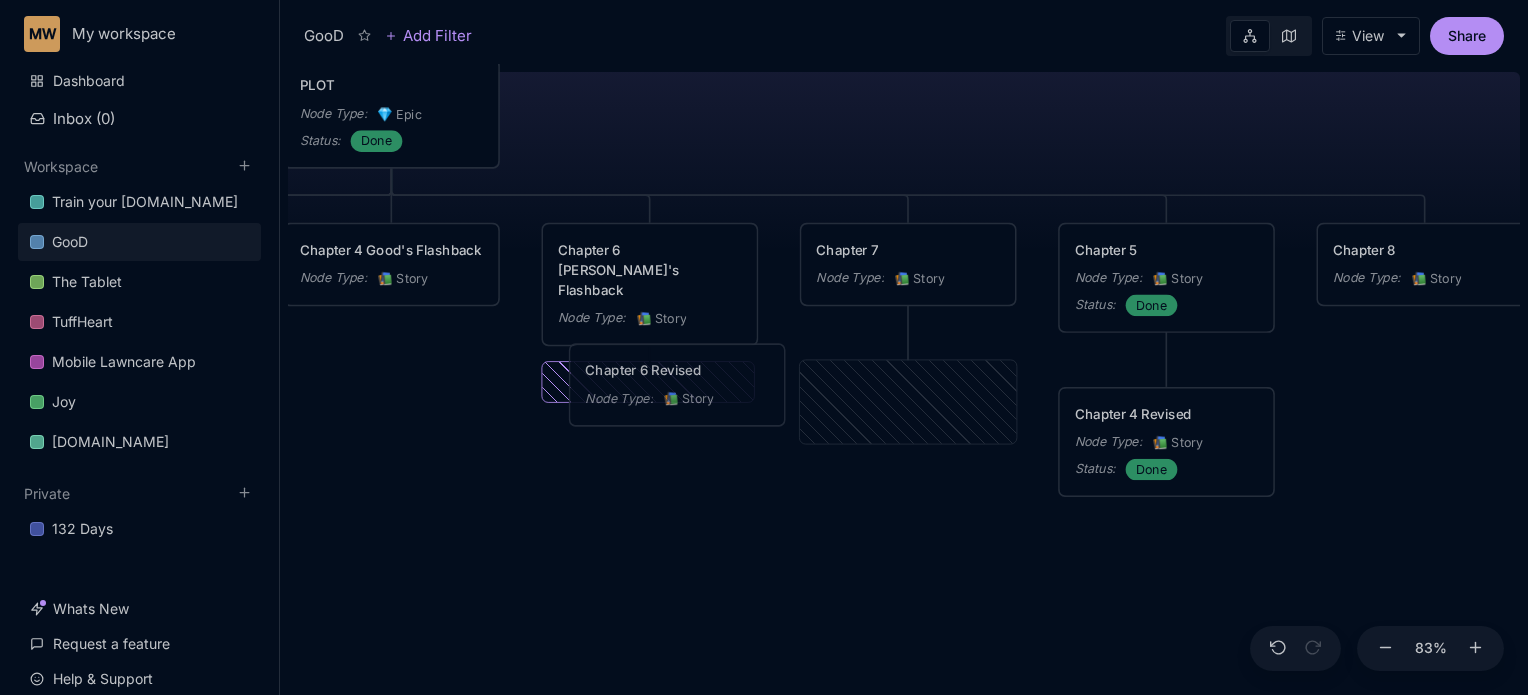 drag, startPoint x: 874, startPoint y: 375, endPoint x: 643, endPoint y: 358, distance: 231.6247 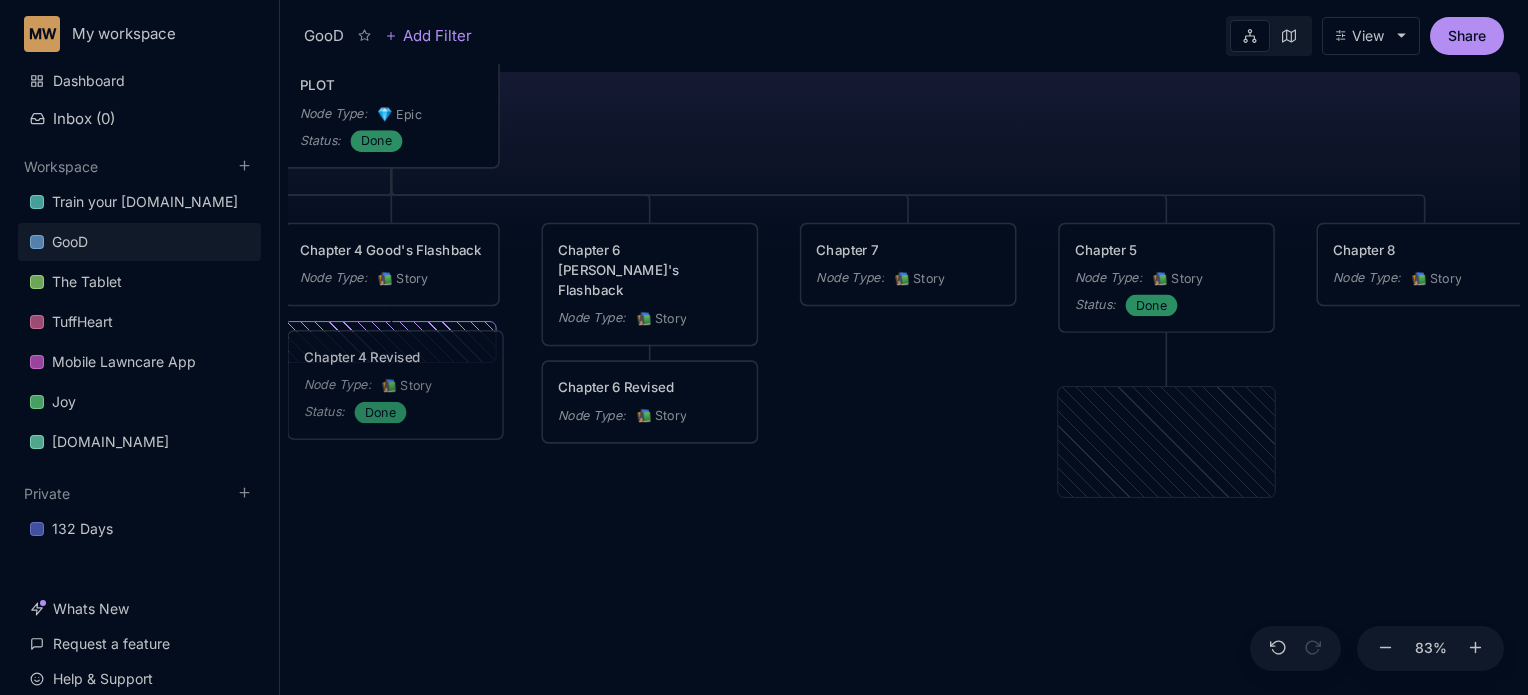 drag, startPoint x: 1168, startPoint y: 443, endPoint x: 397, endPoint y: 386, distance: 773.1041 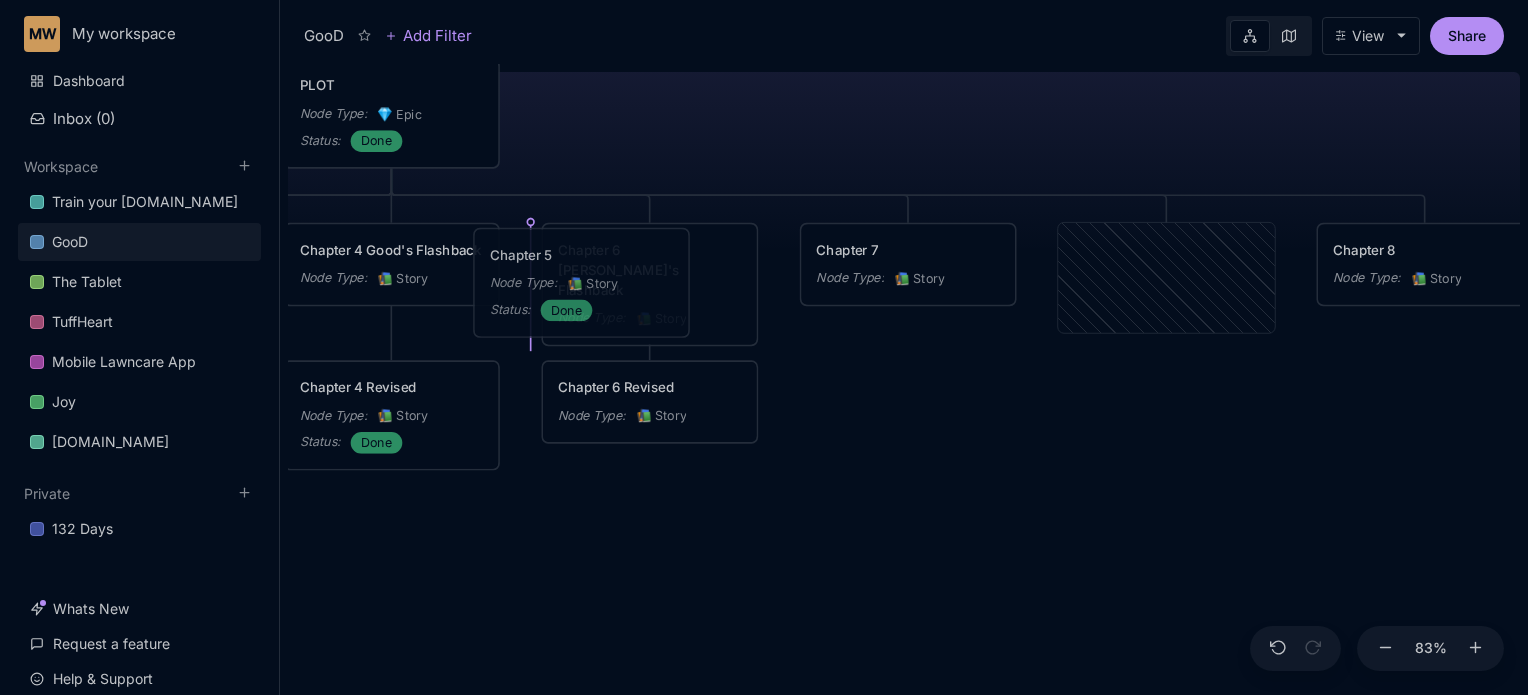 drag, startPoint x: 1125, startPoint y: 284, endPoint x: 540, endPoint y: 289, distance: 585.02136 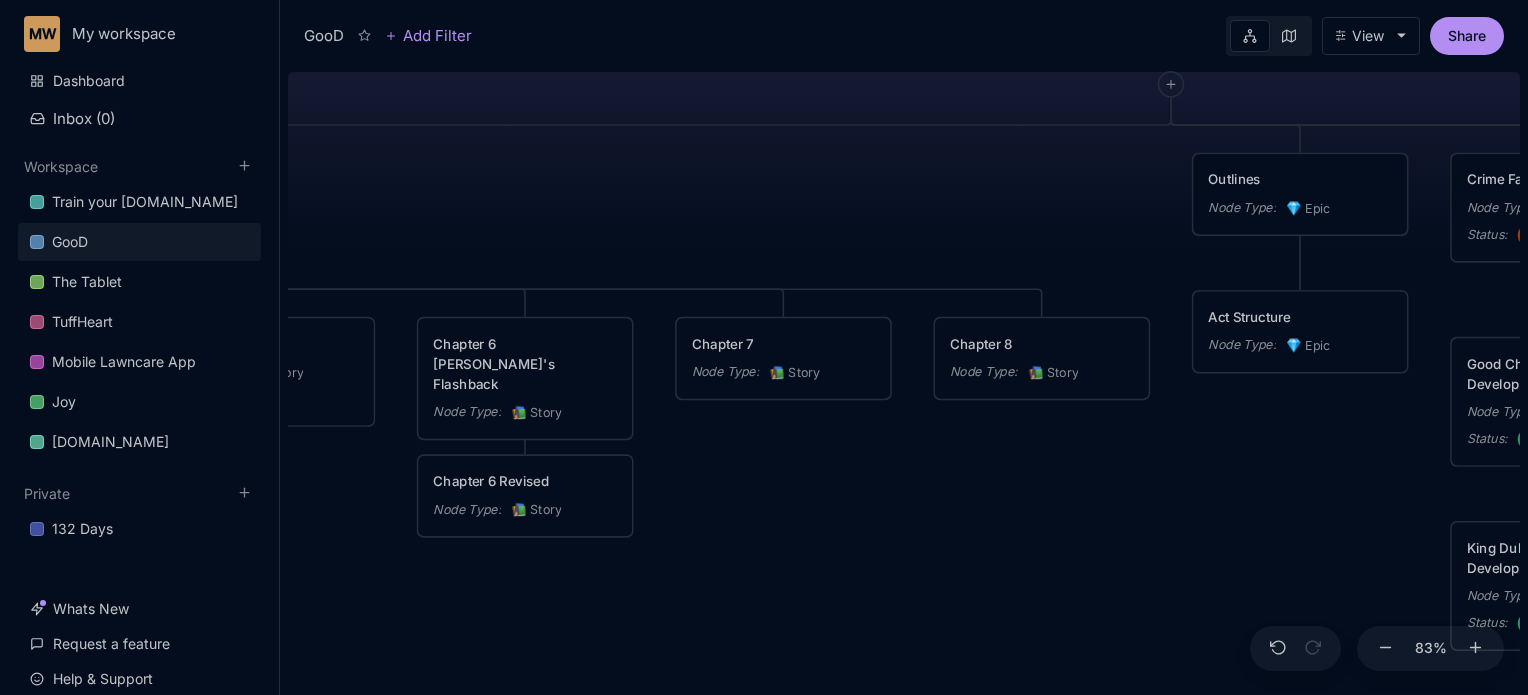 drag, startPoint x: 1157, startPoint y: 364, endPoint x: 803, endPoint y: 371, distance: 354.0692 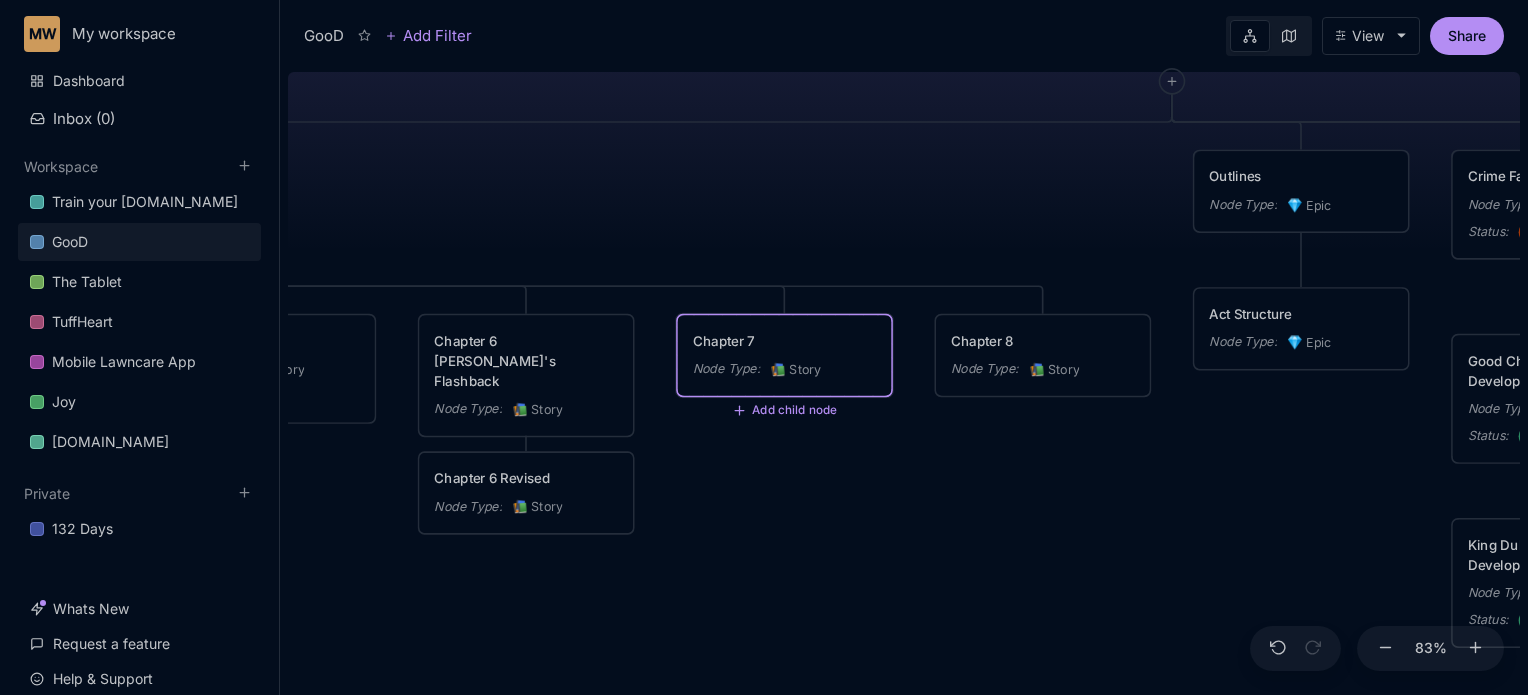 click on "Chapter 7" at bounding box center (784, 341) 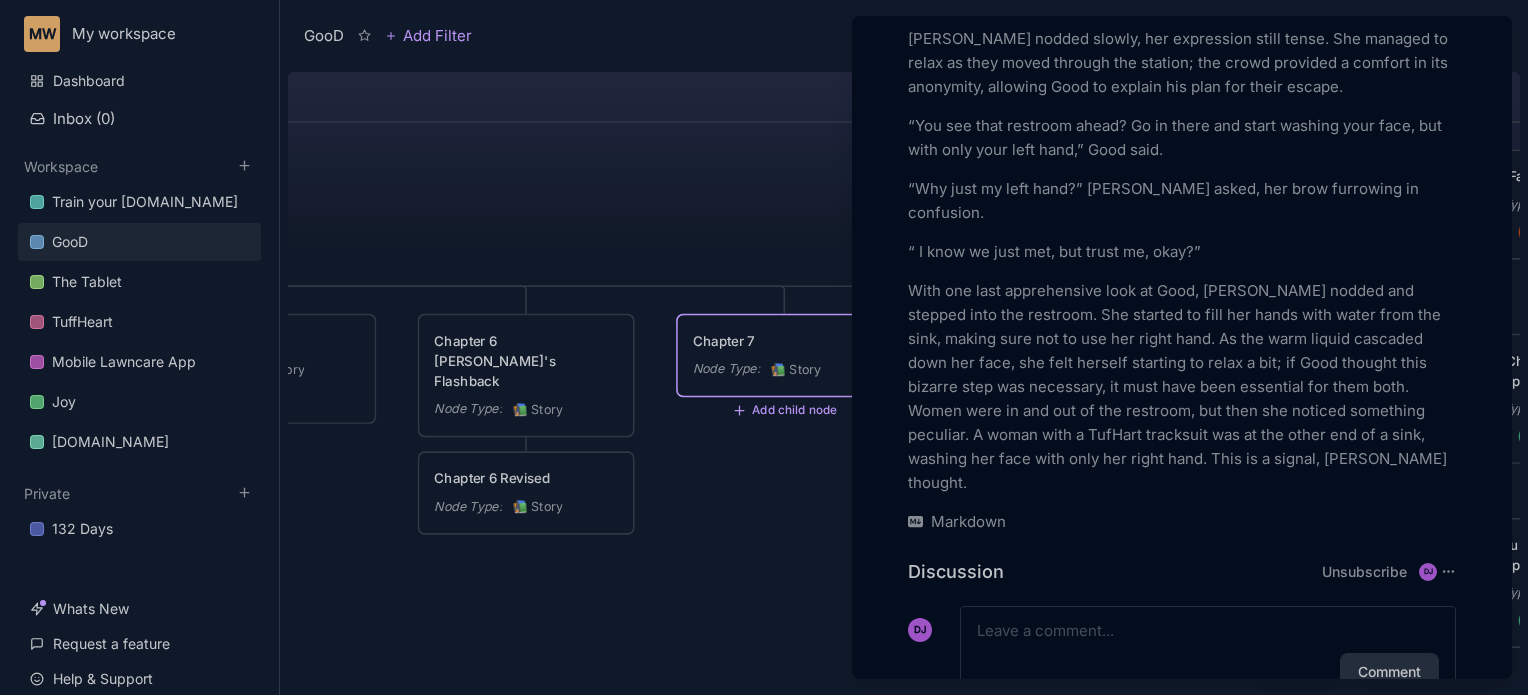 scroll, scrollTop: 2363, scrollLeft: 0, axis: vertical 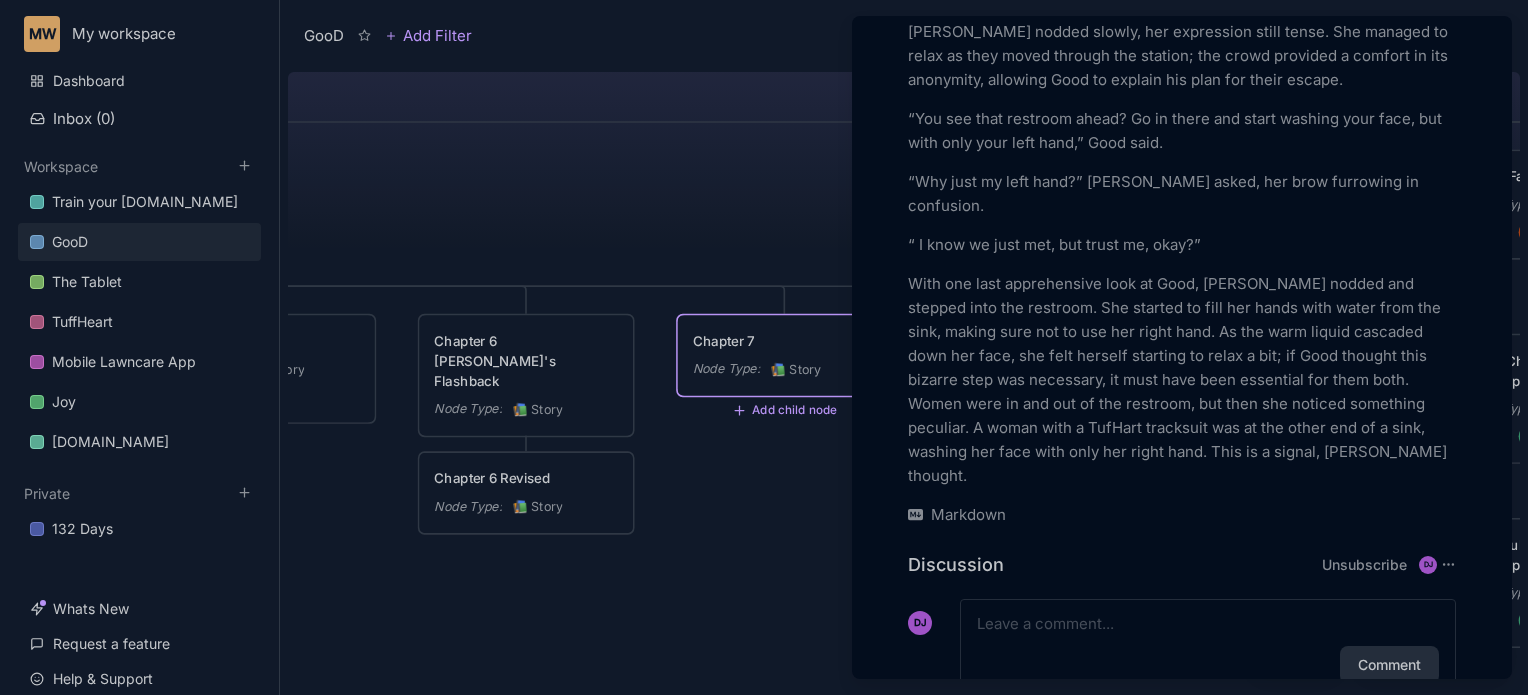 click at bounding box center (764, 347) 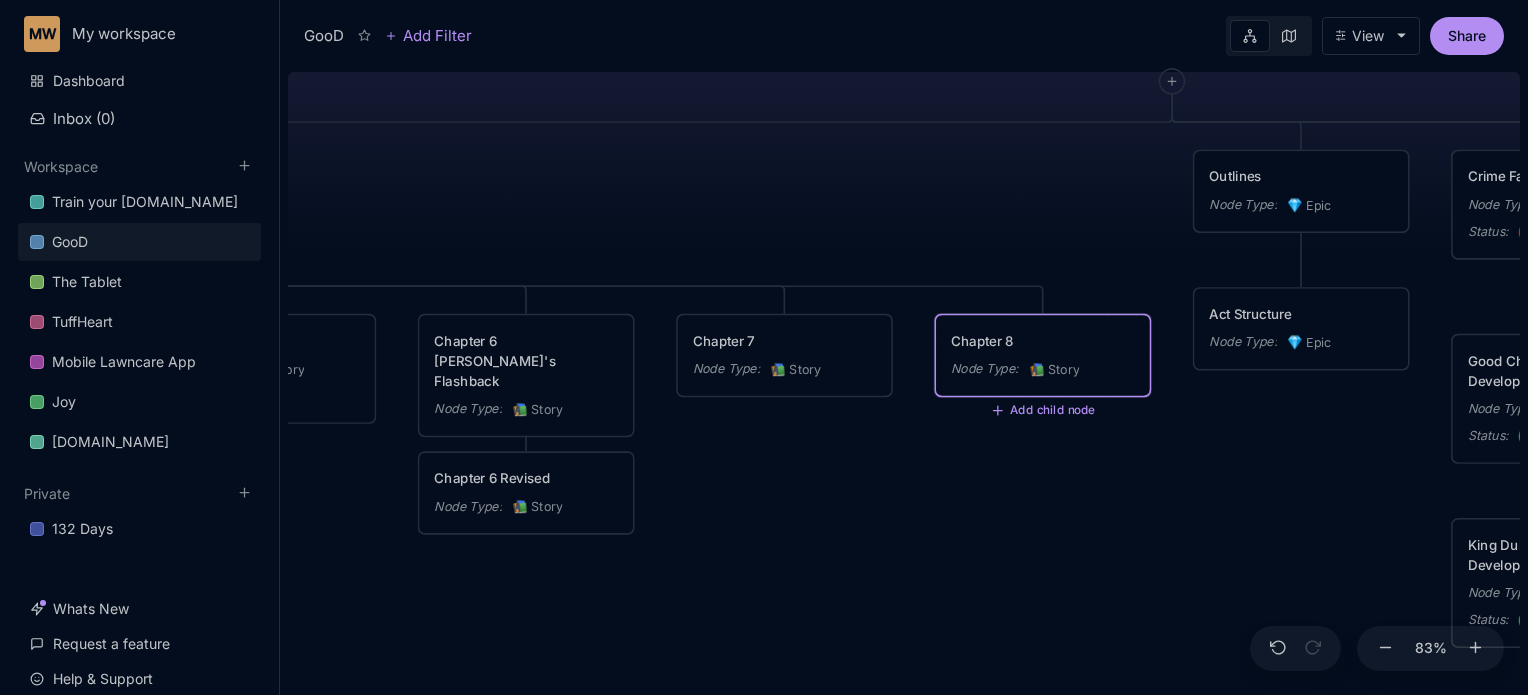 click on "Chapter 8" at bounding box center (1042, 341) 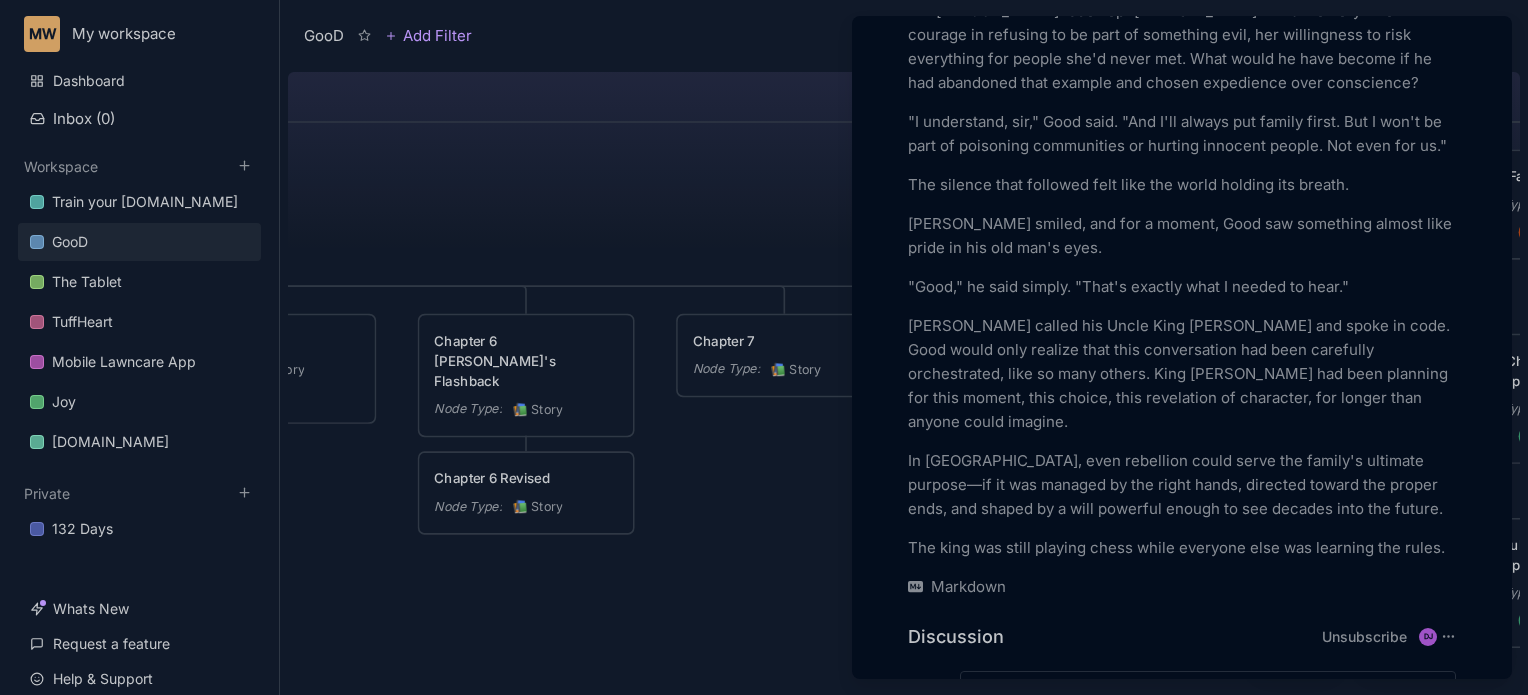 scroll, scrollTop: 5348, scrollLeft: 0, axis: vertical 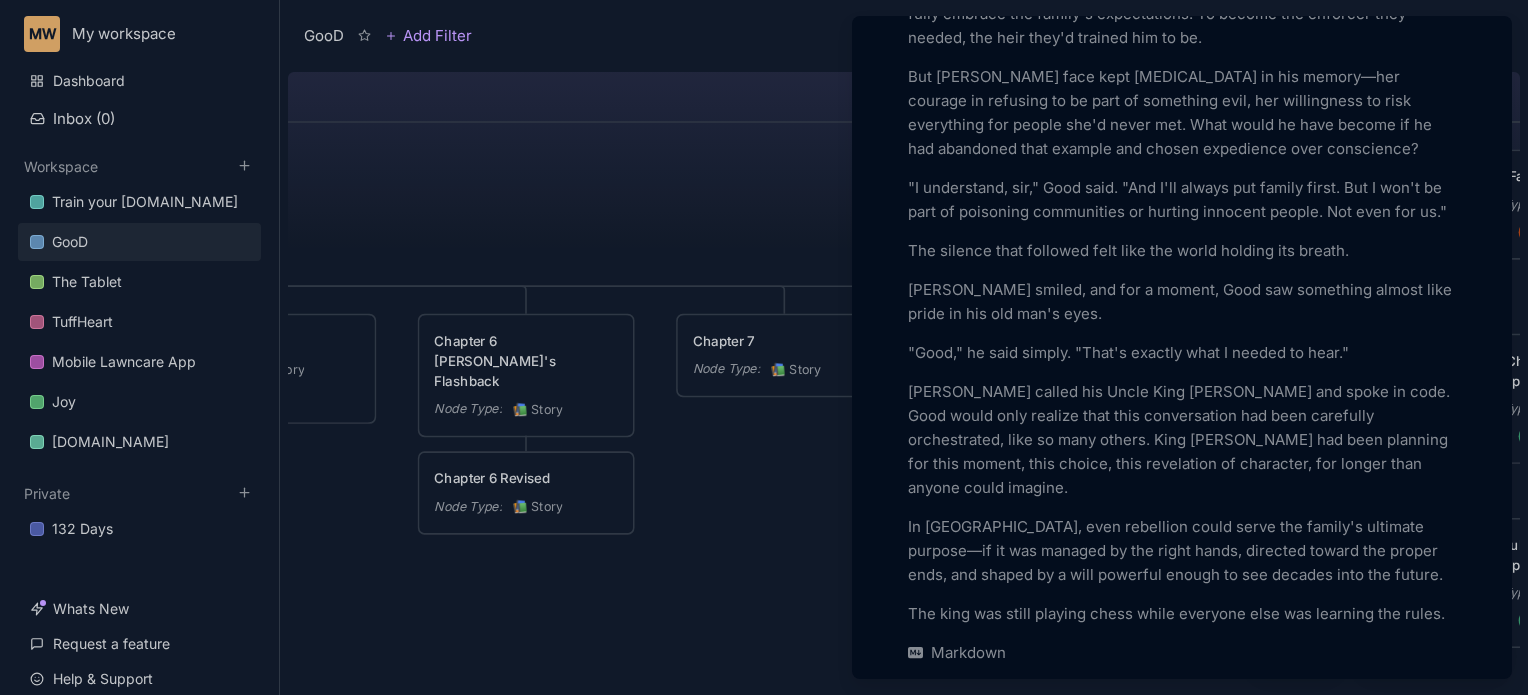 click at bounding box center [764, 347] 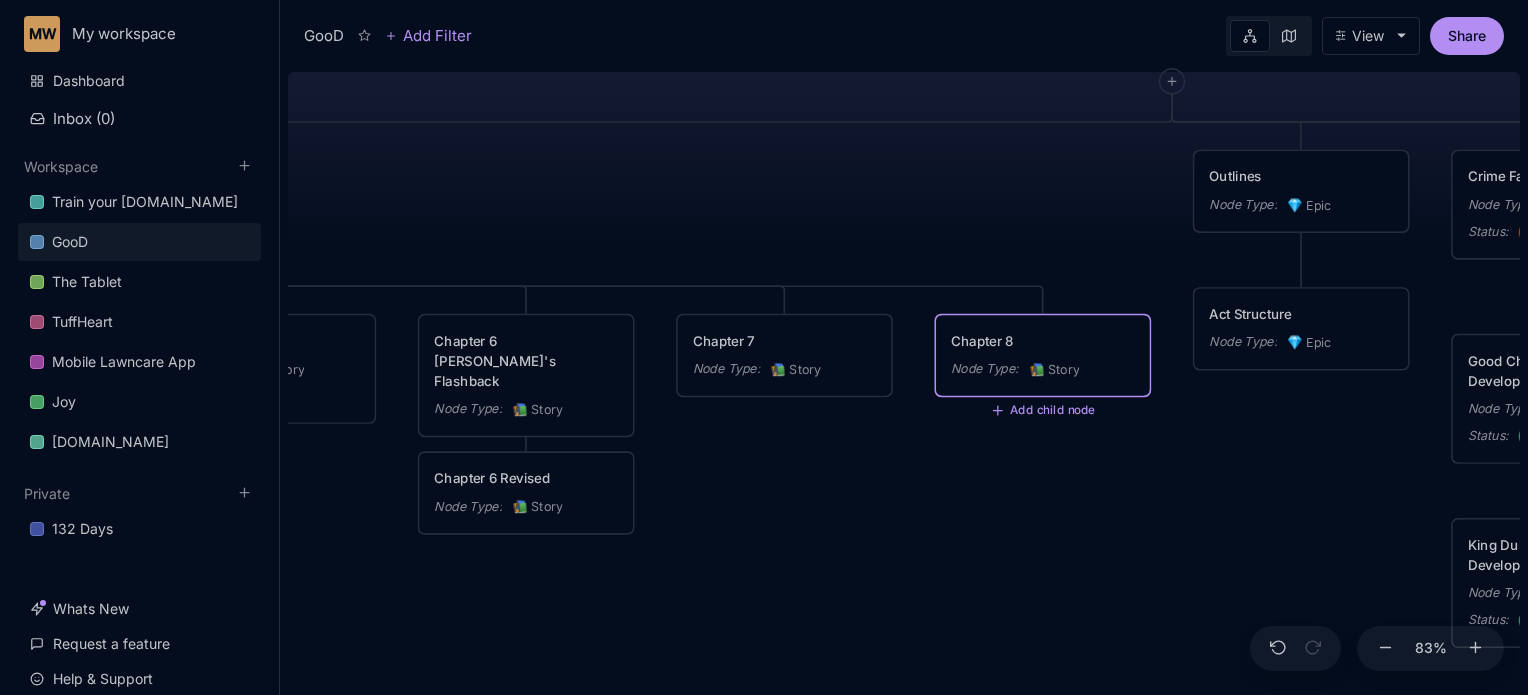 click on "Whats New" at bounding box center [139, 609] 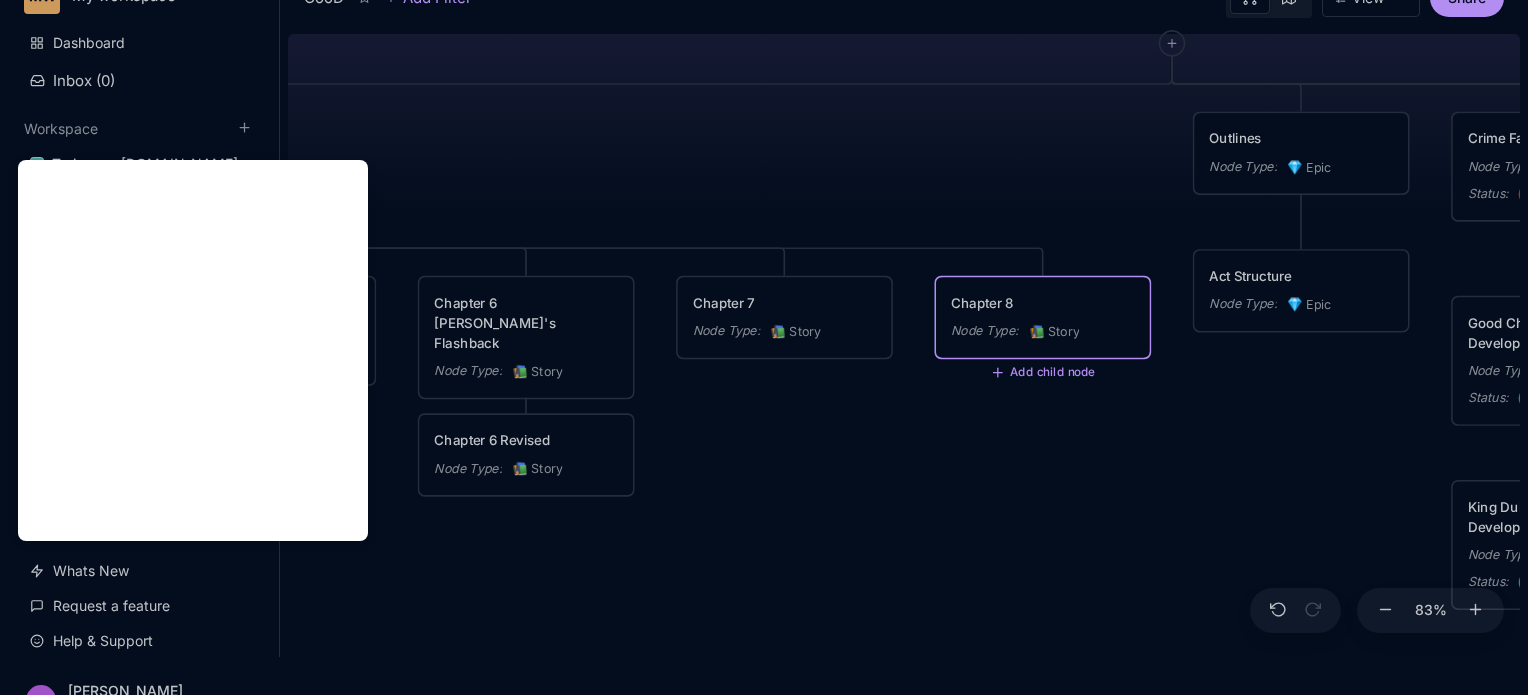 scroll, scrollTop: 40, scrollLeft: 0, axis: vertical 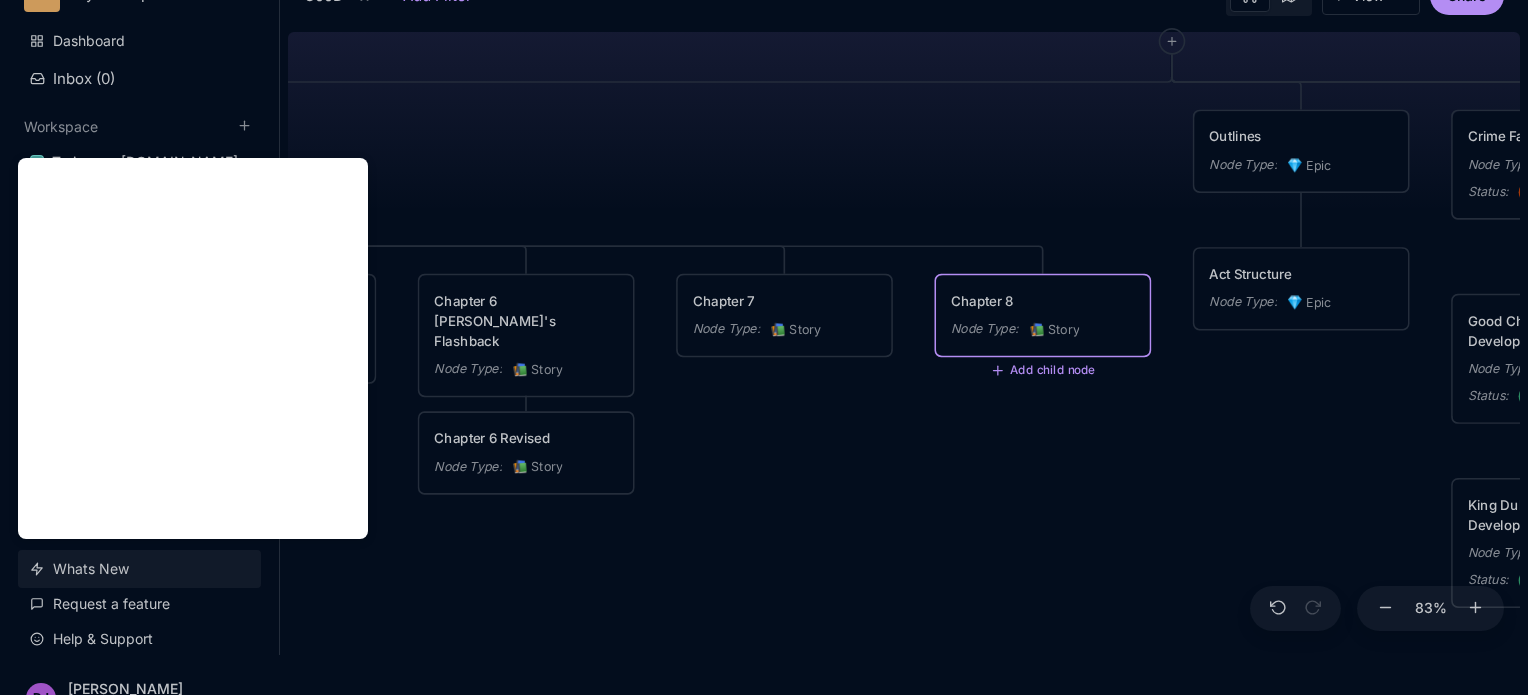click on "Whats New" at bounding box center (139, 569) 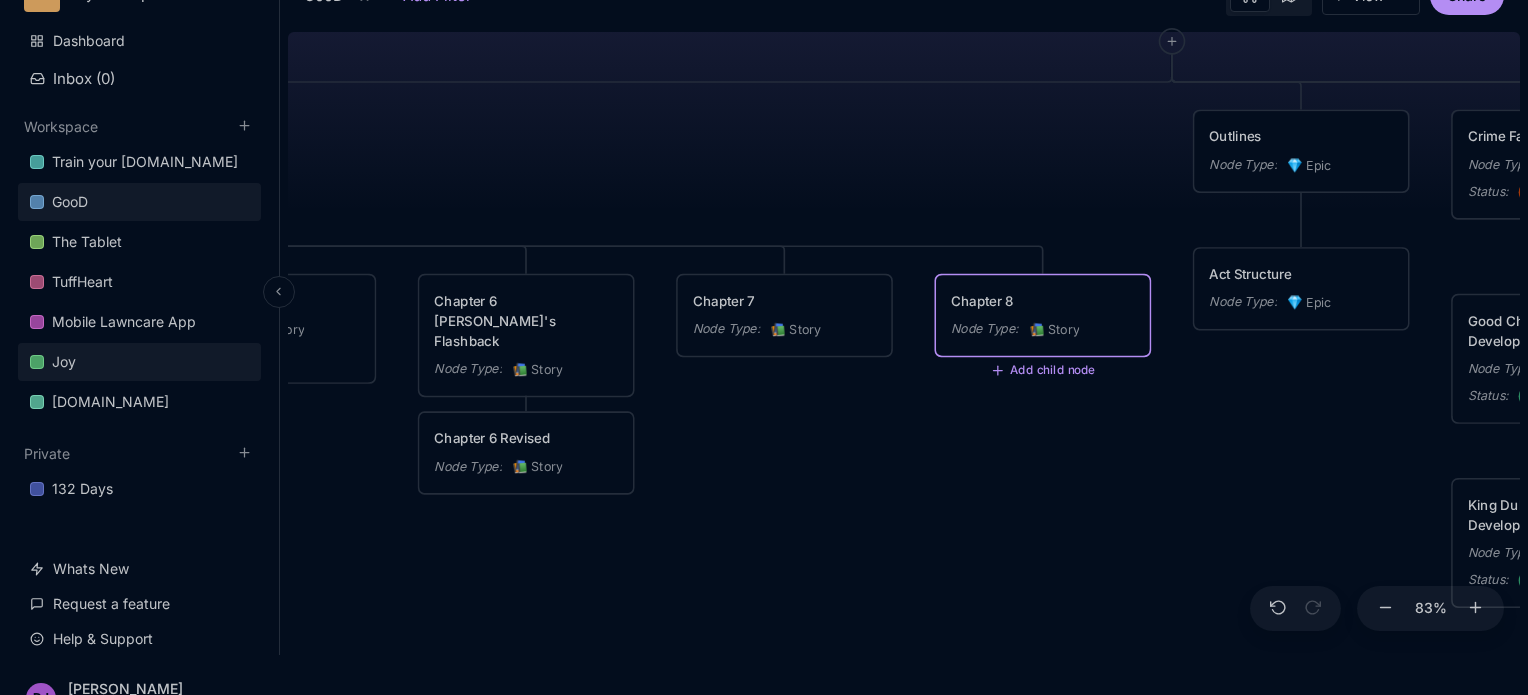 scroll, scrollTop: 32, scrollLeft: 0, axis: vertical 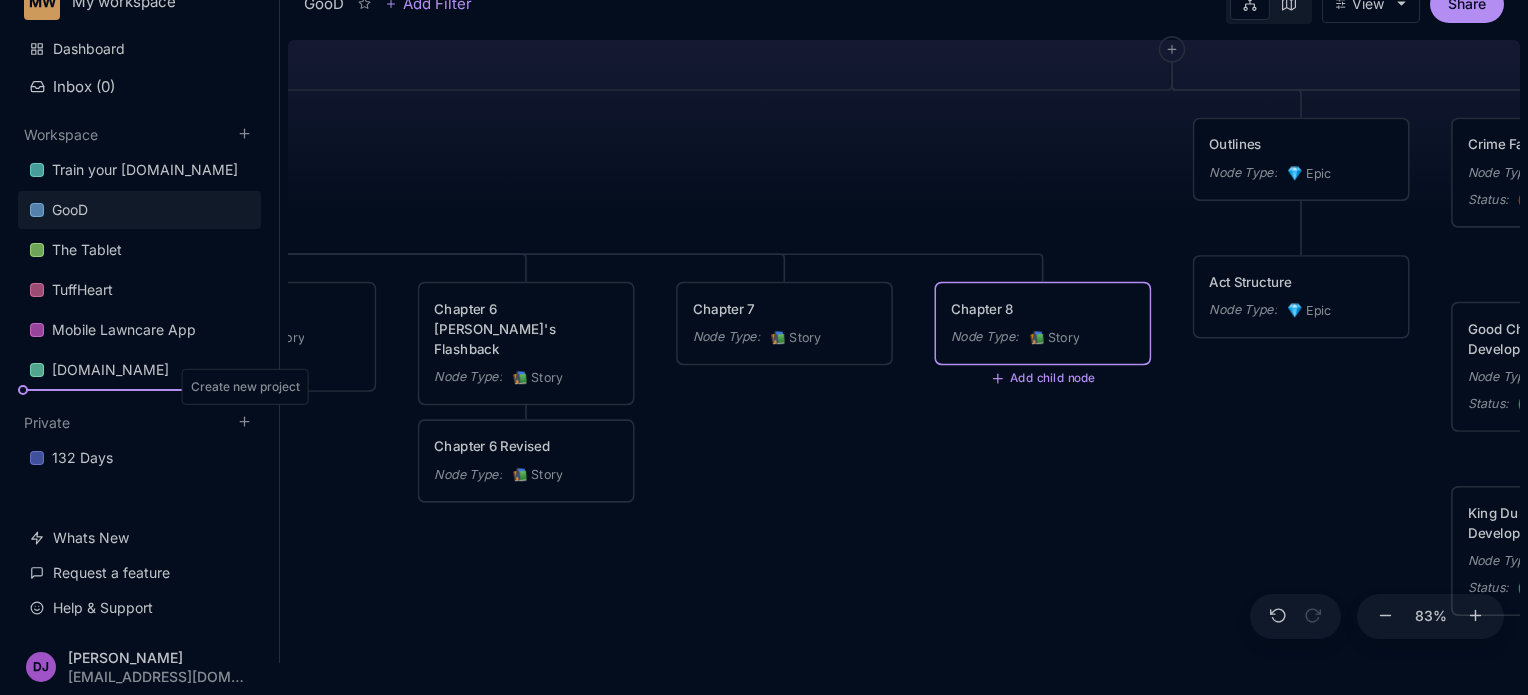 drag, startPoint x: 250, startPoint y: 345, endPoint x: 246, endPoint y: 383, distance: 38.209946 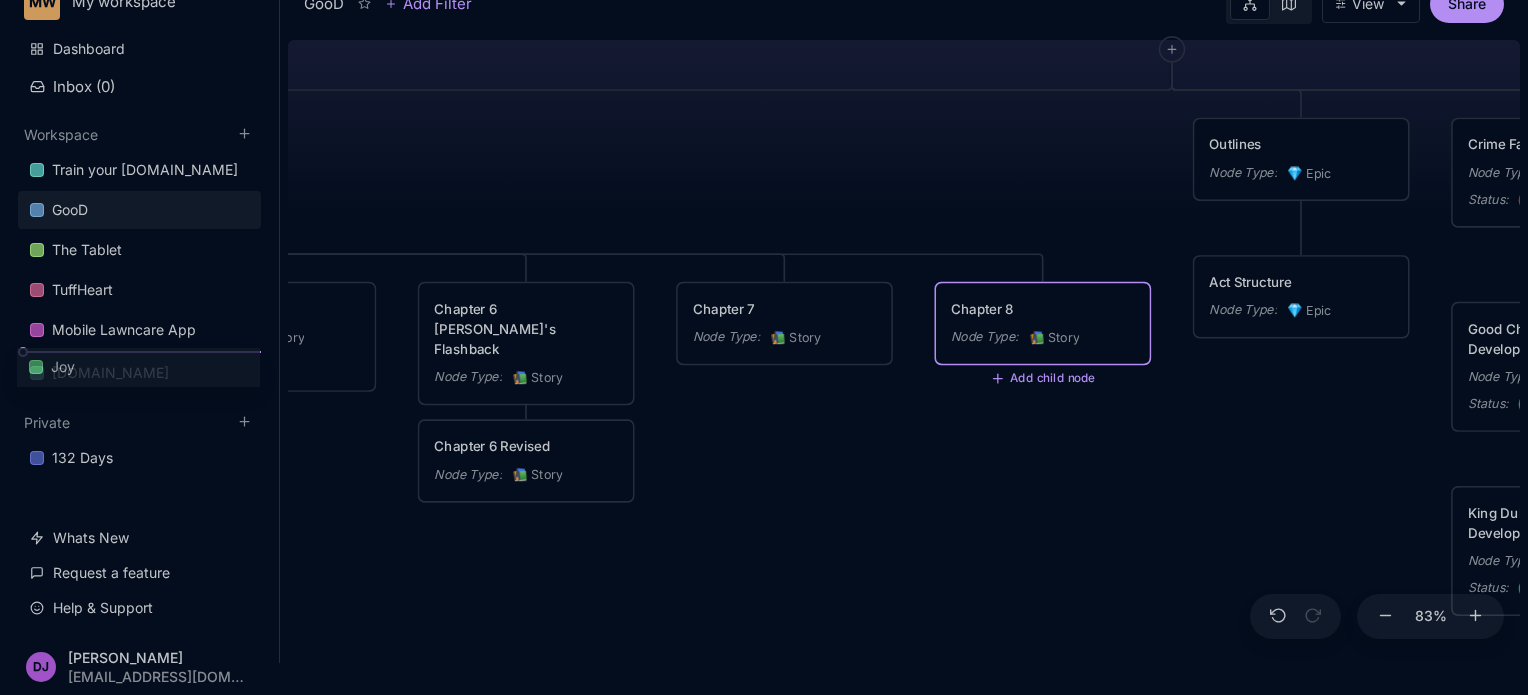 drag, startPoint x: 209, startPoint y: 400, endPoint x: 208, endPoint y: 358, distance: 42.0119 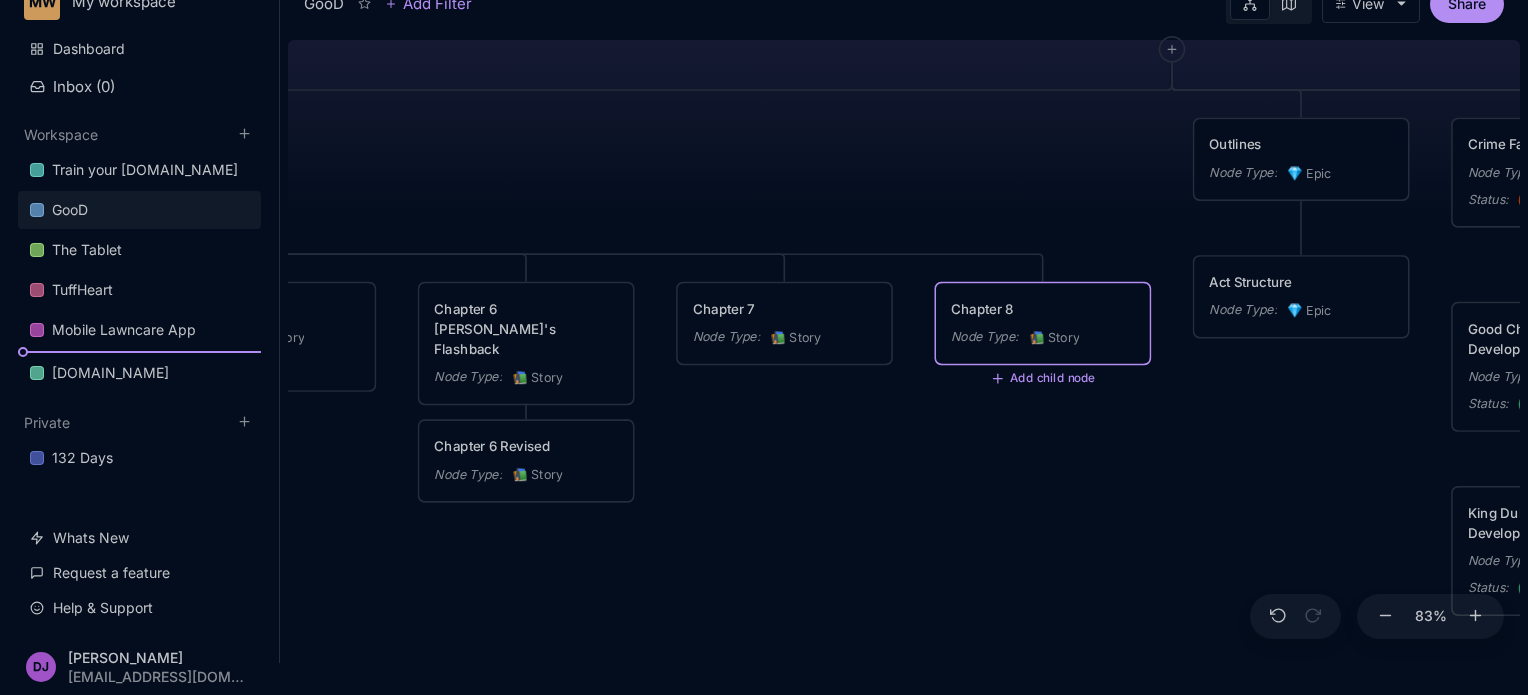 click on "MW My workspace  Dashboard Inbox ( 0 ) Workspace Train your Bag.com GooD The Tablet TuffHeart Mobile Lawncare App Sizemic.com Joy
To pick up a draggable item, press the space bar.
While dragging, use the arrow keys to move the item.
Press space again to drop the item in its new position, or press escape to cancel.
Draggable item WPtB5W6EwqYxlmL2vEyC was moved over droppable area 403IRiFfW76ytF9h5mm1. Private 132 Days
To pick up a draggable item, press the space bar.
While dragging, use the arrow keys to move the item.
Press space again to drop the item in its new position, or press escape to cancel.
Whats New Request a feature Help & Support DJ DAQUEZ JEFFERSON daquezjefferson@gmail.com GooD   Add Filter View Share GooD PLOT Node Type : 💎   Epic Status : Done Outlines Node Type : 💎   Epic Crime Family Structure
Node Type : ✏ ️  Sub-Task Status : Later Characters and sub plot outlines Node Type : ✏ ️  Sub-Task Status : Next Setting Node Type : ✏ WIP : :" at bounding box center (764, 315) 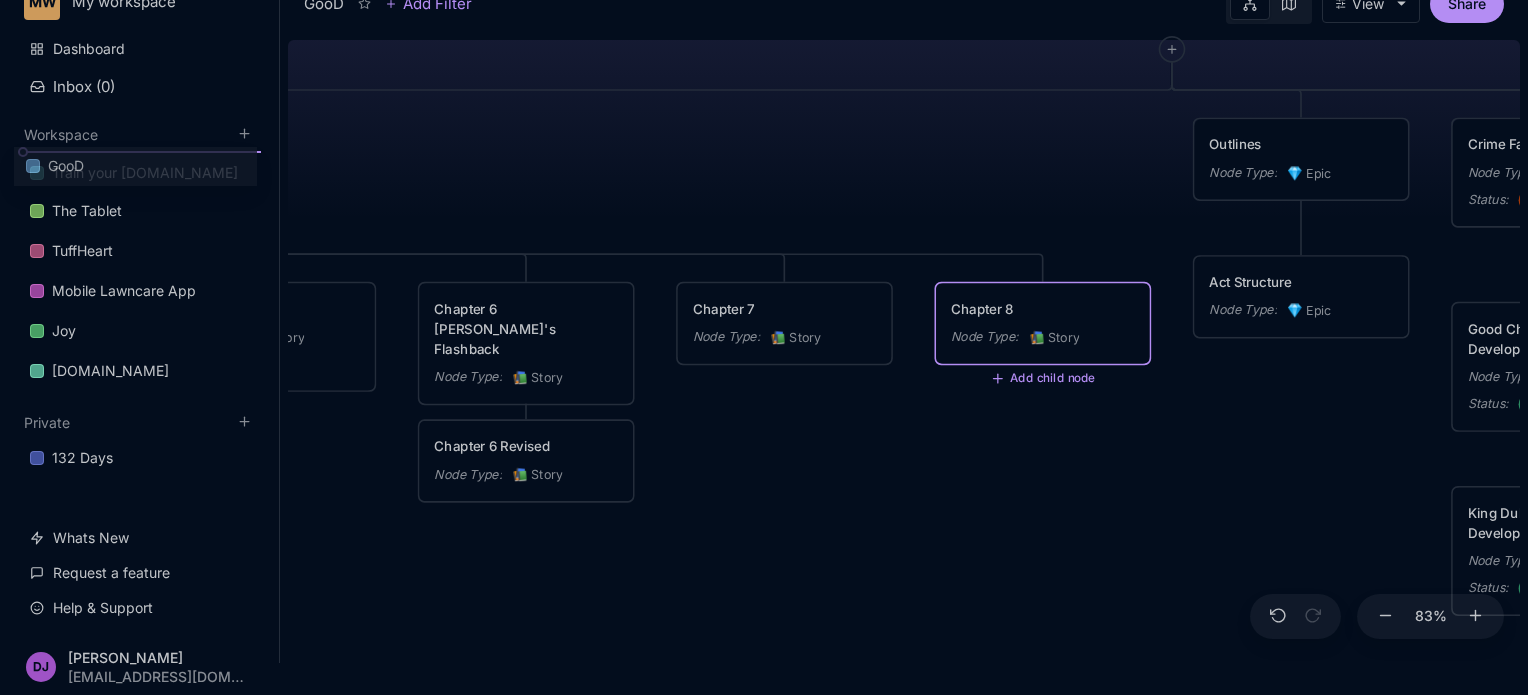 drag, startPoint x: 112, startPoint y: 210, endPoint x: 108, endPoint y: 167, distance: 43.185646 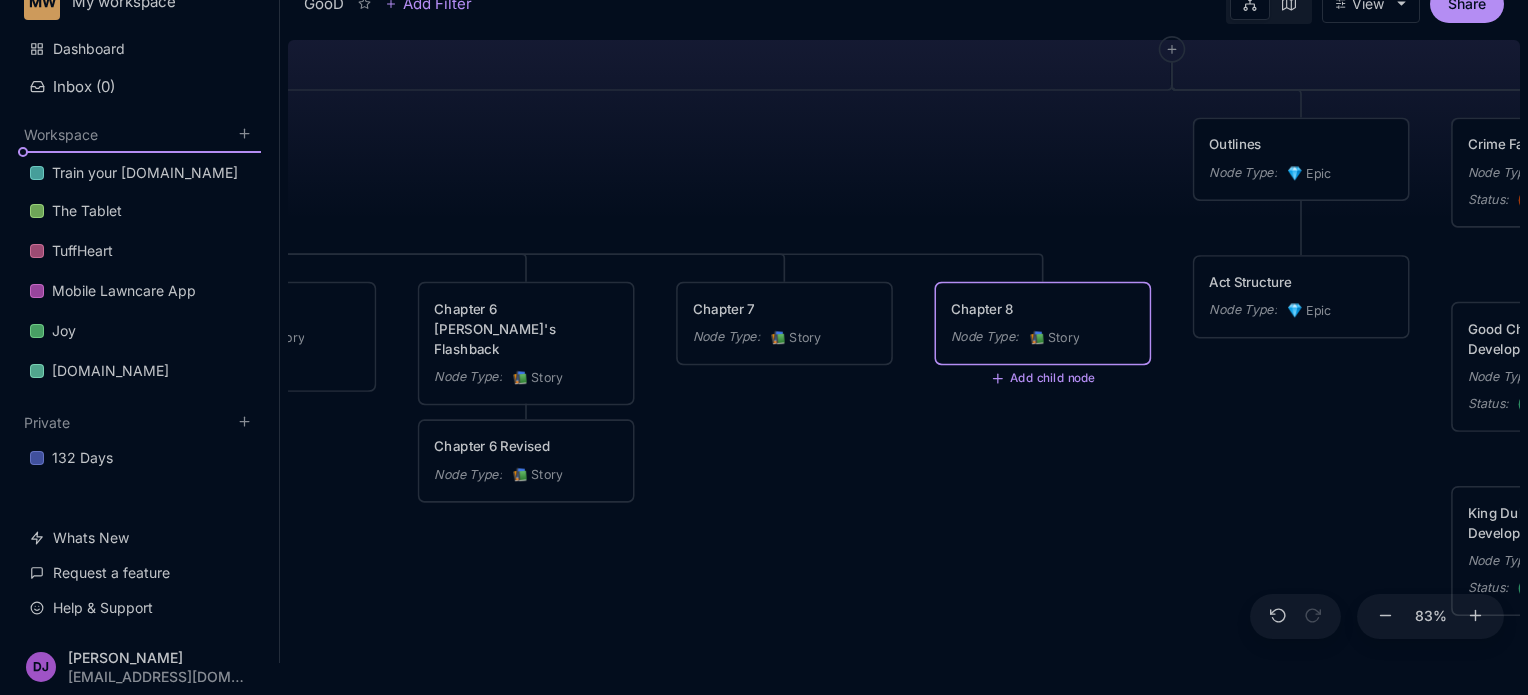 click on "MW My workspace  Dashboard Inbox ( 0 ) Workspace Train your Bag.com GooD The Tablet TuffHeart Mobile Lawncare App Joy Sizemic.com
To pick up a draggable item, press the space bar.
While dragging, use the arrow keys to move the item.
Press space again to drop the item in its new position, or press escape to cancel.
Draggable item JAPd8ECrMWSX1TmHy6u4 was moved over droppable area PeI60rSPFKw4CLsyCP5D. Private 132 Days
To pick up a draggable item, press the space bar.
While dragging, use the arrow keys to move the item.
Press space again to drop the item in its new position, or press escape to cancel.
Whats New Request a feature Help & Support DJ DAQUEZ JEFFERSON daquezjefferson@gmail.com GooD   Add Filter View Share GooD PLOT Node Type : 💎   Epic Status : Done Outlines Node Type : 💎   Epic Crime Family Structure
Node Type : ✏ ️  Sub-Task Status : Later Characters and sub plot outlines Node Type : ✏ ️  Sub-Task Status : Next Setting Node Type : ✏ WIP : :" at bounding box center [764, 315] 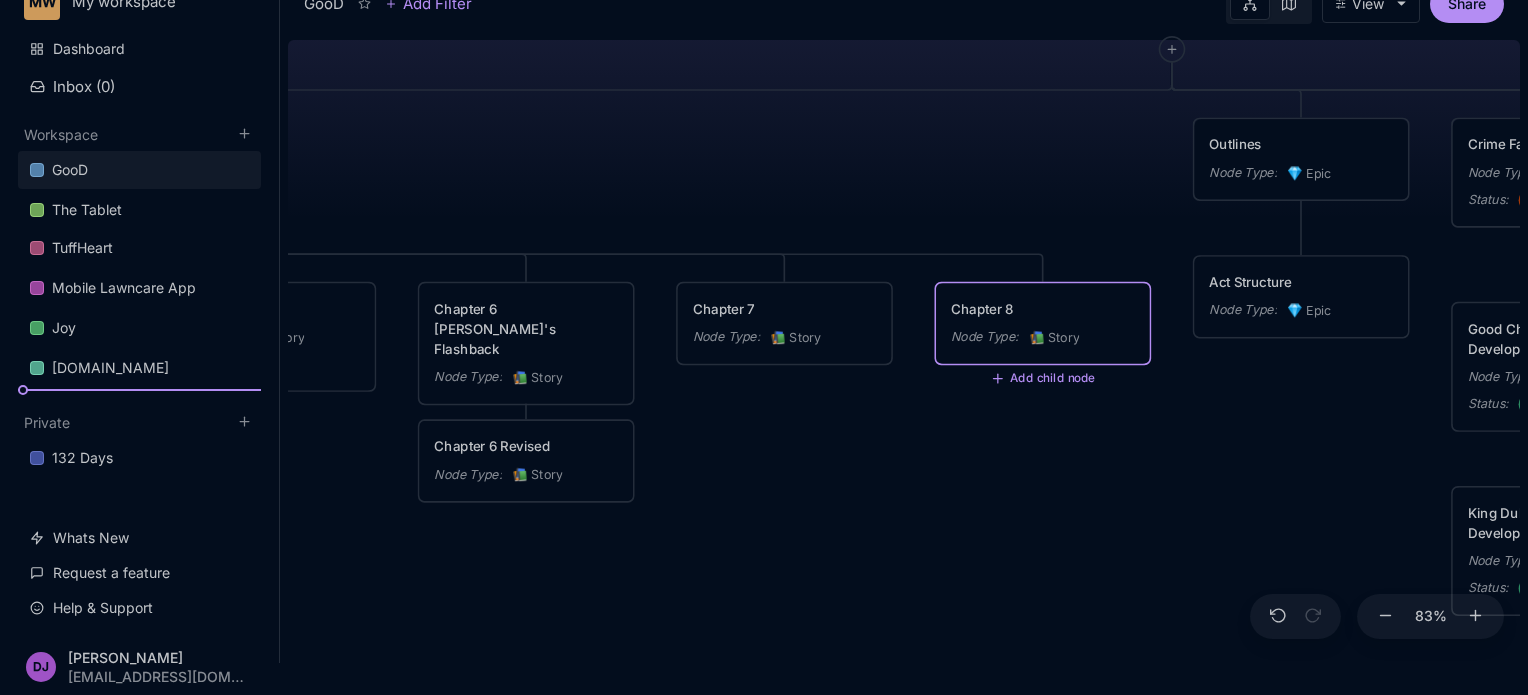 drag, startPoint x: 87, startPoint y: 199, endPoint x: 52, endPoint y: 395, distance: 199.10048 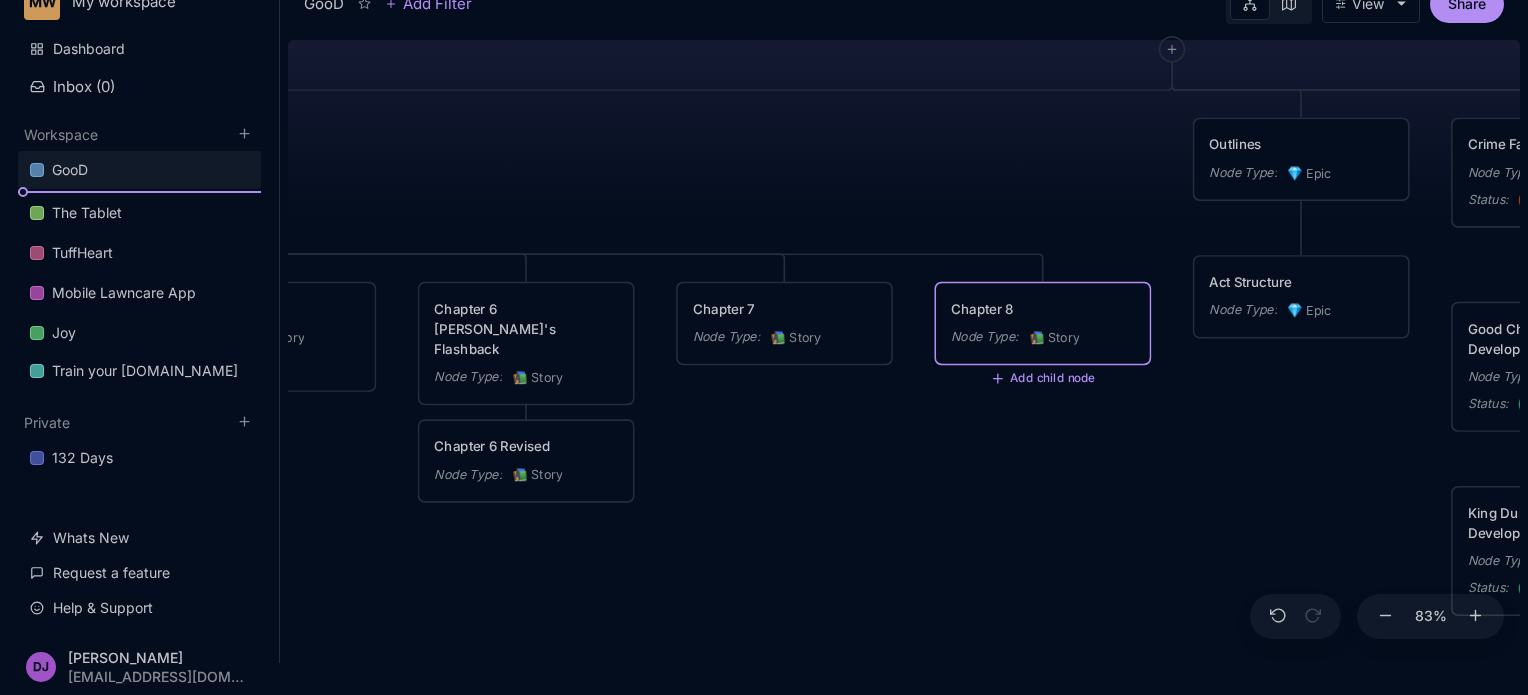 drag, startPoint x: 77, startPoint y: 371, endPoint x: 97, endPoint y: 209, distance: 163.2299 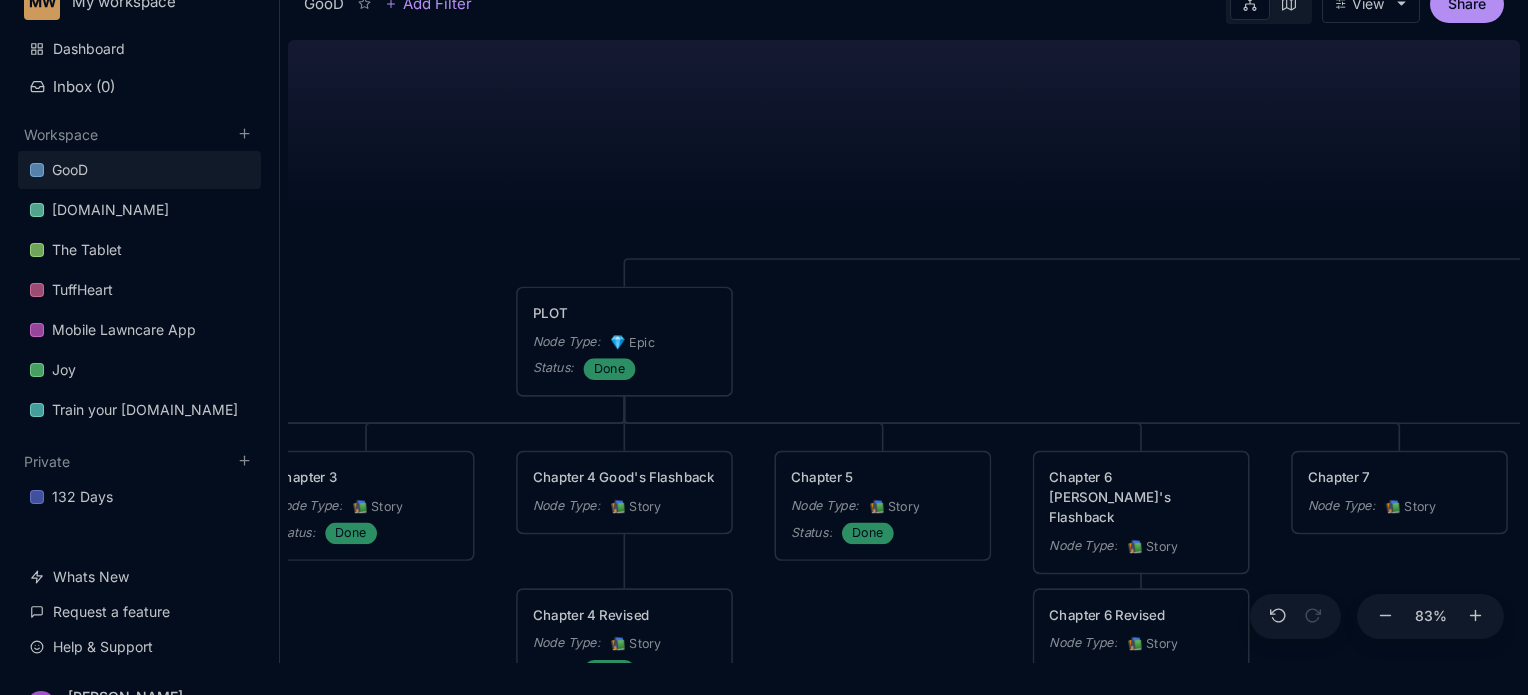drag, startPoint x: 321, startPoint y: 562, endPoint x: 936, endPoint y: 731, distance: 637.7978 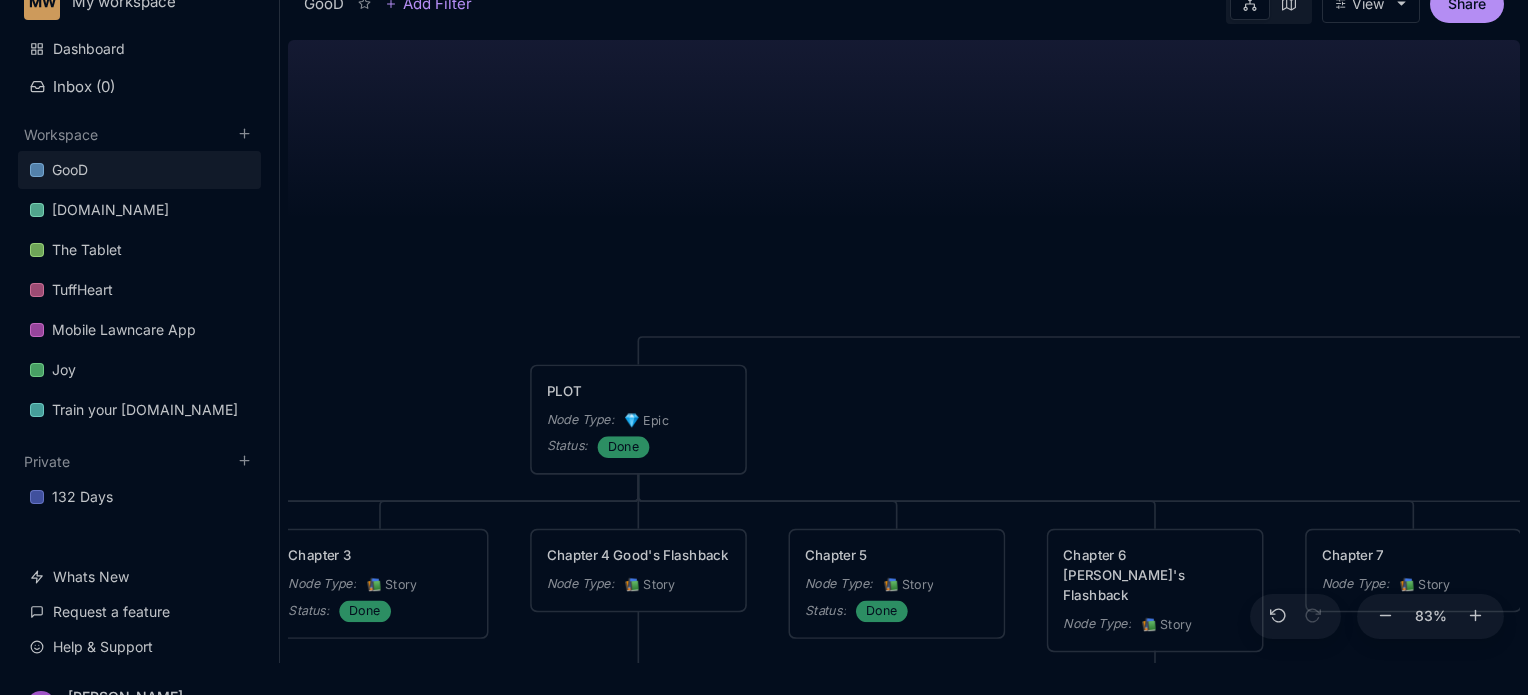 drag, startPoint x: 506, startPoint y: 133, endPoint x: 520, endPoint y: 211, distance: 79.24645 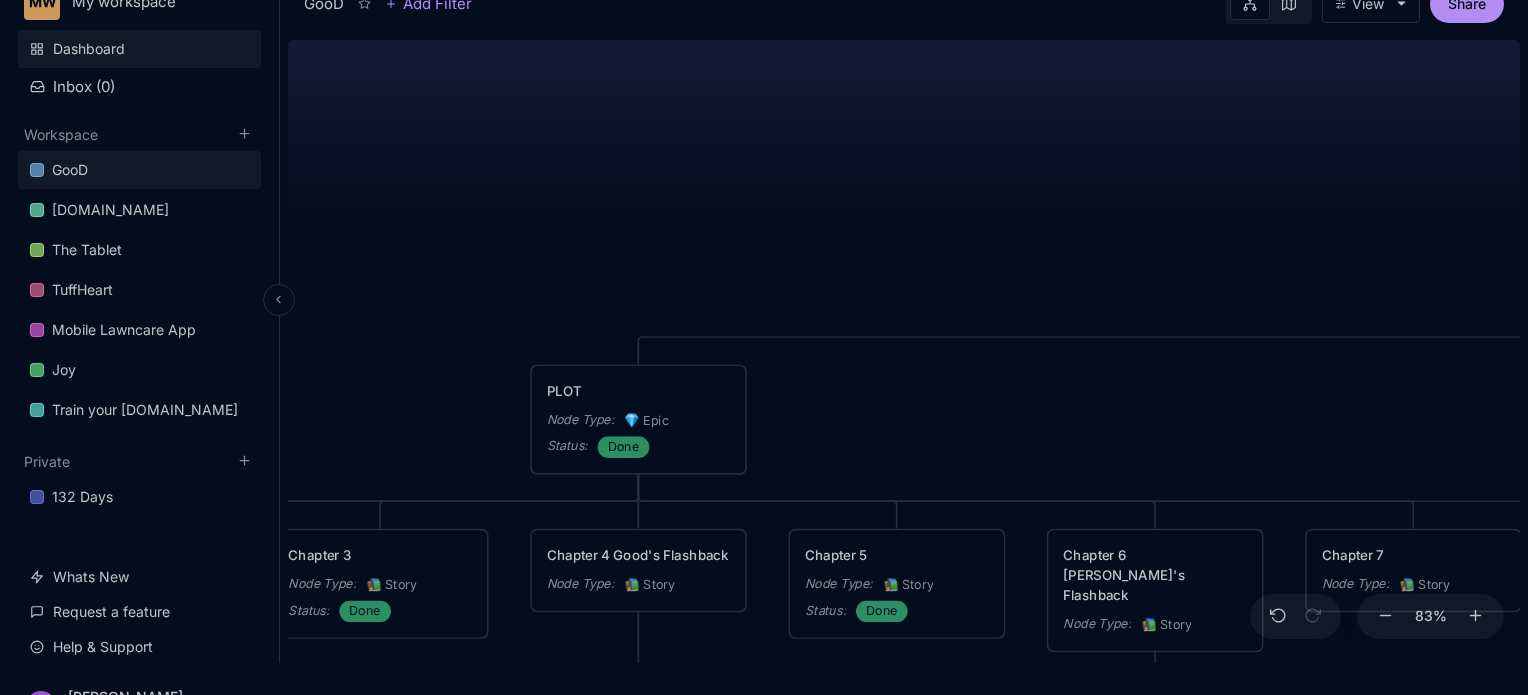 click on "Dashboard" at bounding box center [139, 49] 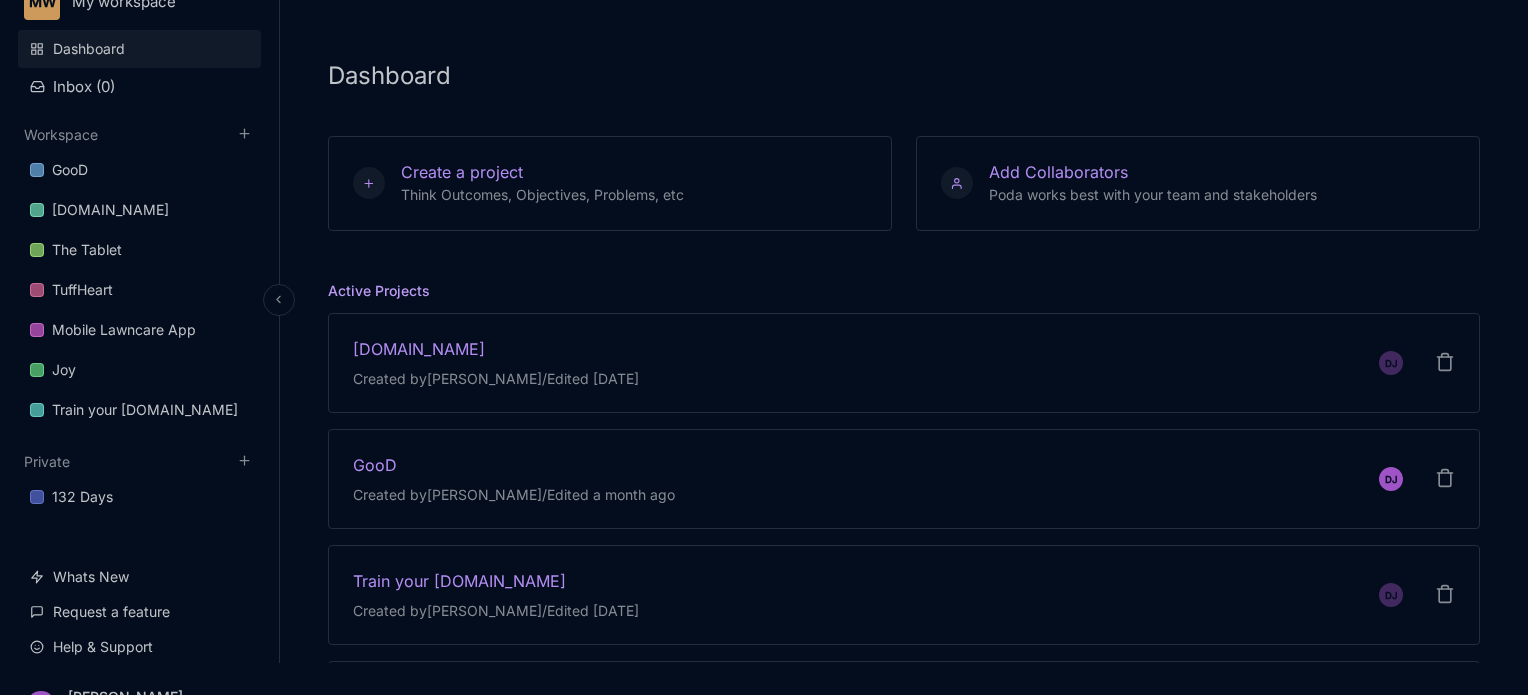 scroll, scrollTop: 0, scrollLeft: 0, axis: both 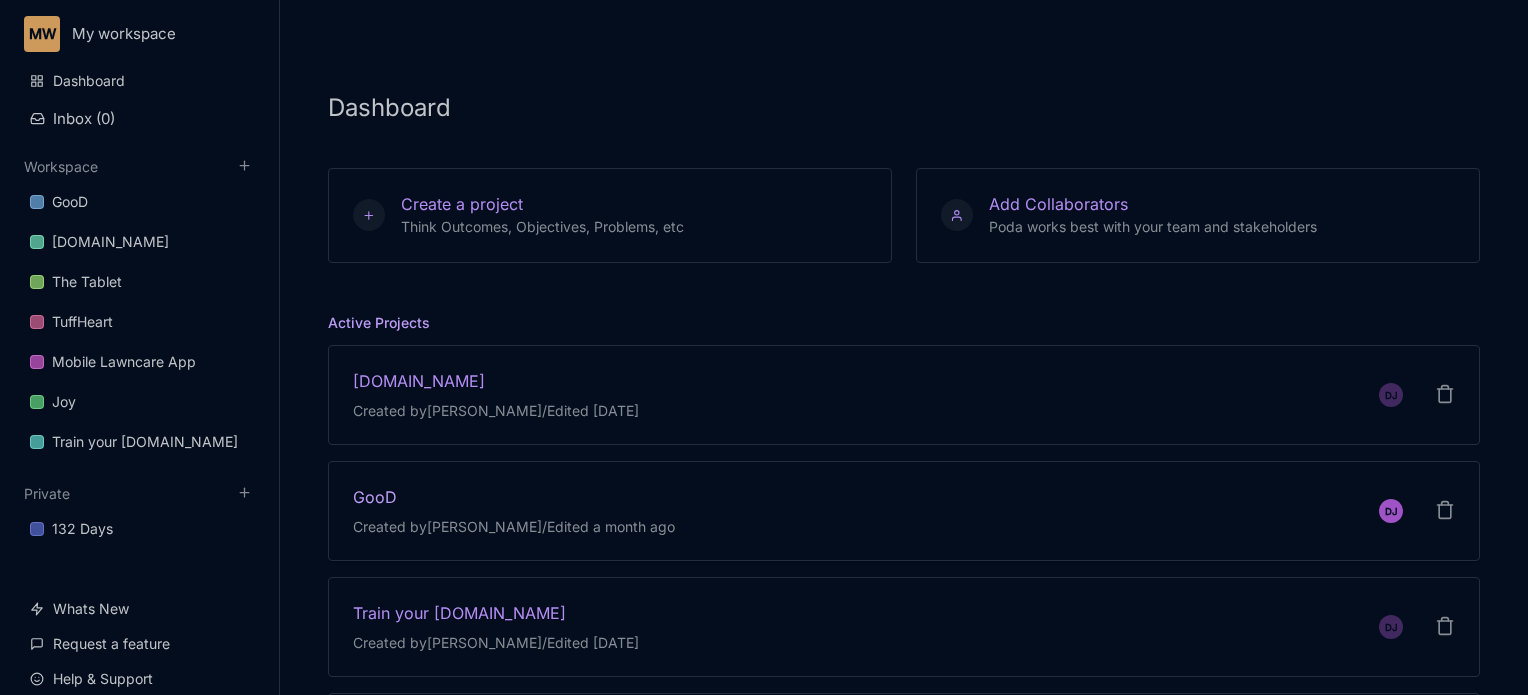 click on "DJ GooD Created by  DAQUEZ JEFFERSON  /  Edited   a month ago" at bounding box center (904, 511) 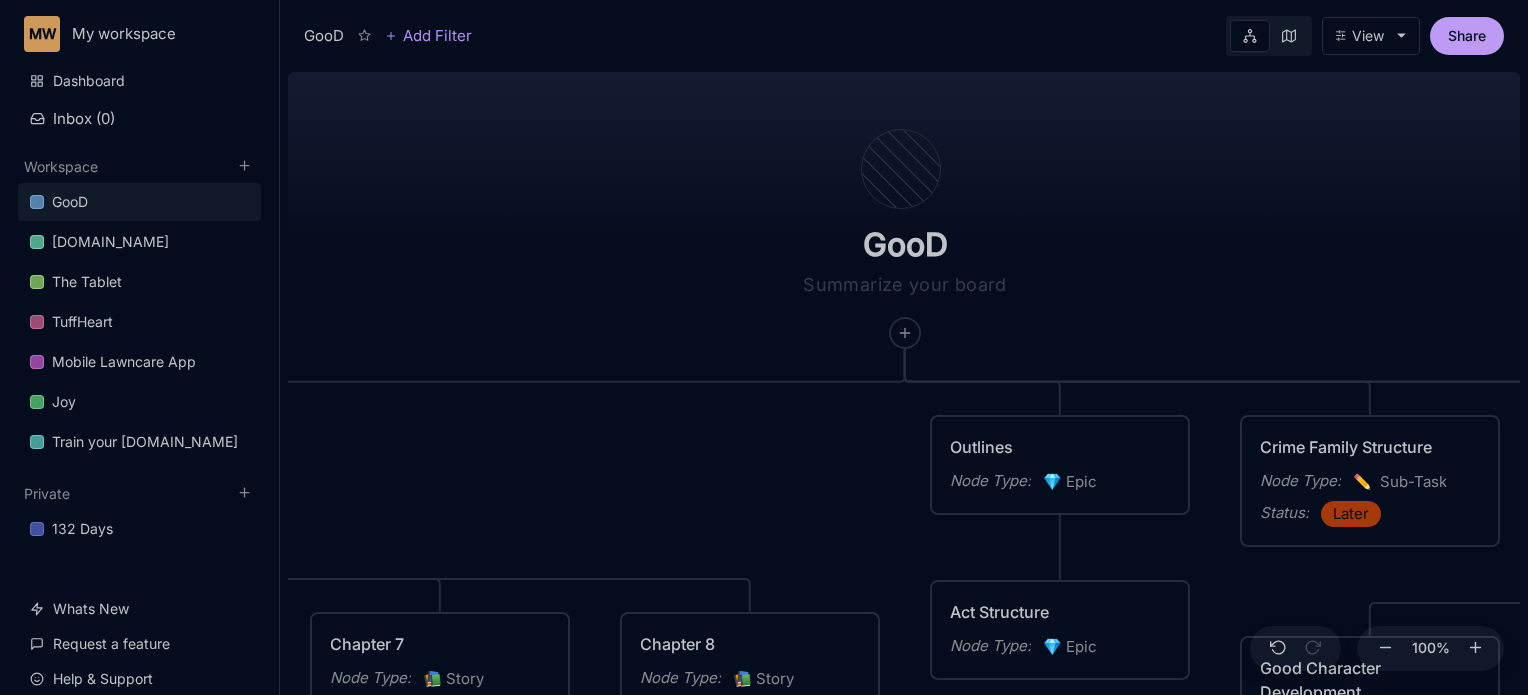 click on "Share" at bounding box center [1467, 36] 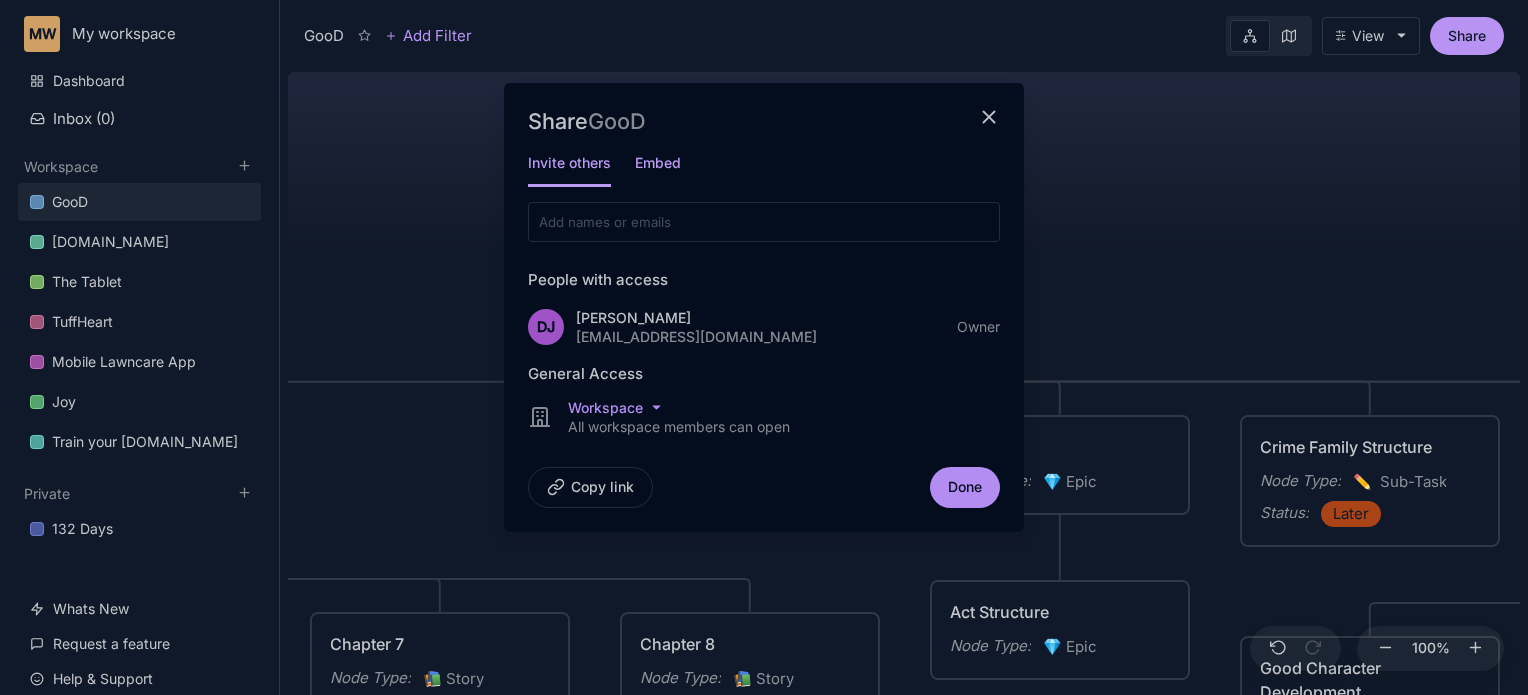 click on "Embed" at bounding box center [658, 169] 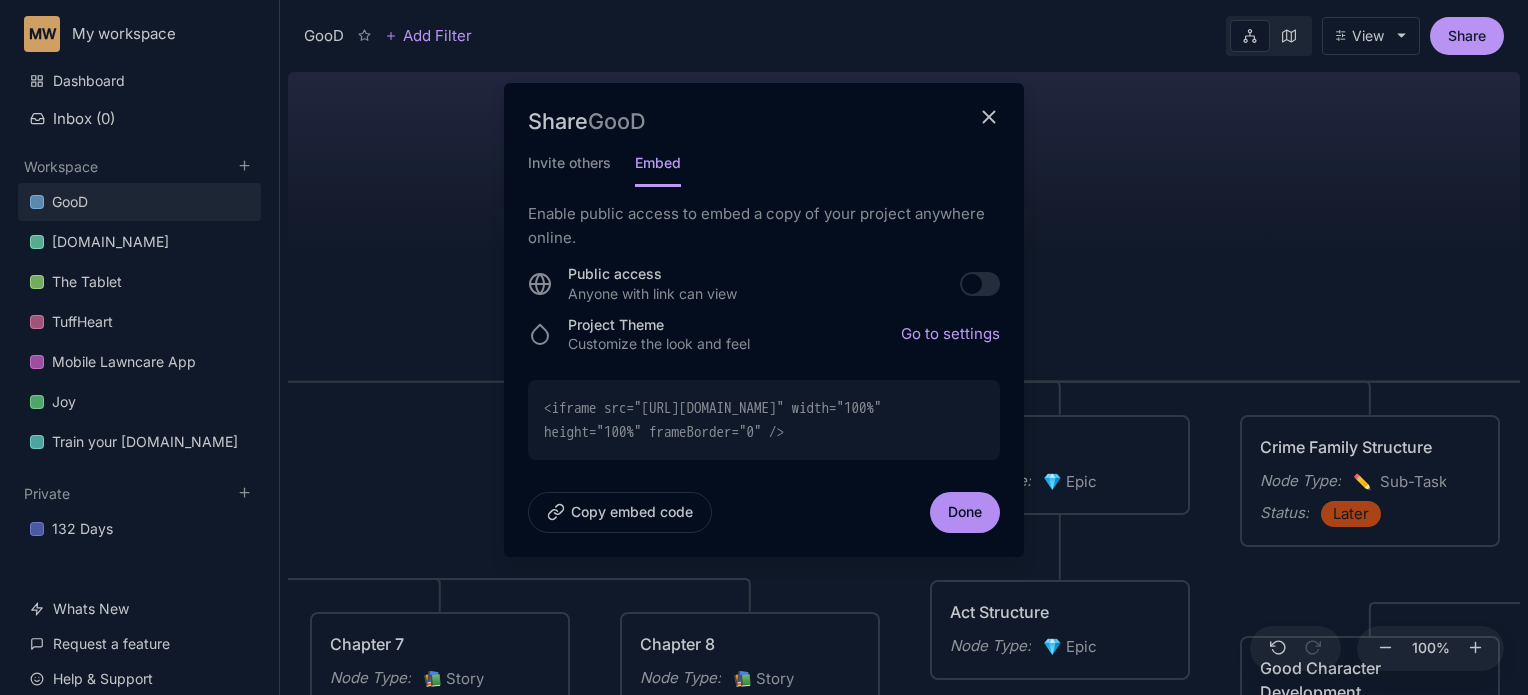 click on "Go to settings" at bounding box center [950, 333] 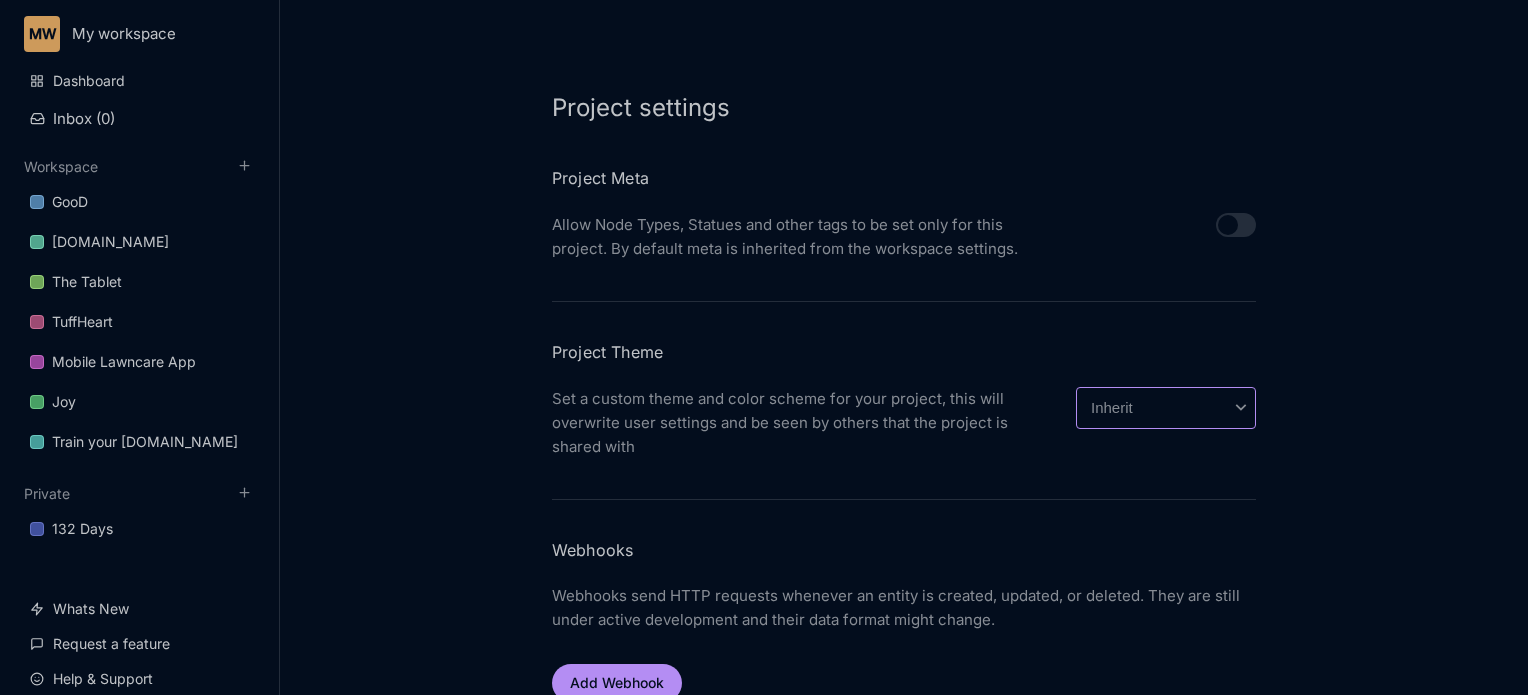 click on "Inherit Light Dark Grey Neon Teal Custom" at bounding box center [1166, 408] 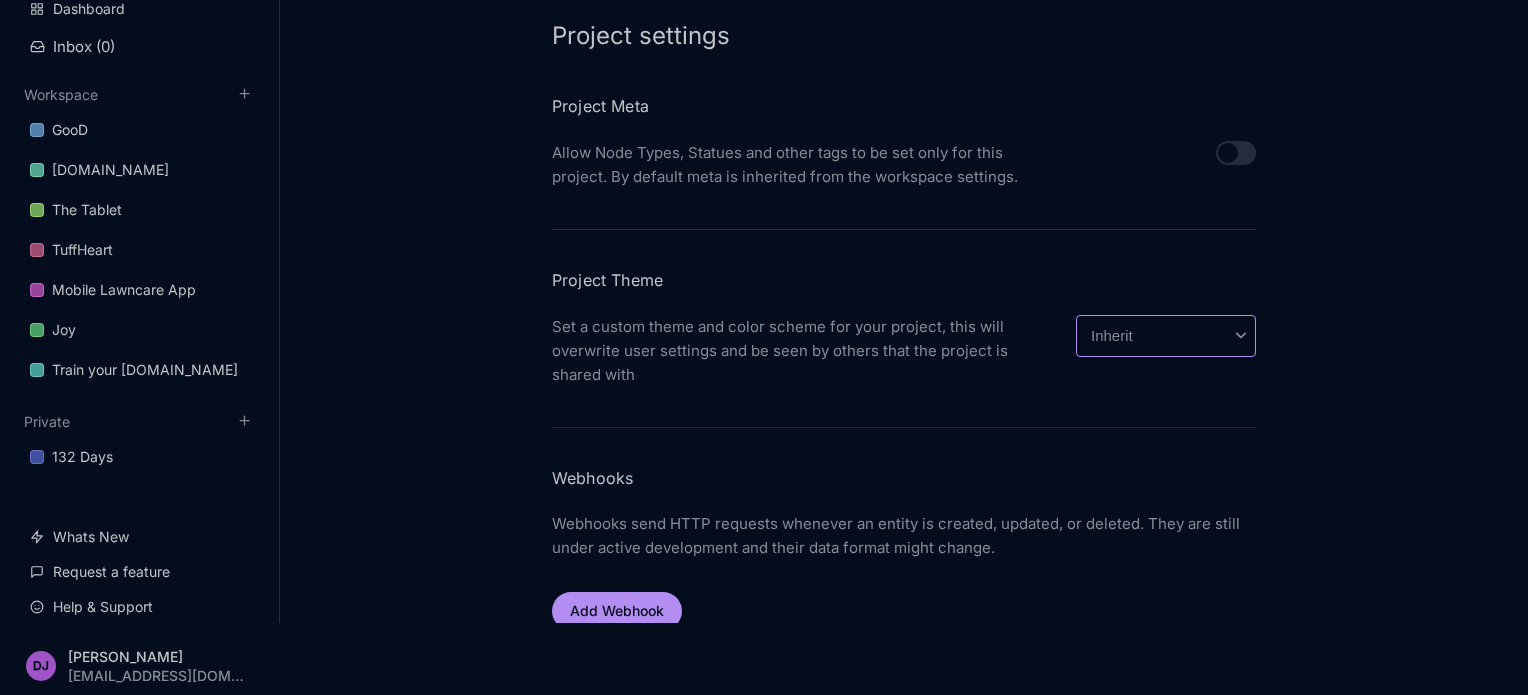 scroll, scrollTop: 0, scrollLeft: 0, axis: both 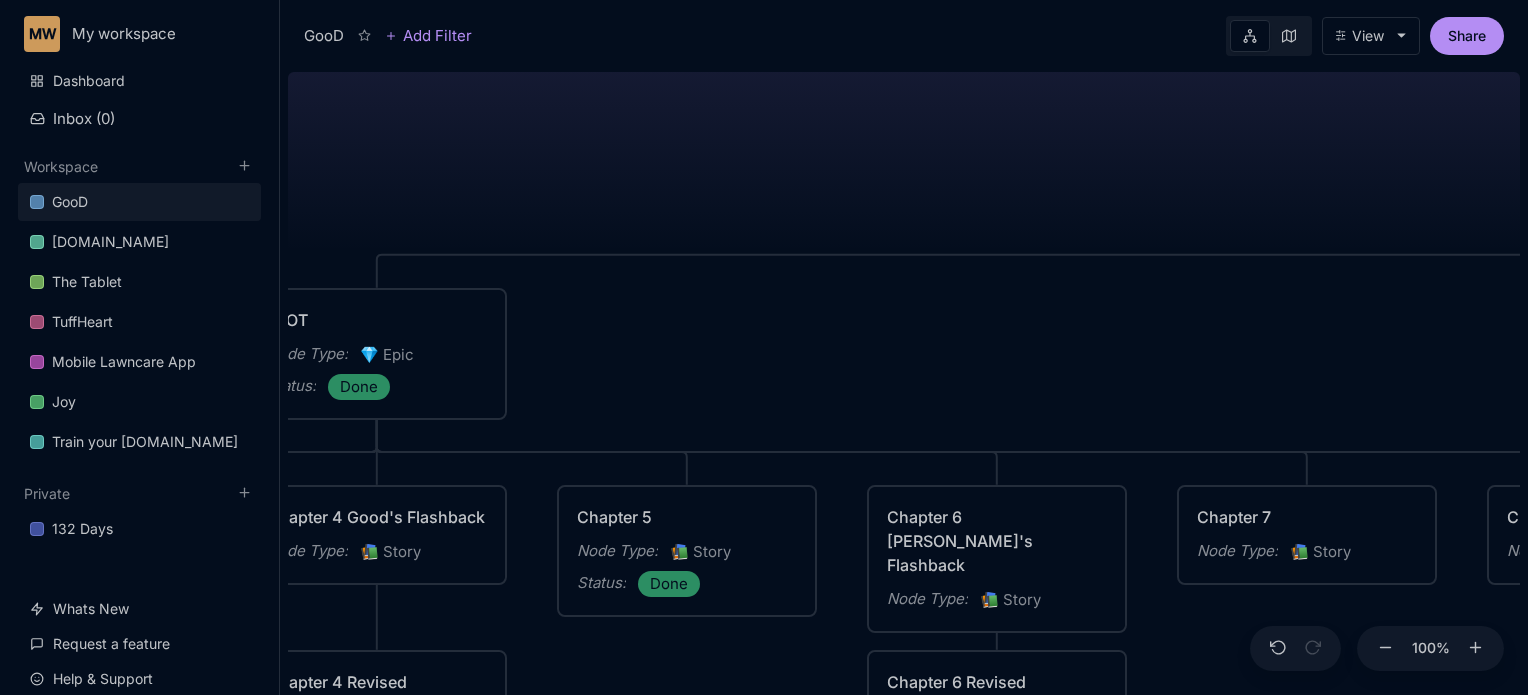 drag, startPoint x: 448, startPoint y: 295, endPoint x: 1315, endPoint y: 168, distance: 876.25226 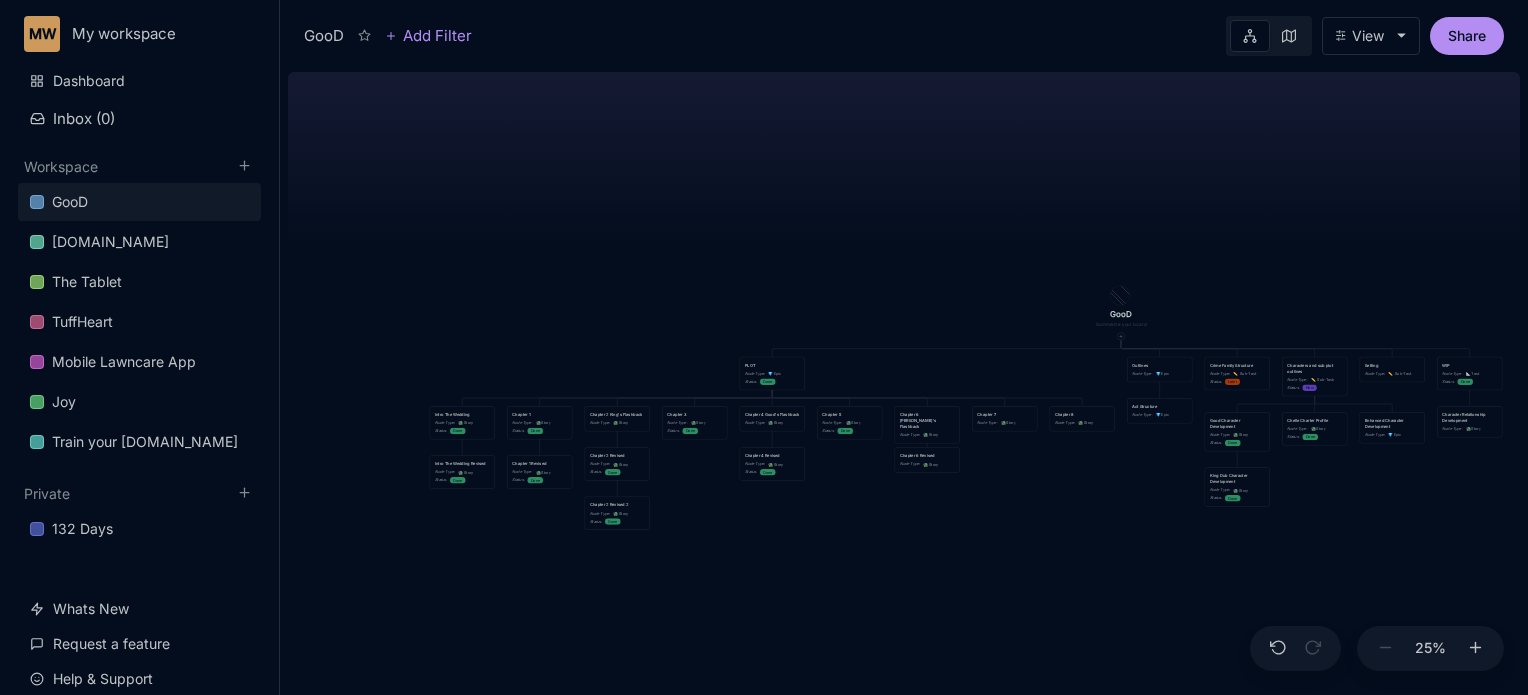 click on "View" at bounding box center (1371, 36) 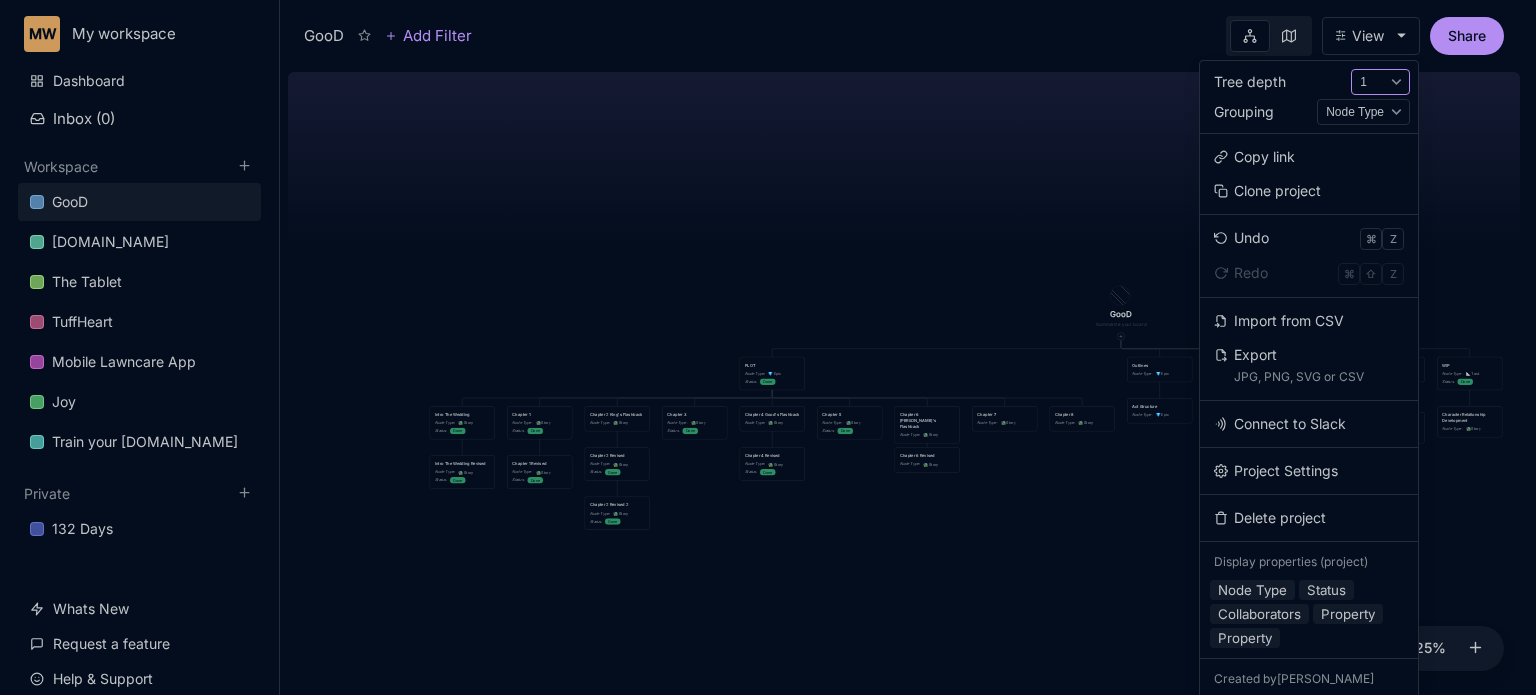 click on "1 2 3 4 Auto" at bounding box center [1380, 82] 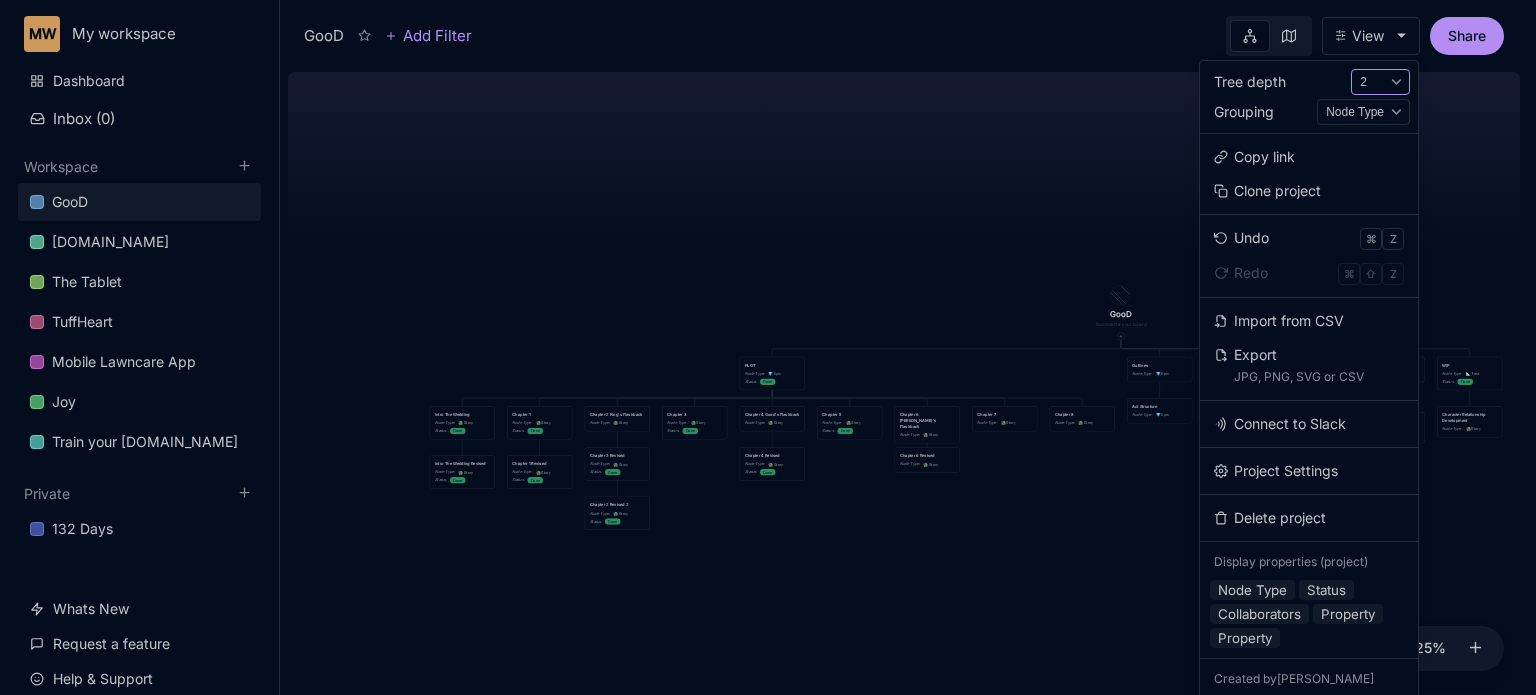 click on "1 2 3 4 Auto" at bounding box center (1380, 82) 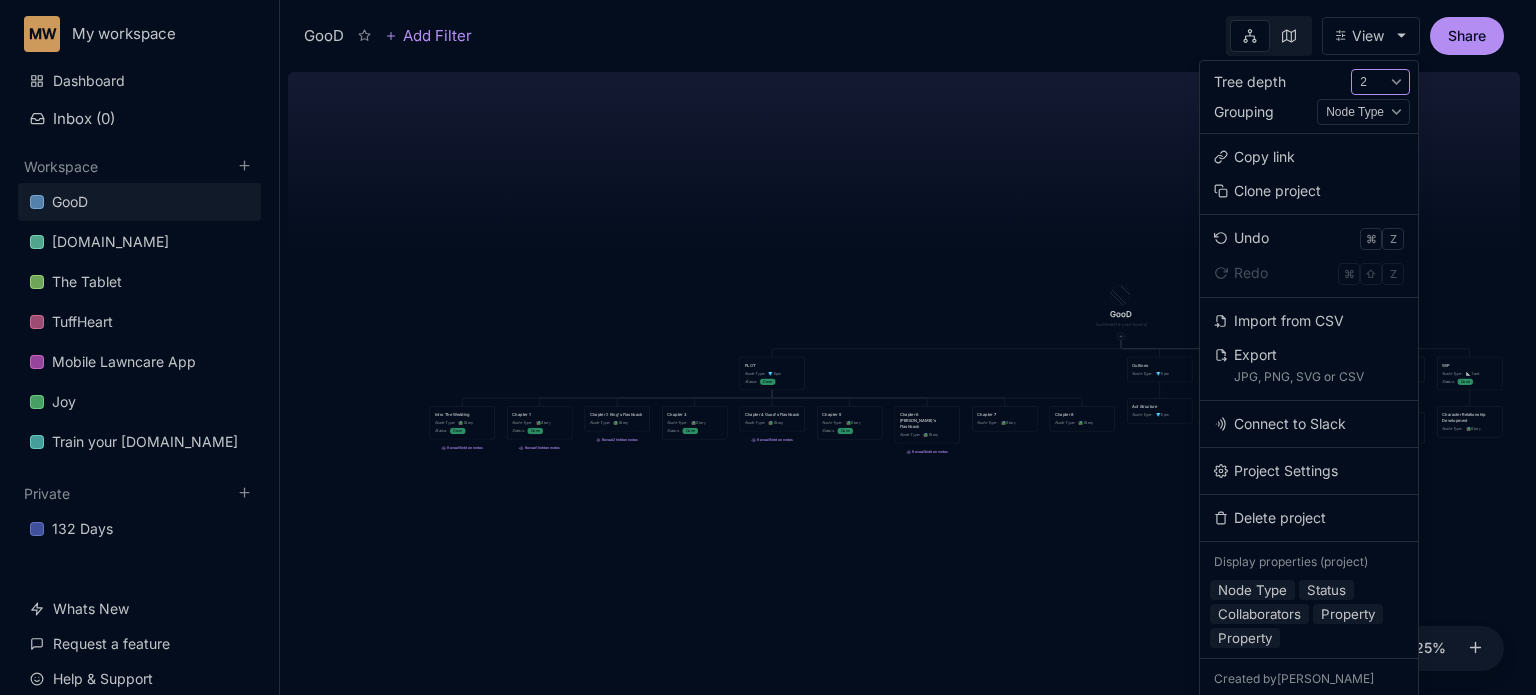 click on "1 2 3 4 Auto" at bounding box center (1380, 82) 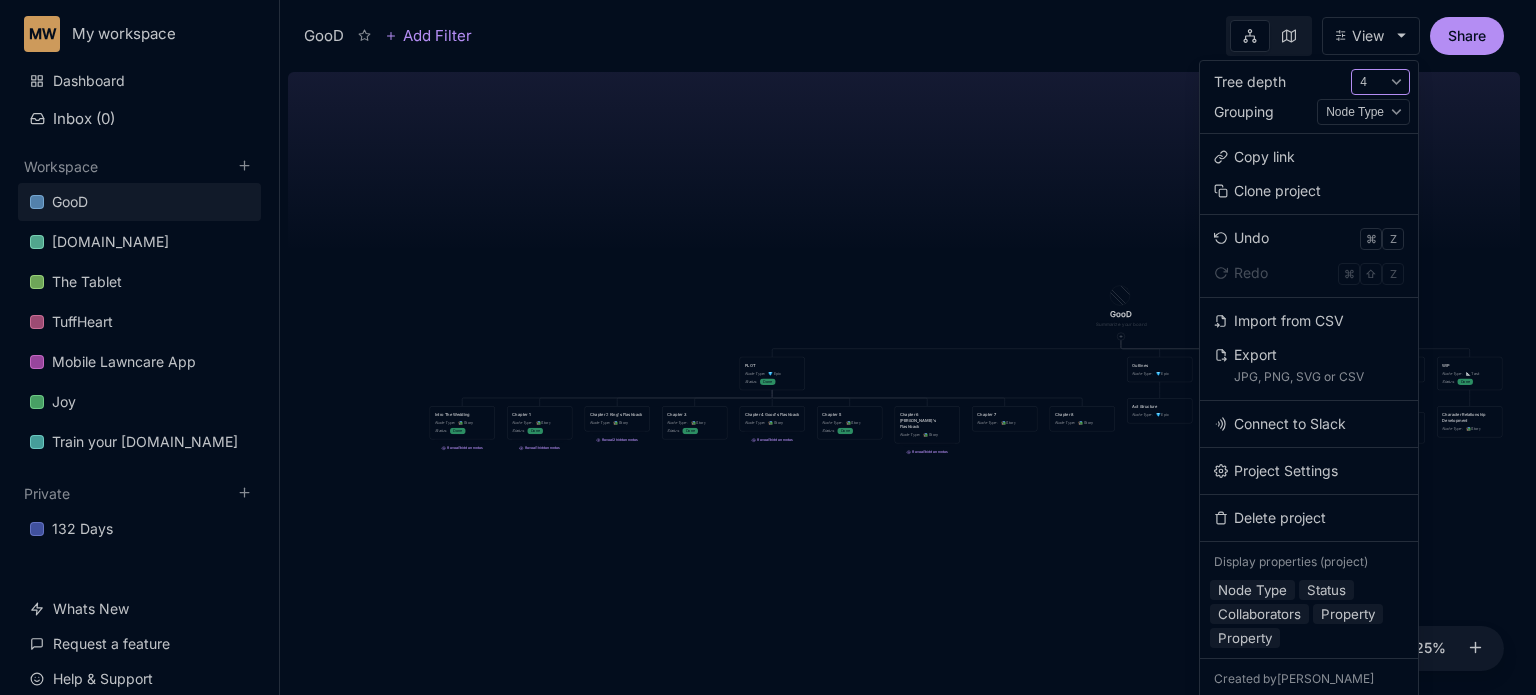 click on "1 2 3 4 Auto" at bounding box center [1380, 82] 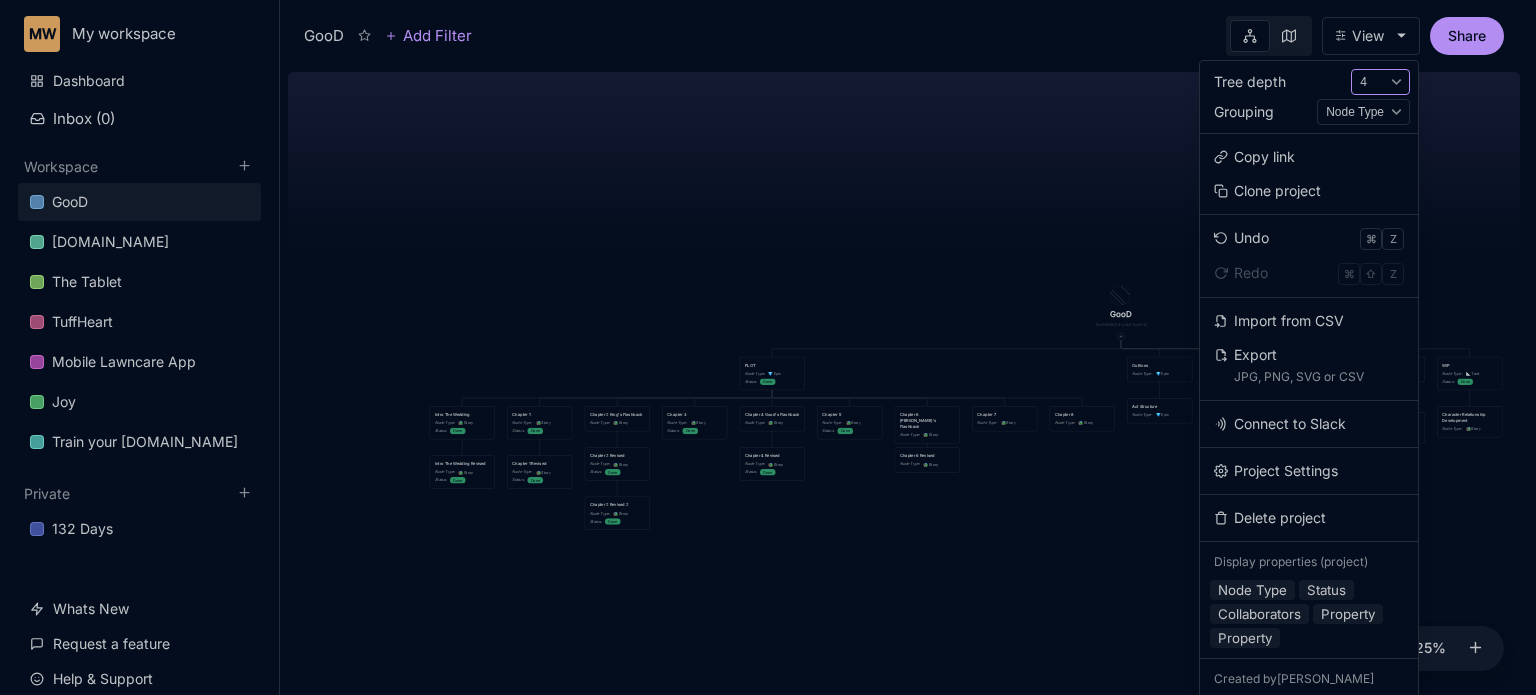 click on "1 2 3 4 Auto" at bounding box center (1380, 82) 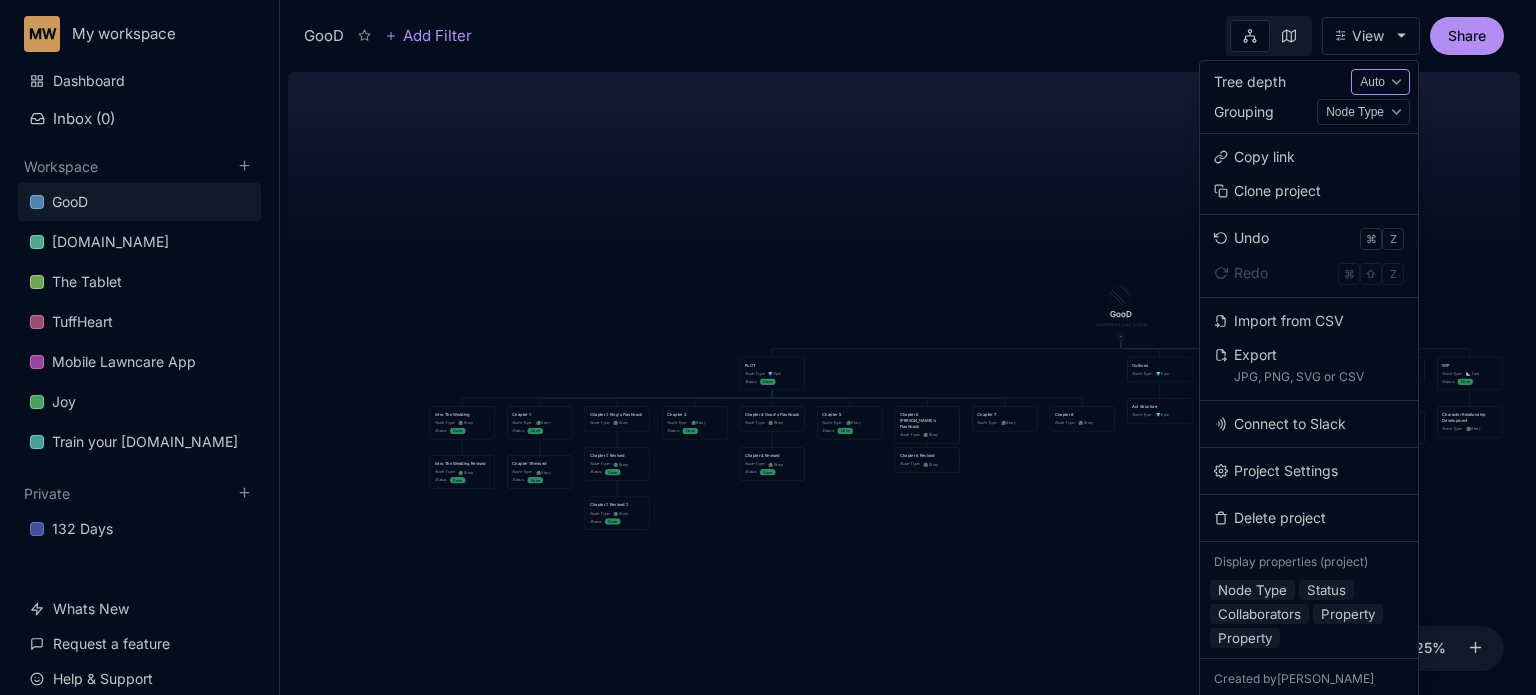 click on "1 2 3 4 Auto" at bounding box center (1380, 82) 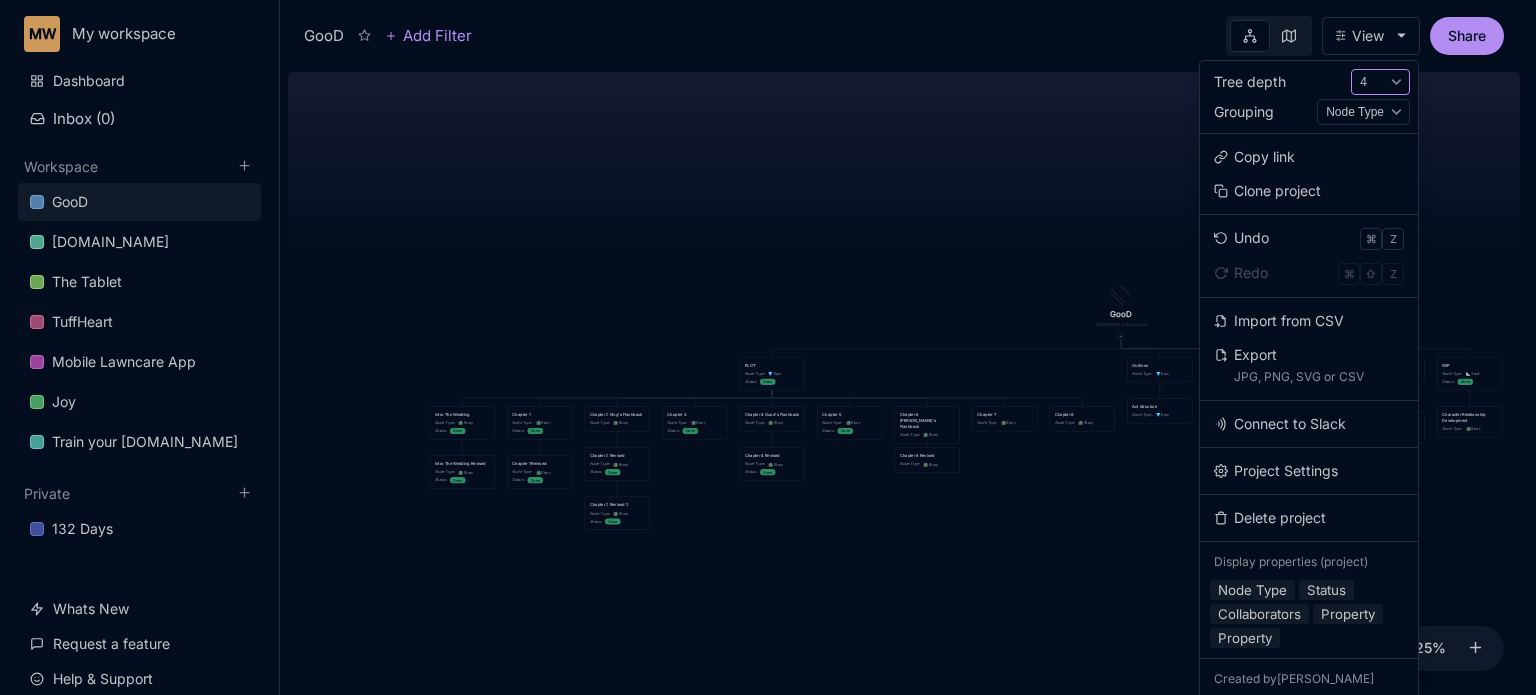 click on "1 2 3 4 Auto" at bounding box center [1380, 82] 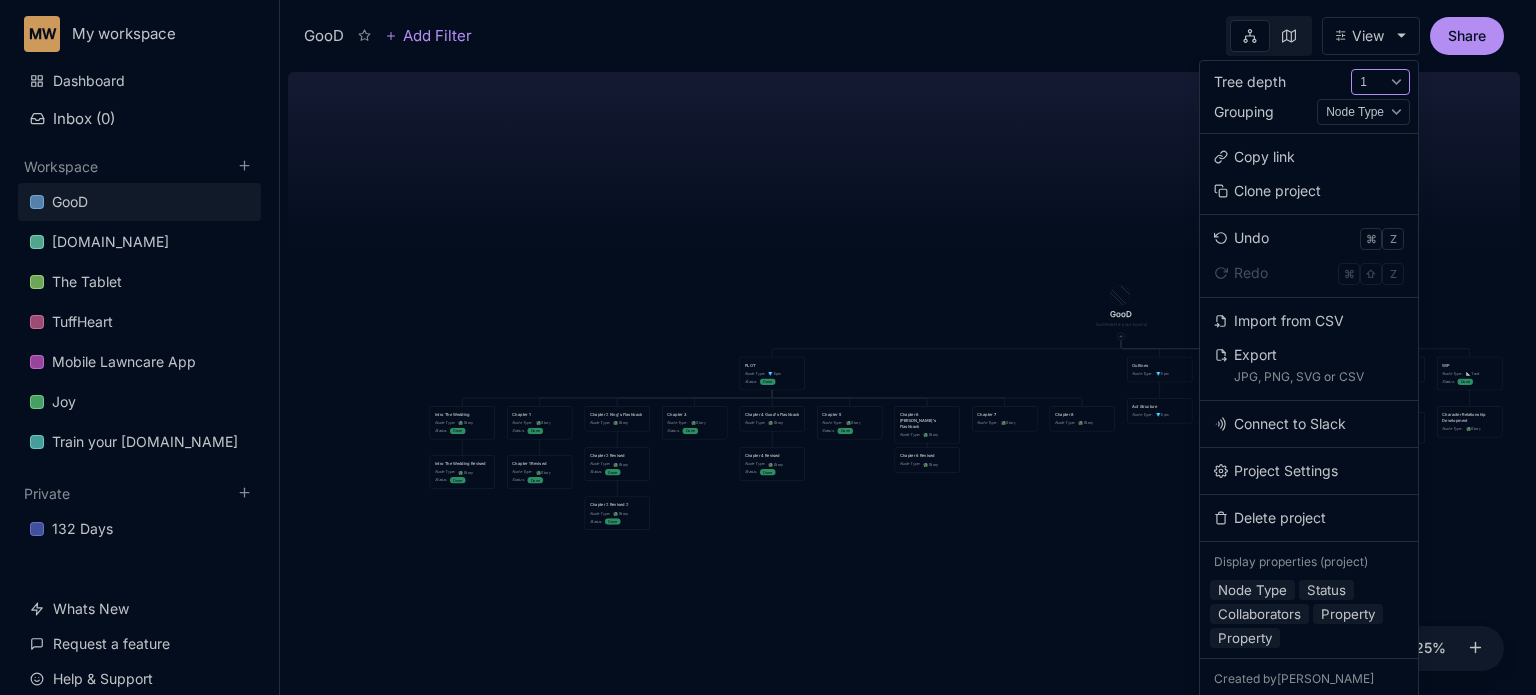 click on "1 2 3 4 Auto" at bounding box center (1380, 82) 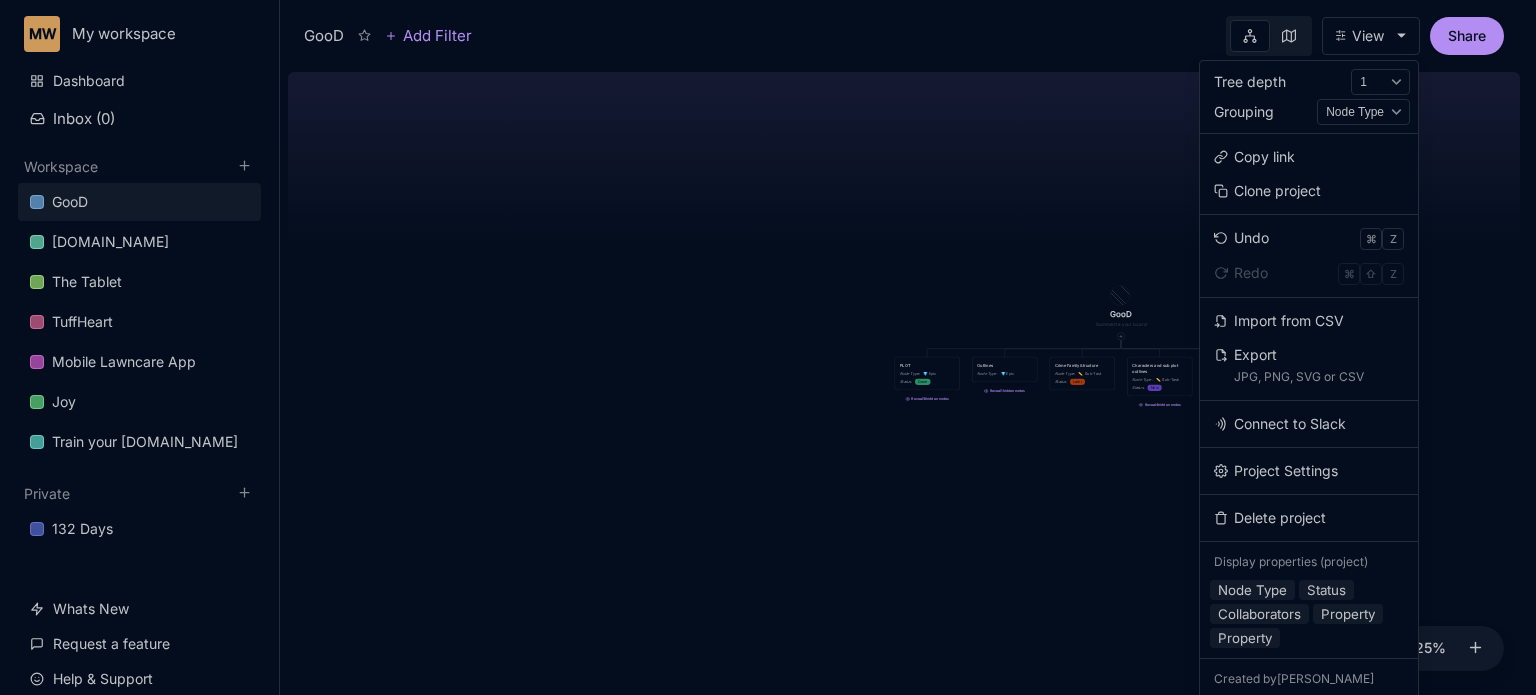 click on "Tree depth 1 2 3 4 Auto Grouping Node Type Status  Copy link  Clone project  Undo   ⌘ Z  Redo   ⌘ ⇧ Z Import from CSV Export JPG, PNG, SVG or CSV  Connect to Slack  Project Settings  Delete project Display properties ( project ) Node Type Status Collaborators Property Property Created by  DAQUEZ JEFFERSON Edited   a month ago" at bounding box center (1309, 392) 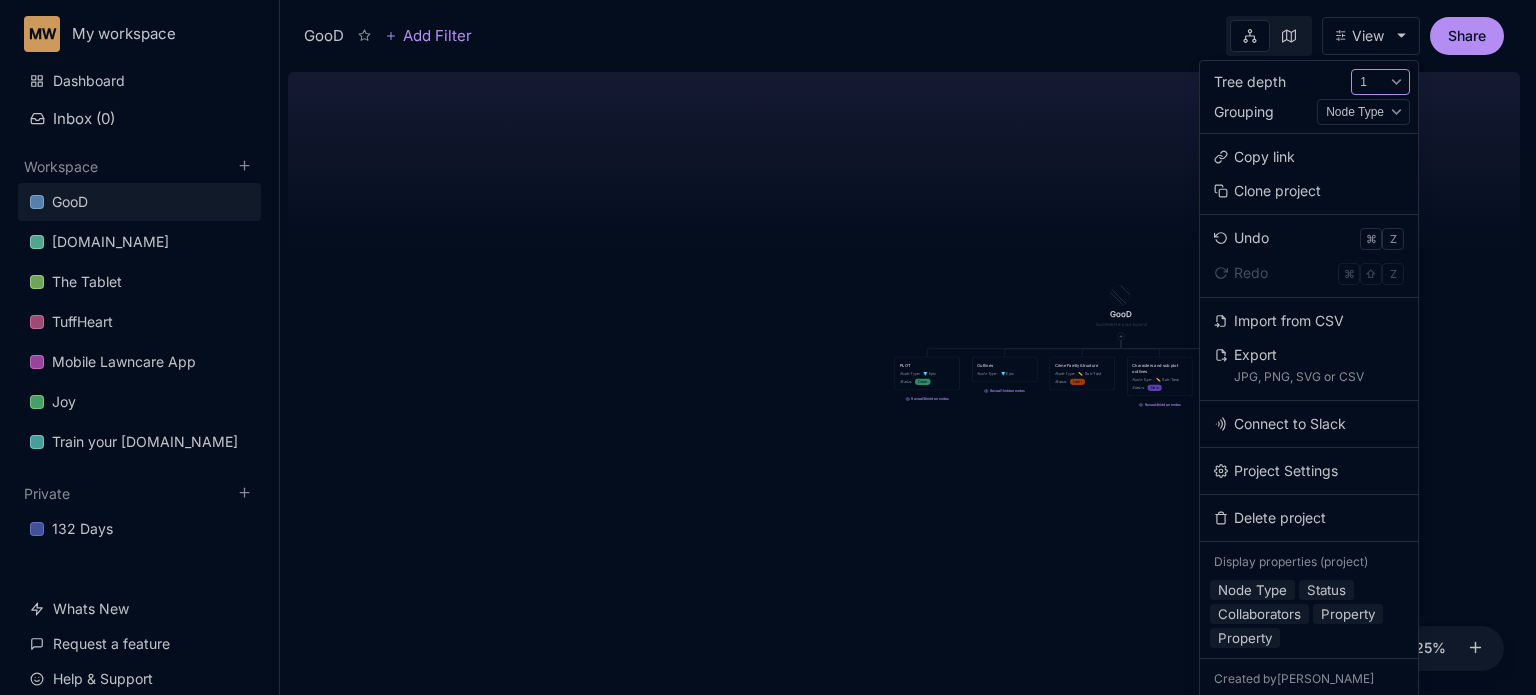 click on "1 2 3 4 Auto" at bounding box center [1380, 82] 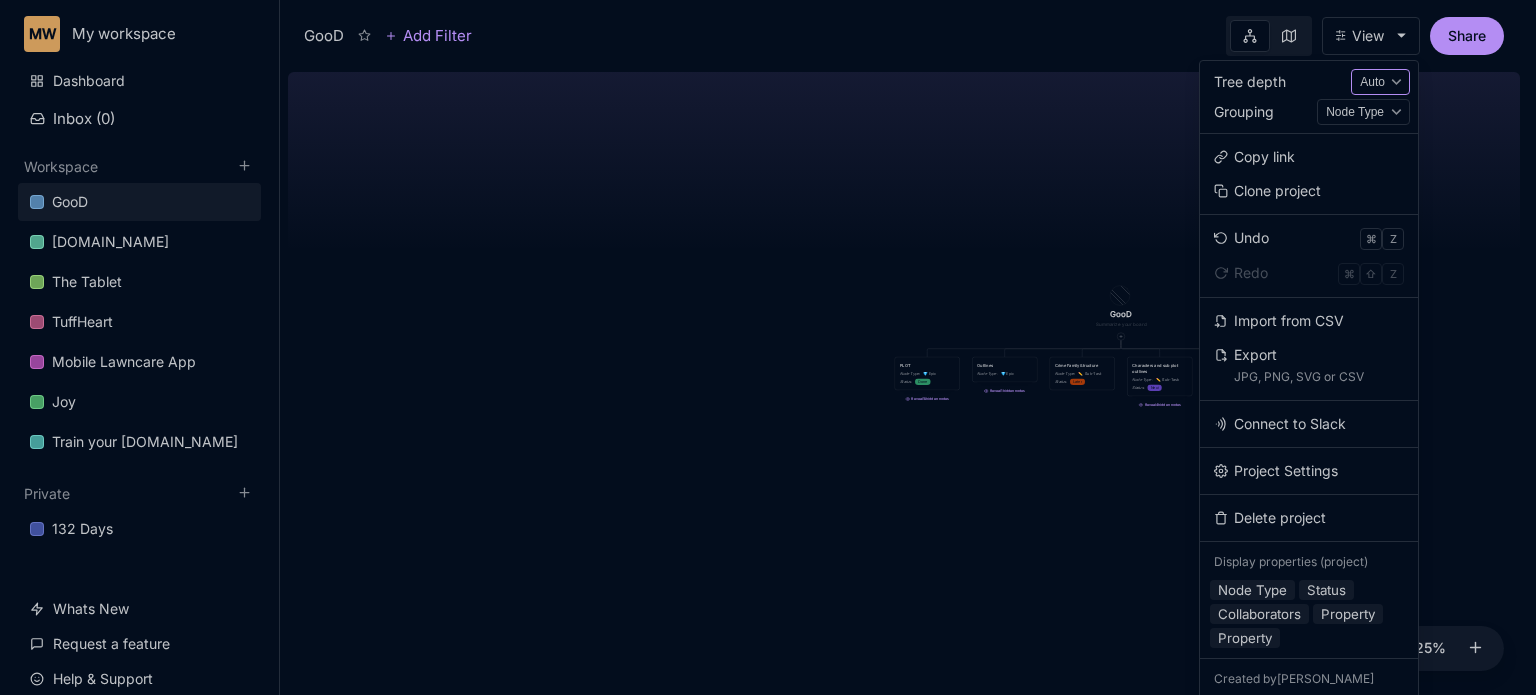 click on "1 2 3 4 Auto" at bounding box center (1380, 82) 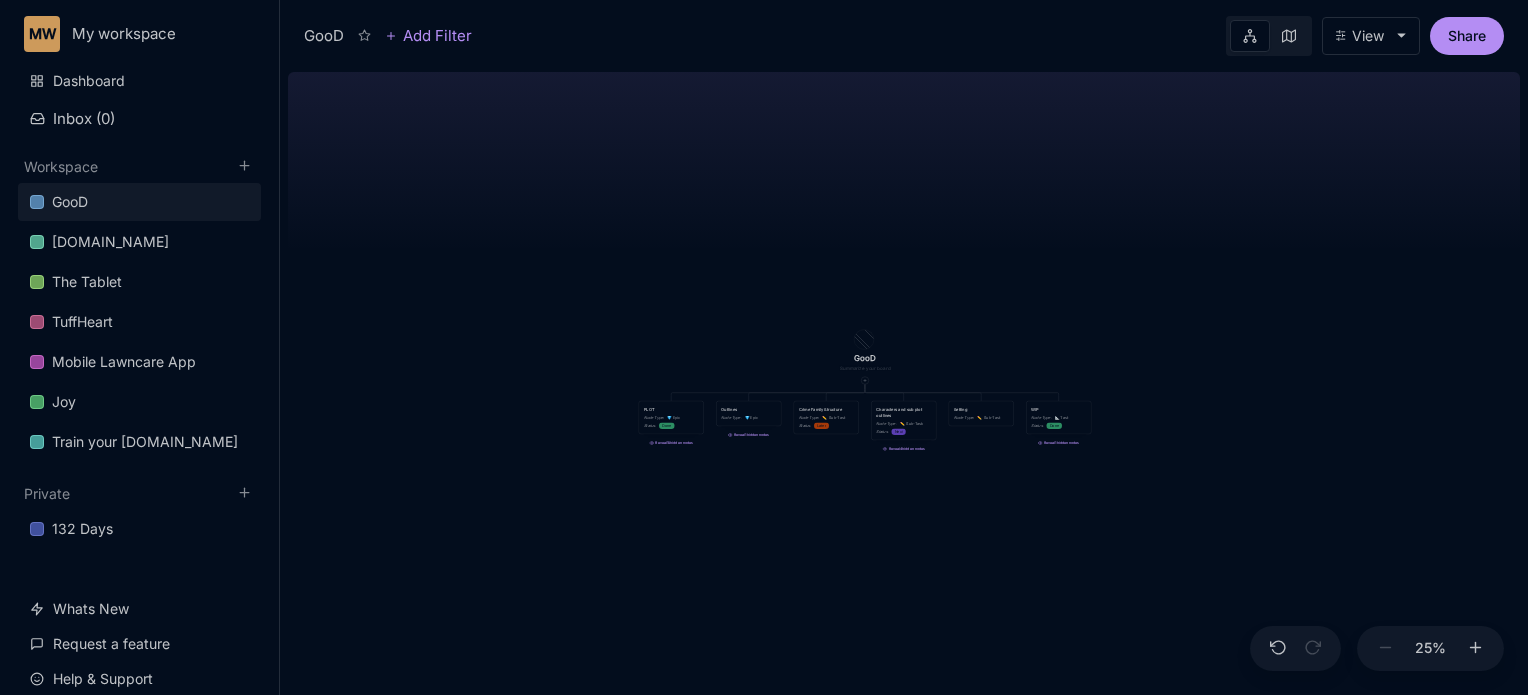 drag, startPoint x: 1038, startPoint y: 223, endPoint x: 781, endPoint y: 267, distance: 260.73932 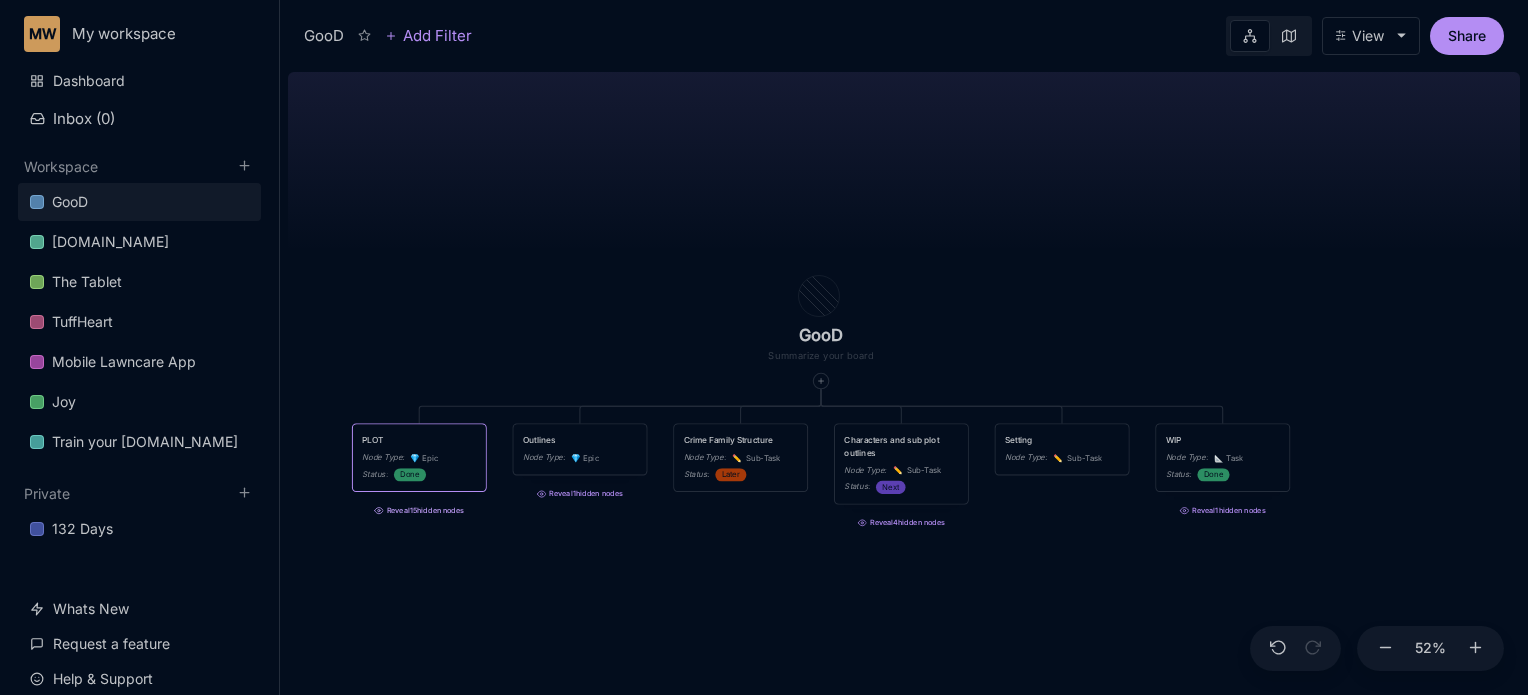 click on "Reveal  15  hidden nodes" at bounding box center [419, 507] 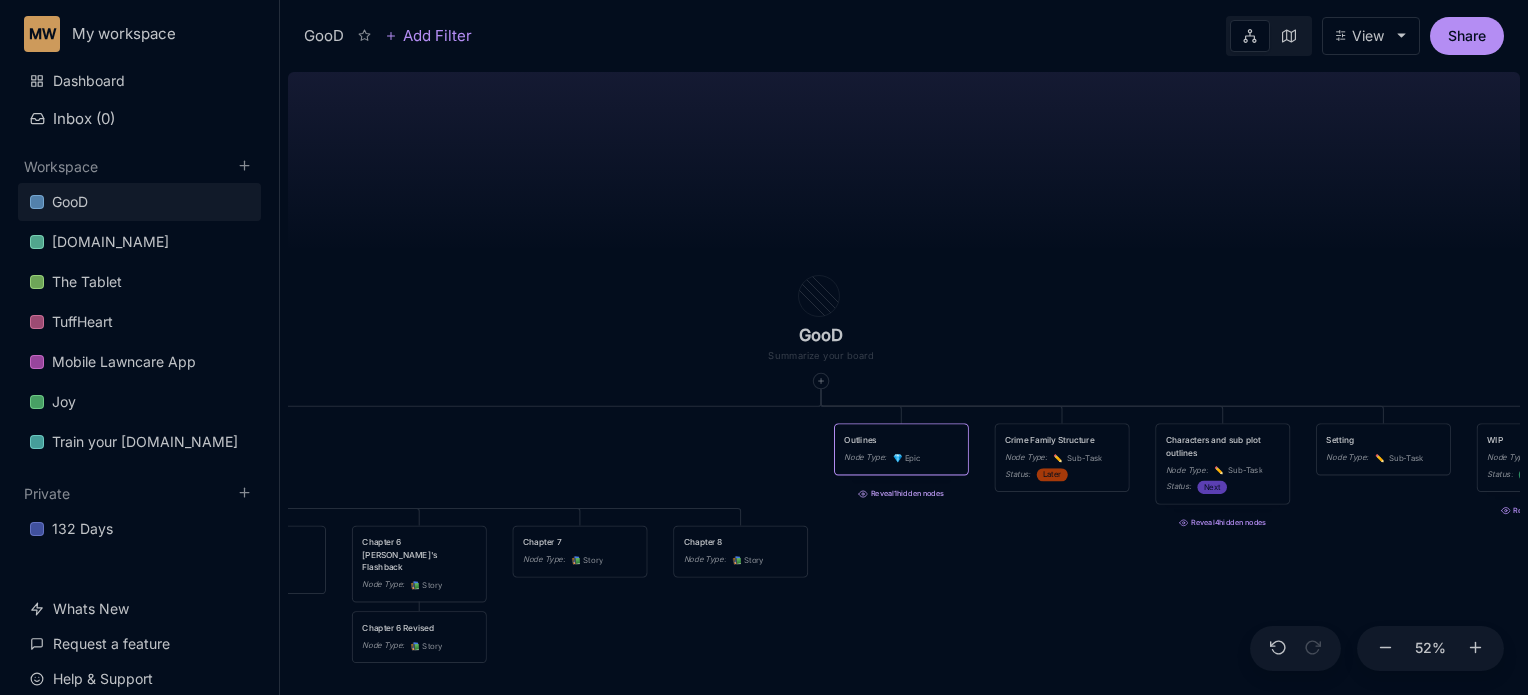 click on "Reveal  1  hidden nodes" at bounding box center [901, 491] 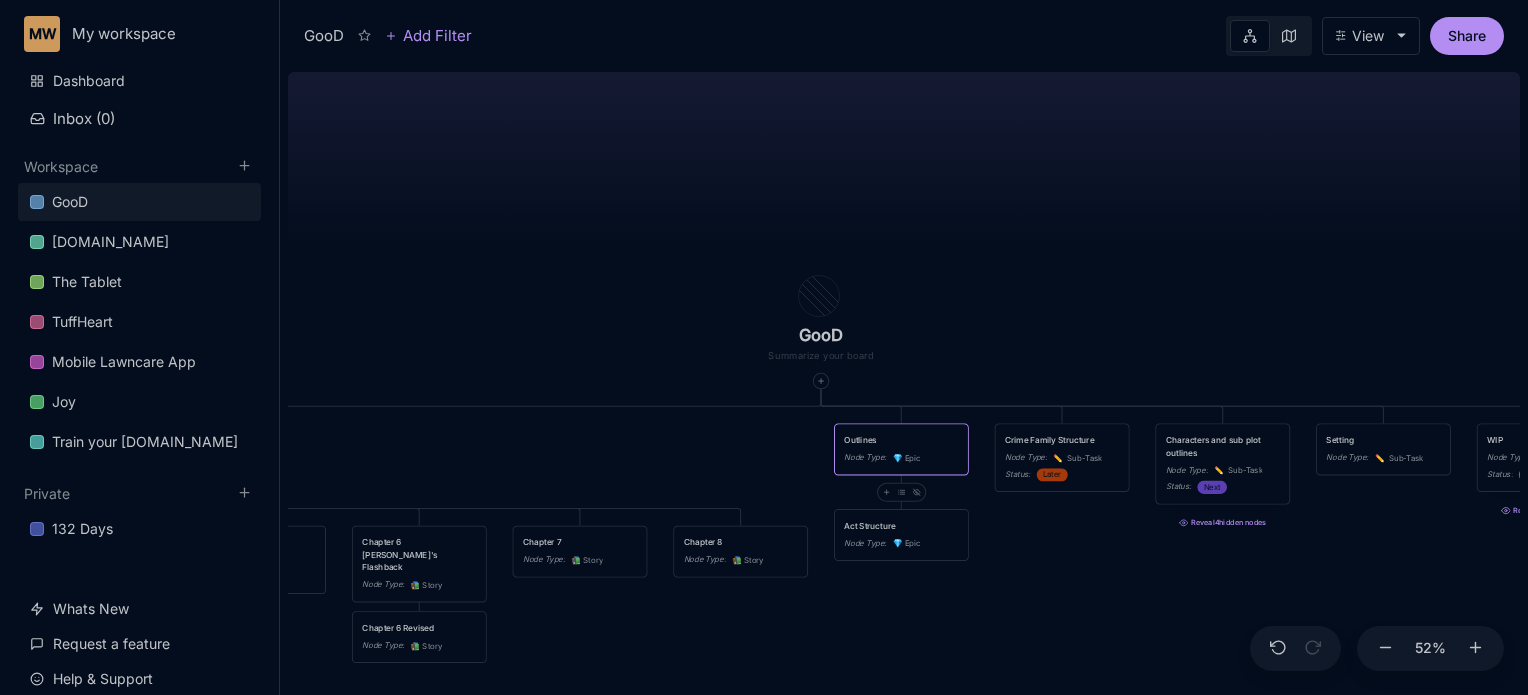 click on "GooD PLOT Node Type : 💎   Epic Status : Done Outlines Node Type : 💎   Epic Crime Family Structure
Node Type : ✏ ️  Sub-Task Status : Later Characters and sub plot outlines Node Type : ✏ ️  Sub-Task Status : Next Reveal  4  hidden nodes Setting Node Type : ✏ ️  Sub-Task WIP Node Type : 📐   Task Status : Done Reveal  1  hidden nodes Intro The Wedding Node Type : 📚   Story Status : Done Chapter 1  Node Type : 📚   Story Status : Done Chapter 2 King's Flashback Node Type : 📚   Story Chapter 3 Node Type : 📚   Story Status : Done Chapter 4 Good's Flashback Node Type : 📚   Story Chapter 5 Node Type : 📚   Story Status : Done Chapter 6 Max's Flashback Node Type : 📚   Story Chapter 7 Node Type : 📚   Story Chapter 8 Node Type : 📚   Story Act Structure Node Type : 💎   Epic Intro The Wedding Revised Node Type : 📚   Story Status : Done Chapter 1 Revised Node Type : 📚   Story Status : Done Chapter 2 Revised Node Type : 📚   Story Status : Done Chapter 4 Revised : :" at bounding box center [904, 379] 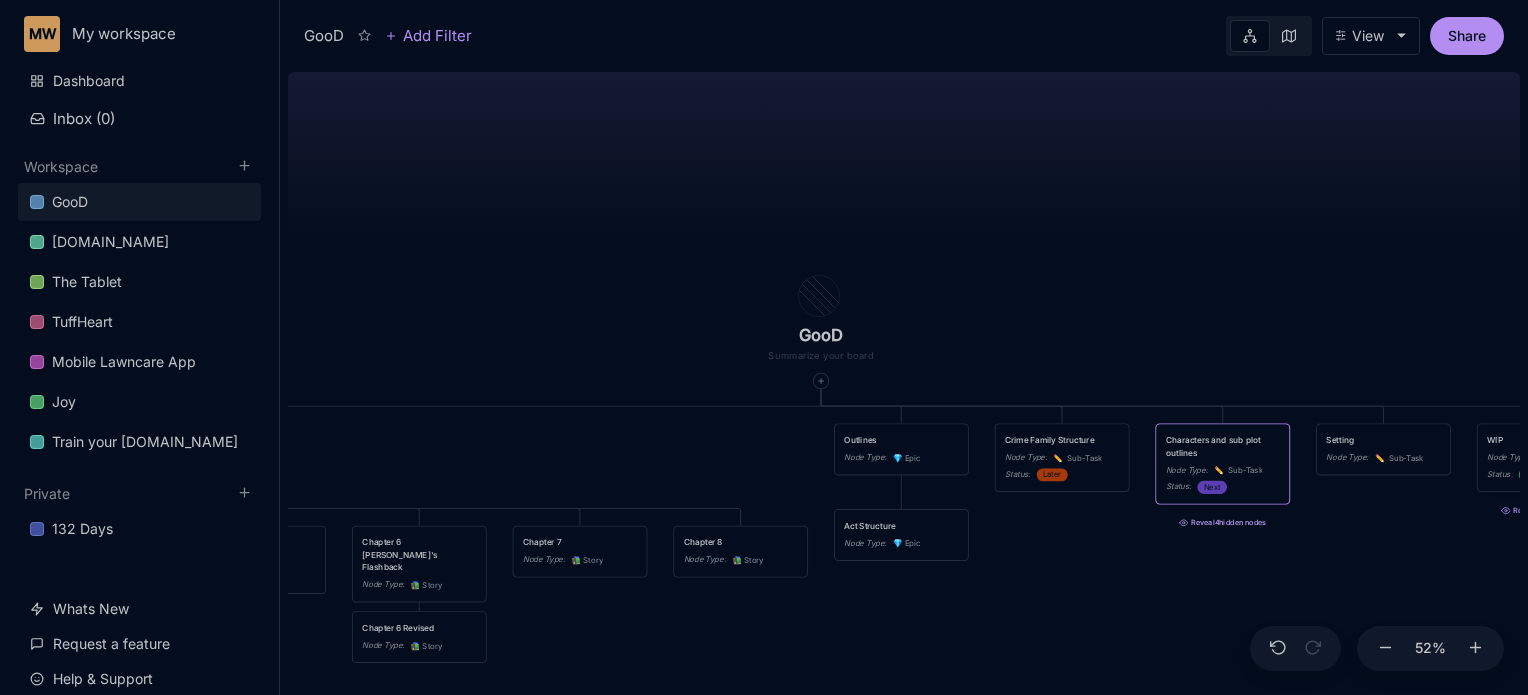click on "Reveal  4  hidden nodes" at bounding box center (1222, 520) 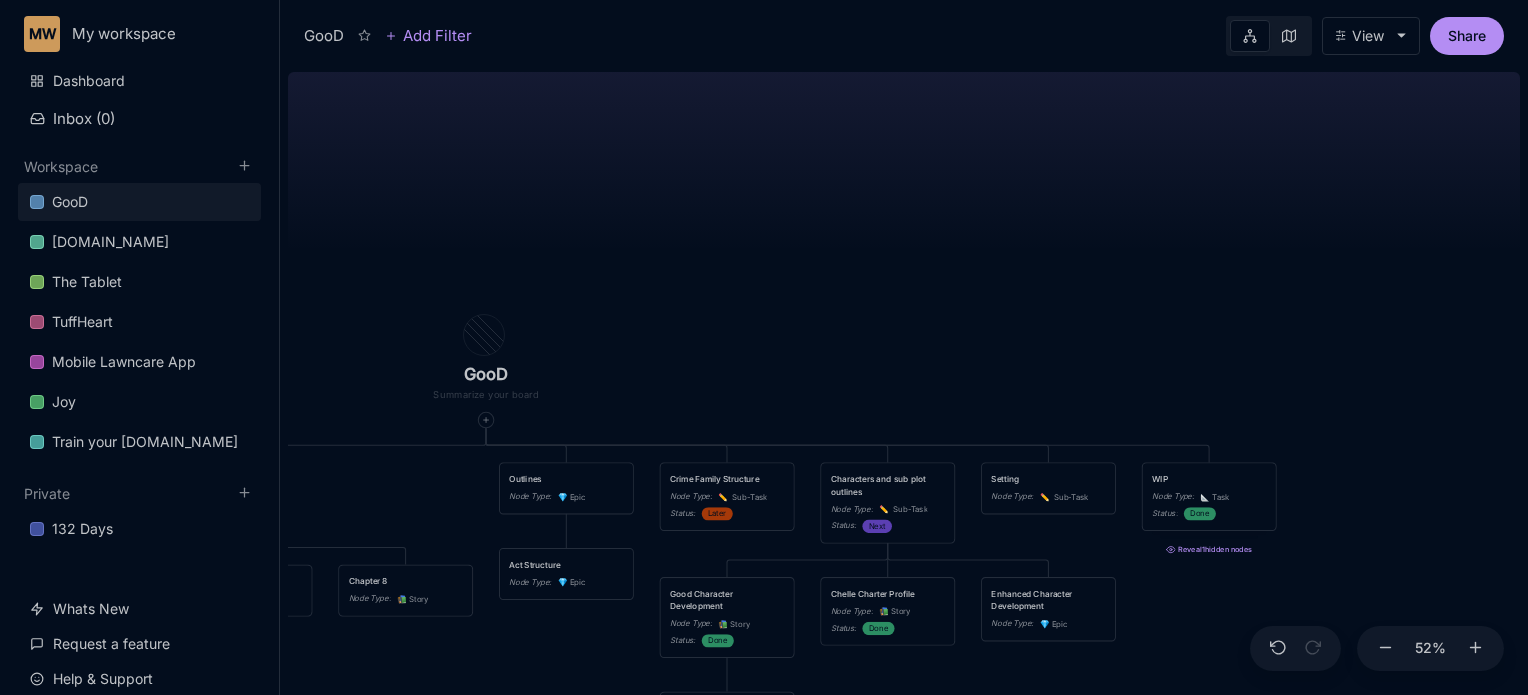drag, startPoint x: 1391, startPoint y: 308, endPoint x: 1056, endPoint y: 347, distance: 337.2625 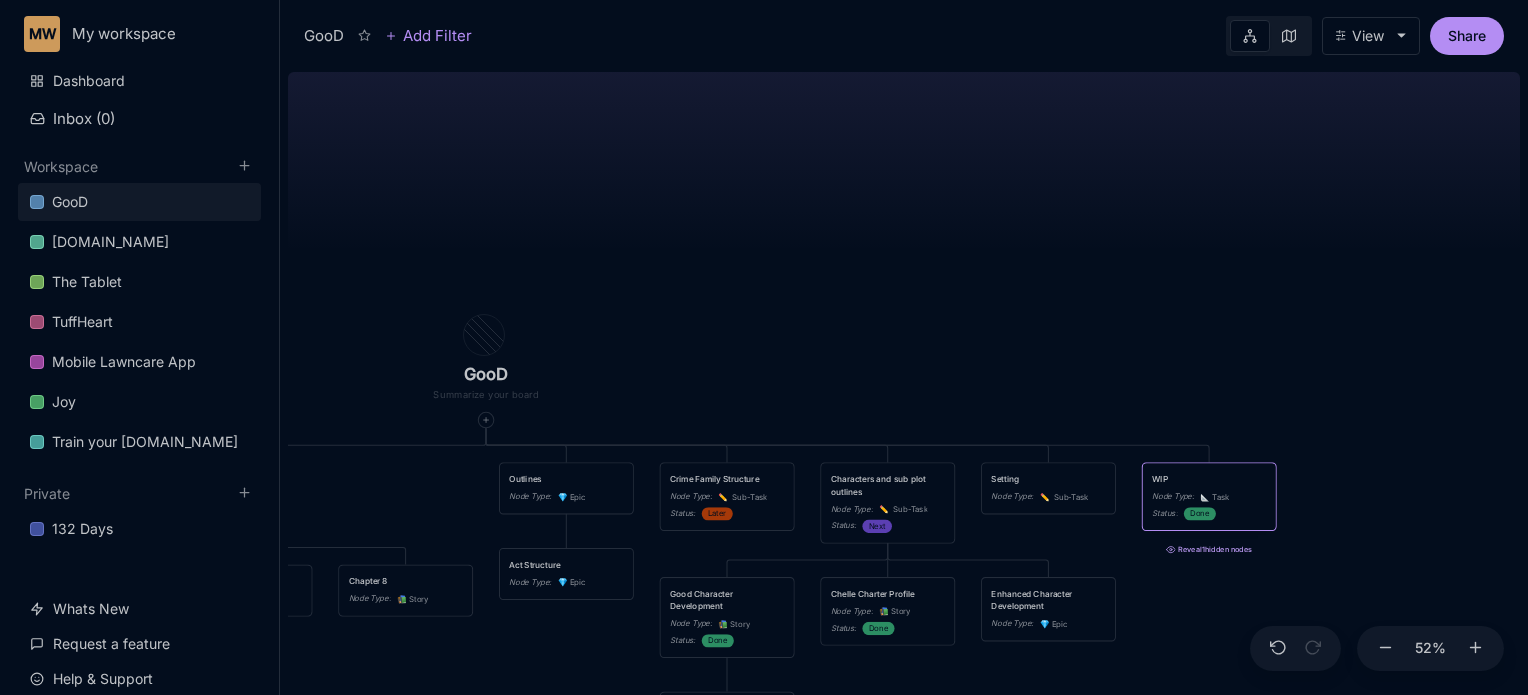 click on "Reveal  1  hidden nodes" at bounding box center (1209, 546) 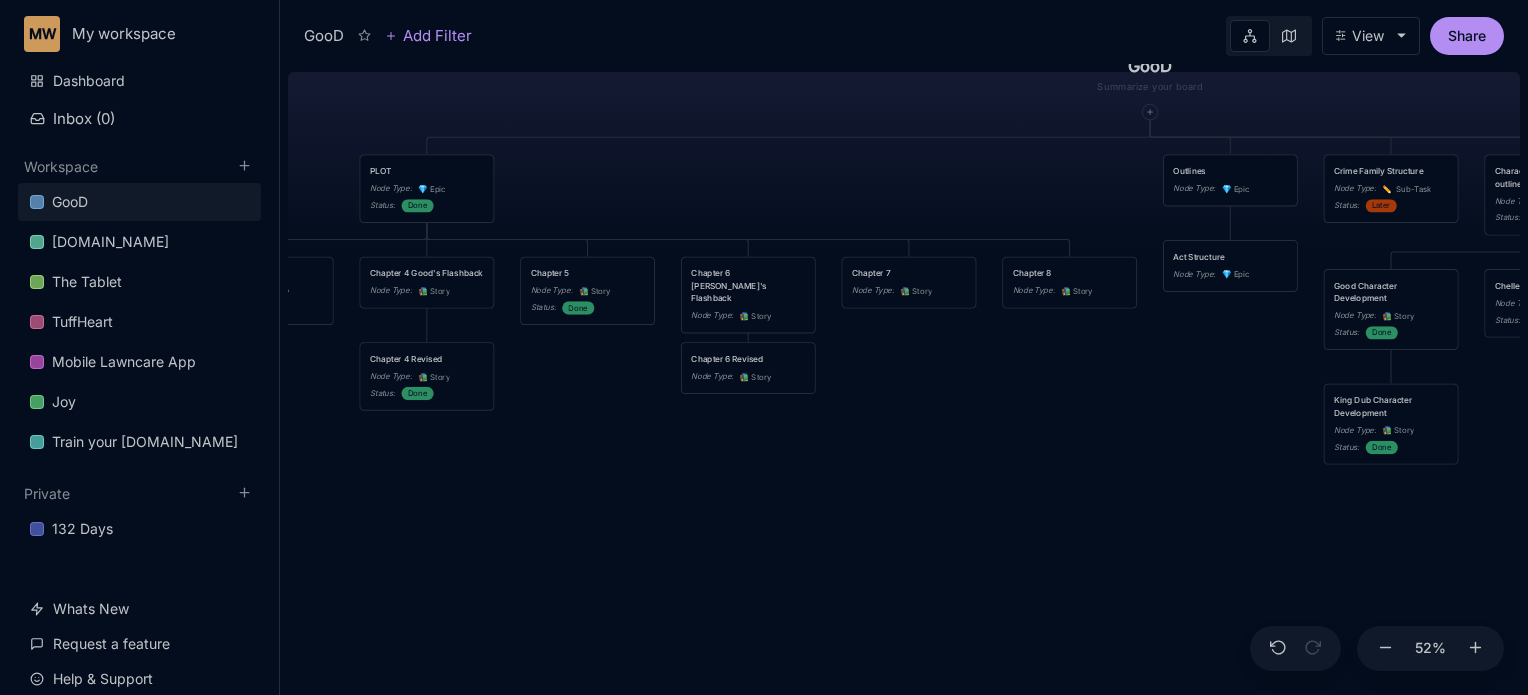 drag, startPoint x: 871, startPoint y: 303, endPoint x: 1535, endPoint y: -5, distance: 731.9563 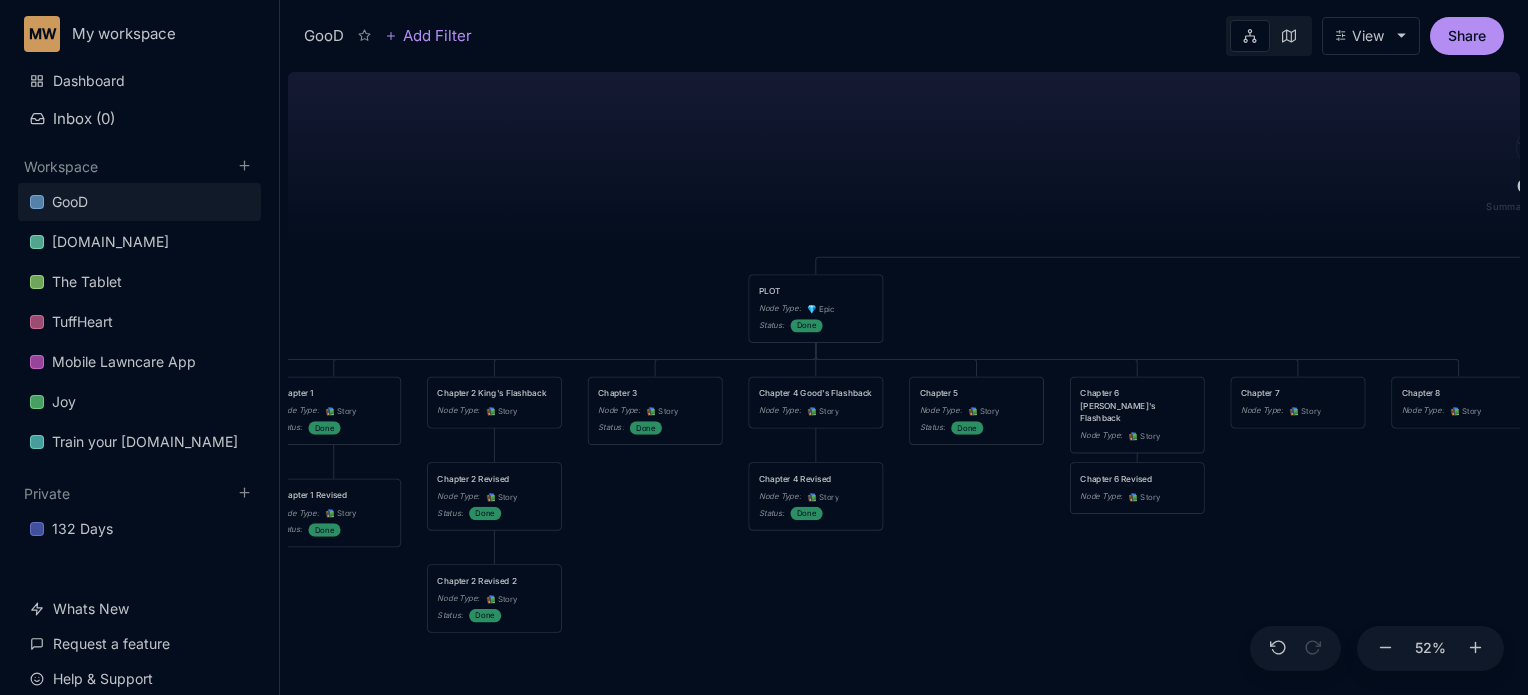 drag, startPoint x: 687, startPoint y: 510, endPoint x: 1076, endPoint y: 631, distance: 407.38434 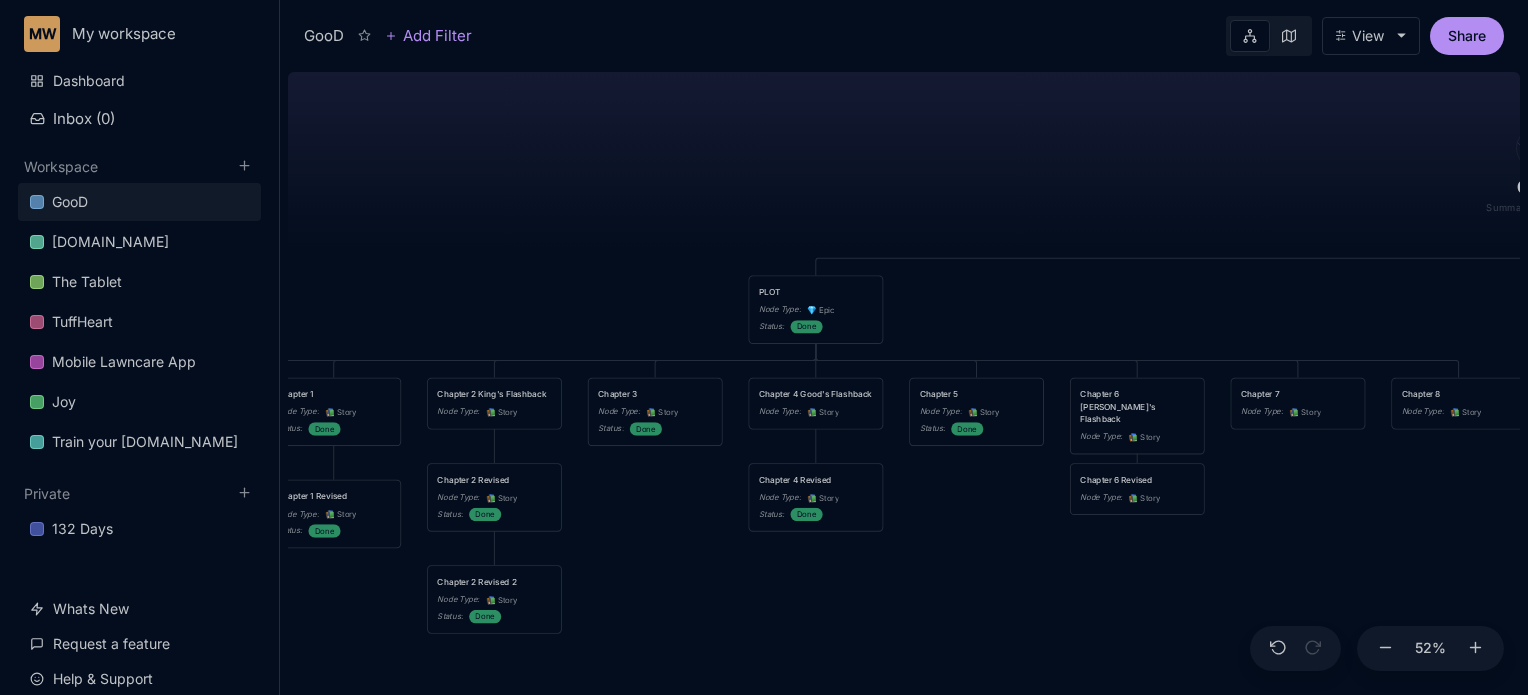 click 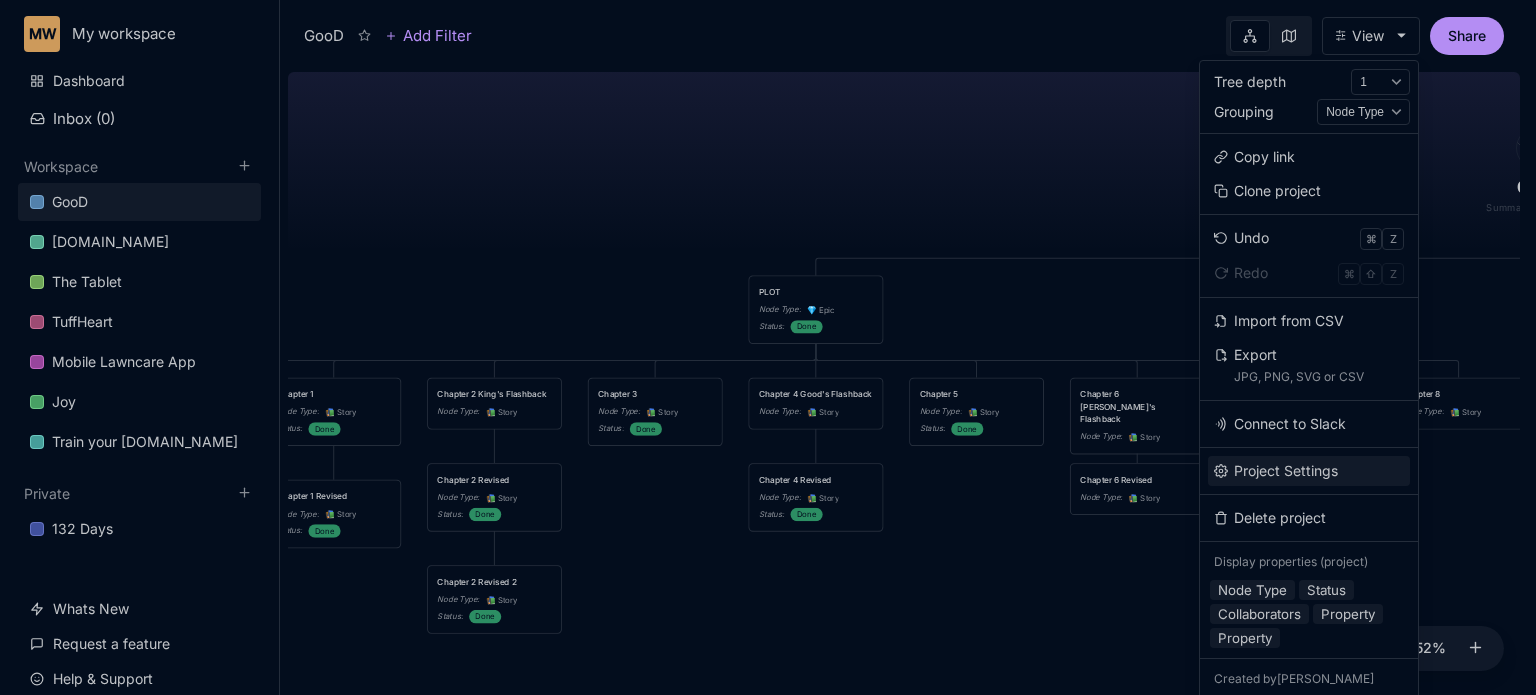 click on "Project Settings" at bounding box center (1309, 471) 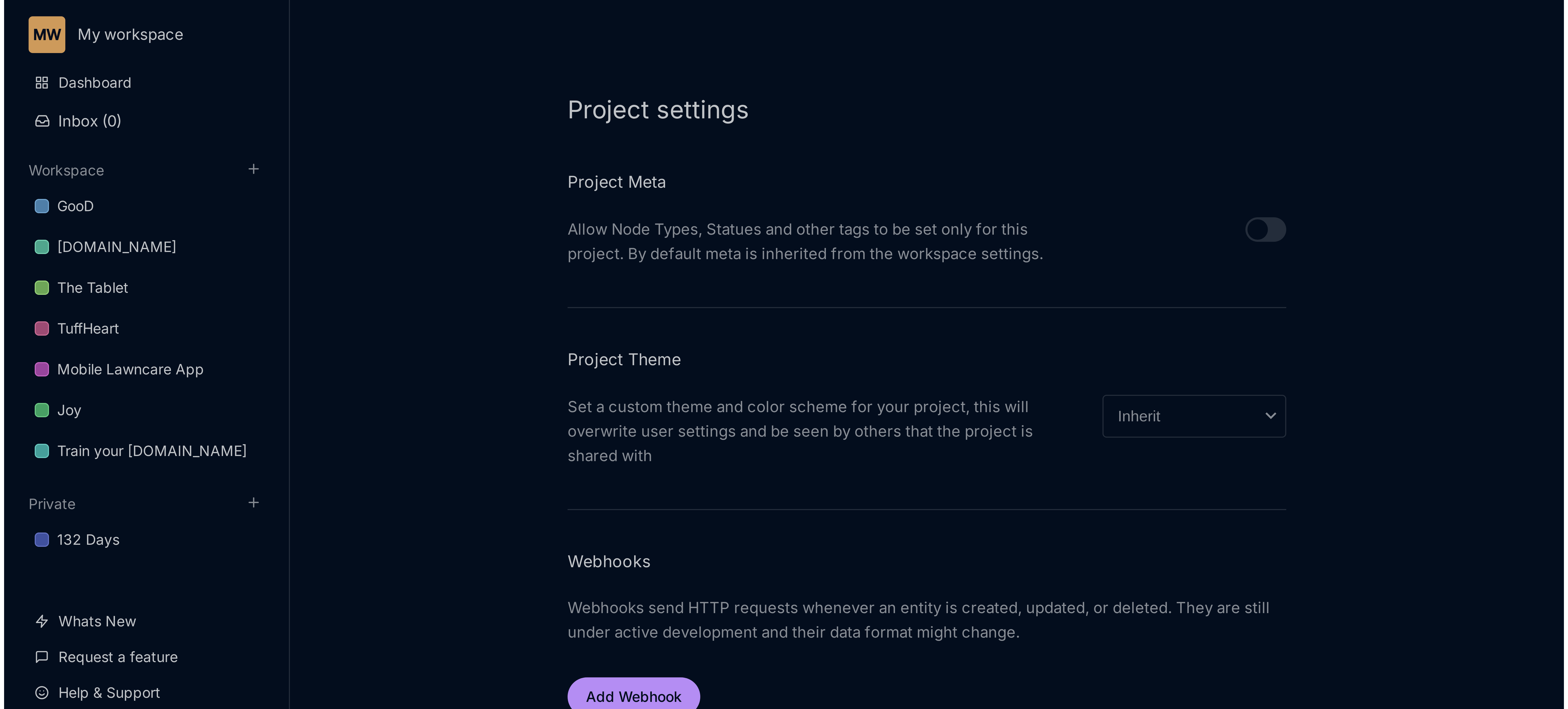 scroll, scrollTop: 14, scrollLeft: 0, axis: vertical 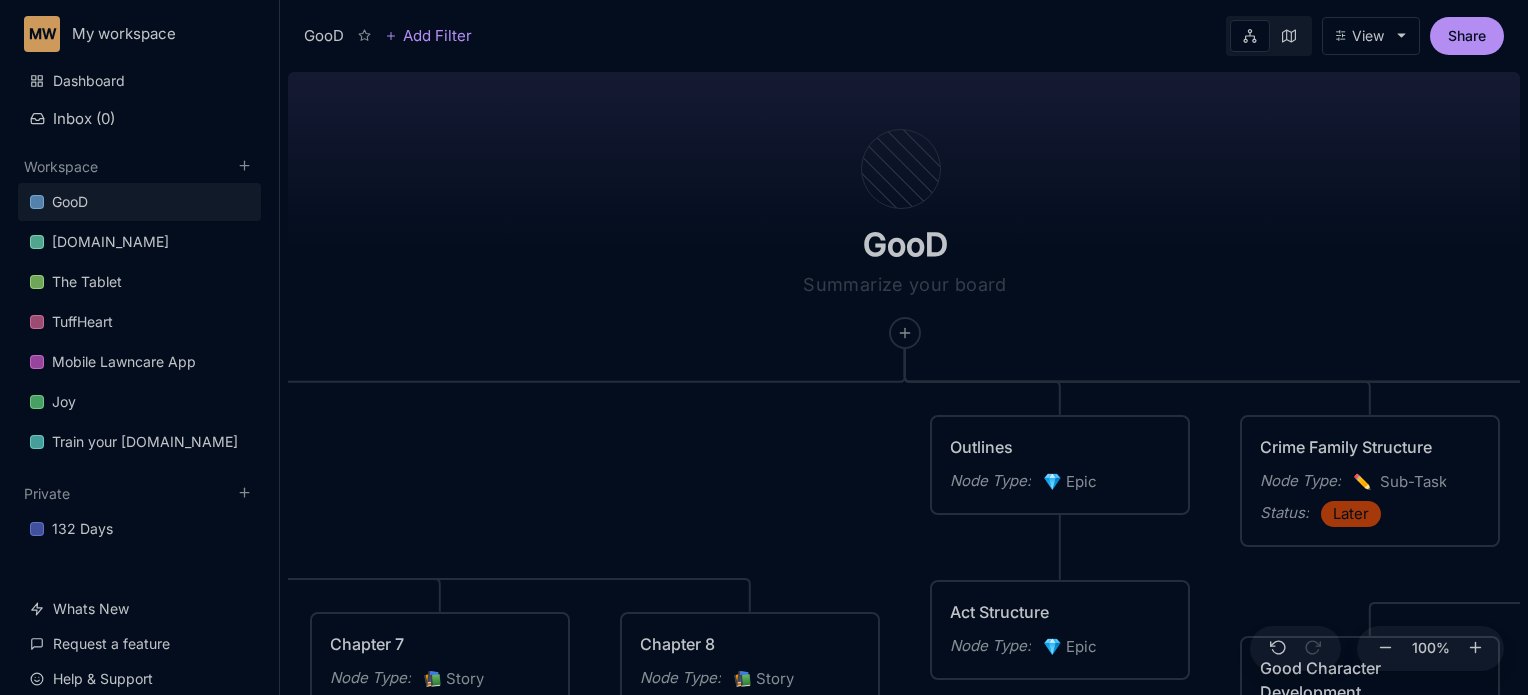 click 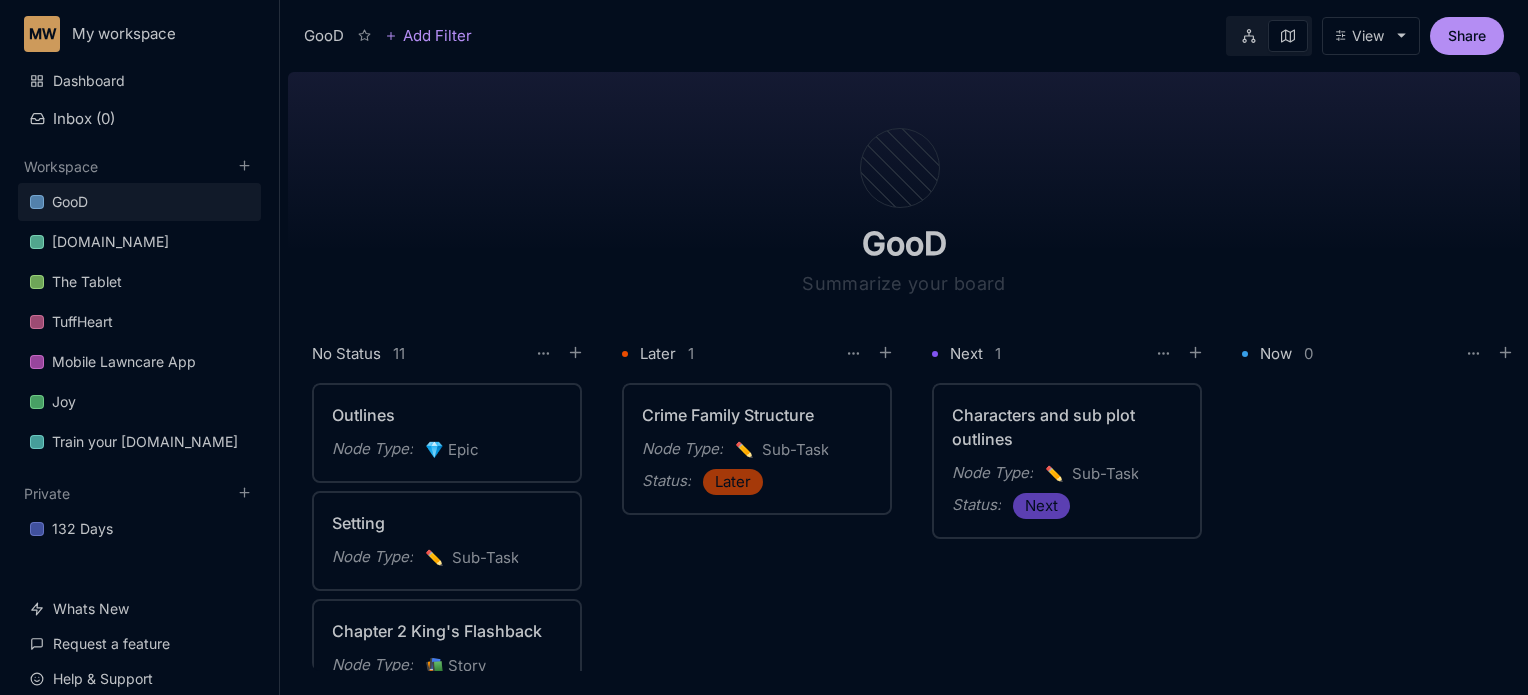 drag, startPoint x: 1136, startPoint y: 140, endPoint x: 1151, endPoint y: 166, distance: 30.016663 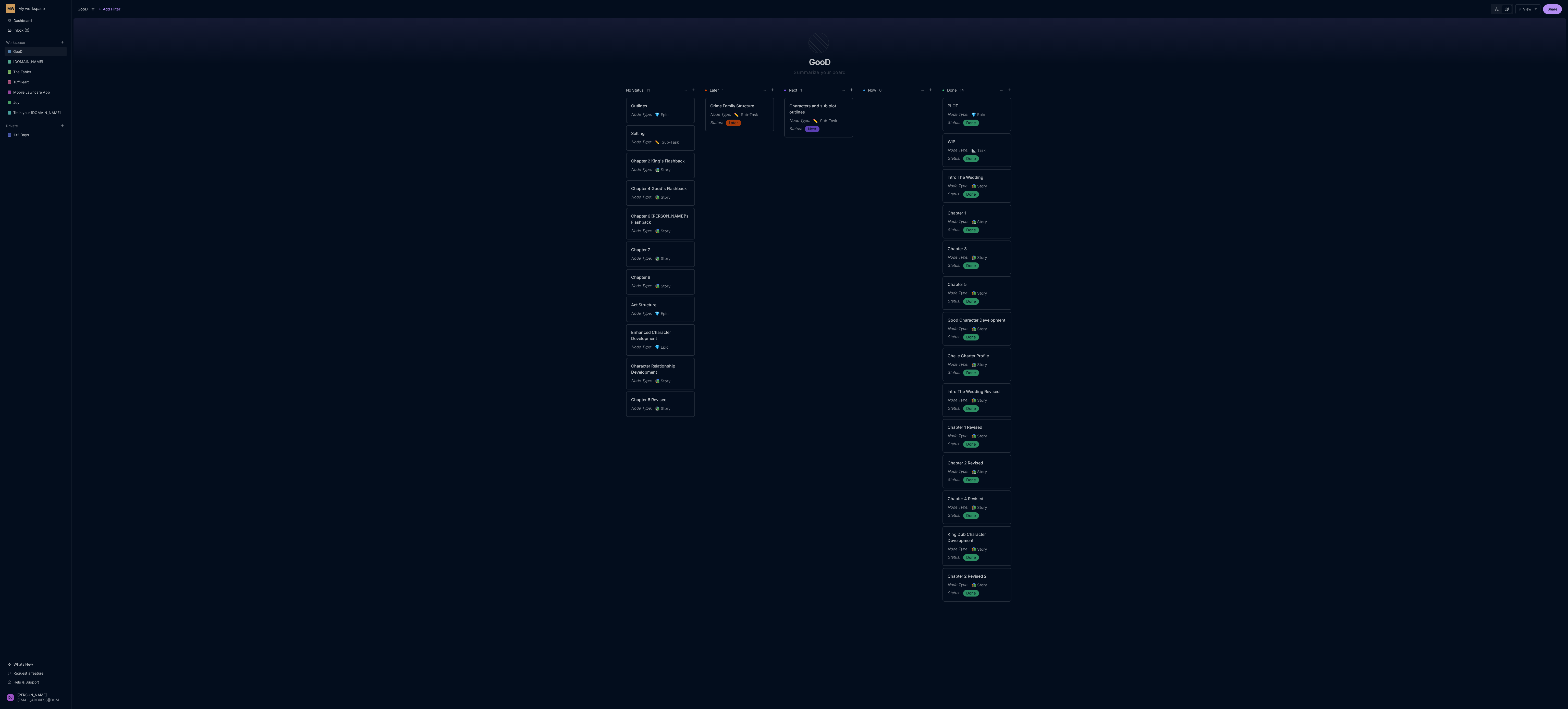 drag, startPoint x: 1299, startPoint y: 150, endPoint x: 1265, endPoint y: 298, distance: 151.8552 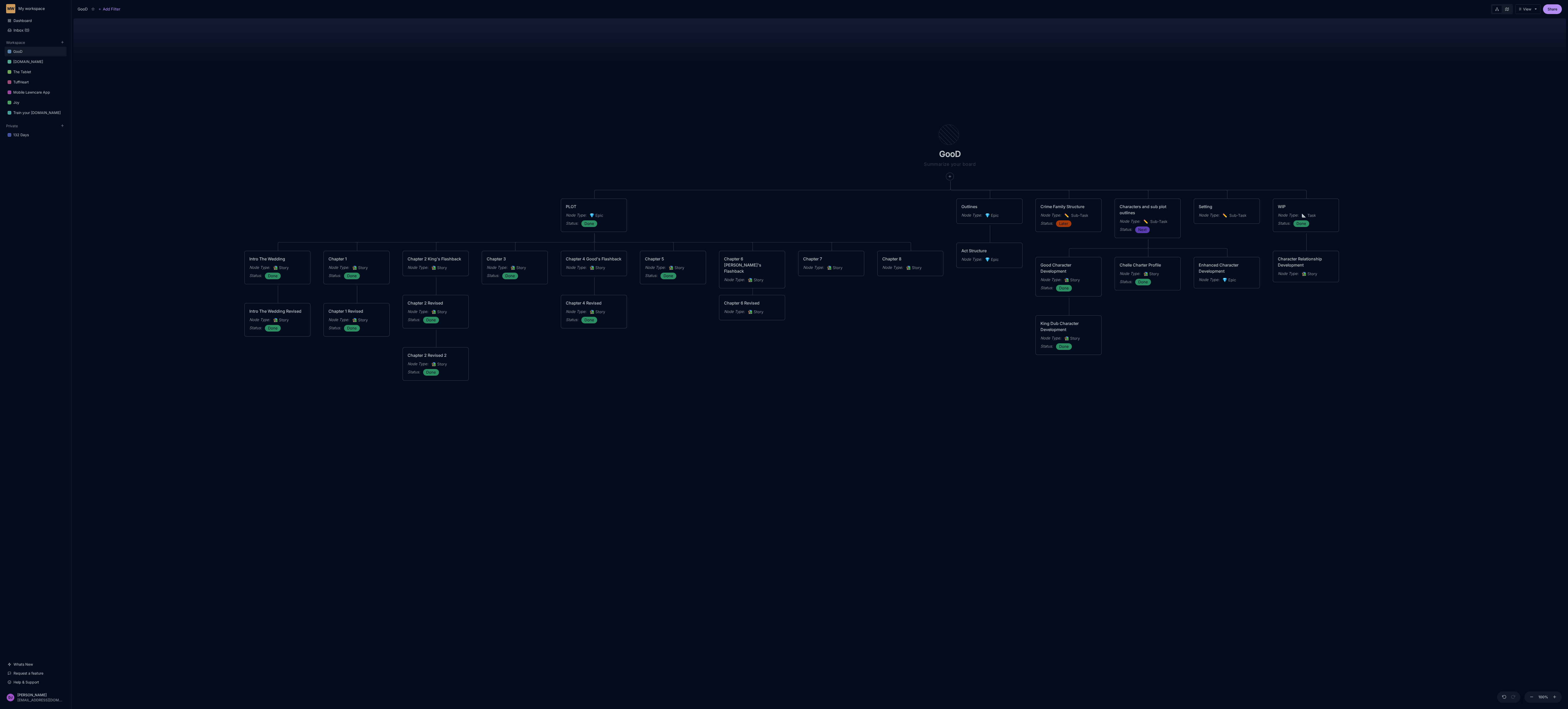 drag, startPoint x: 606, startPoint y: 397, endPoint x: 736, endPoint y: 489, distance: 159.26079 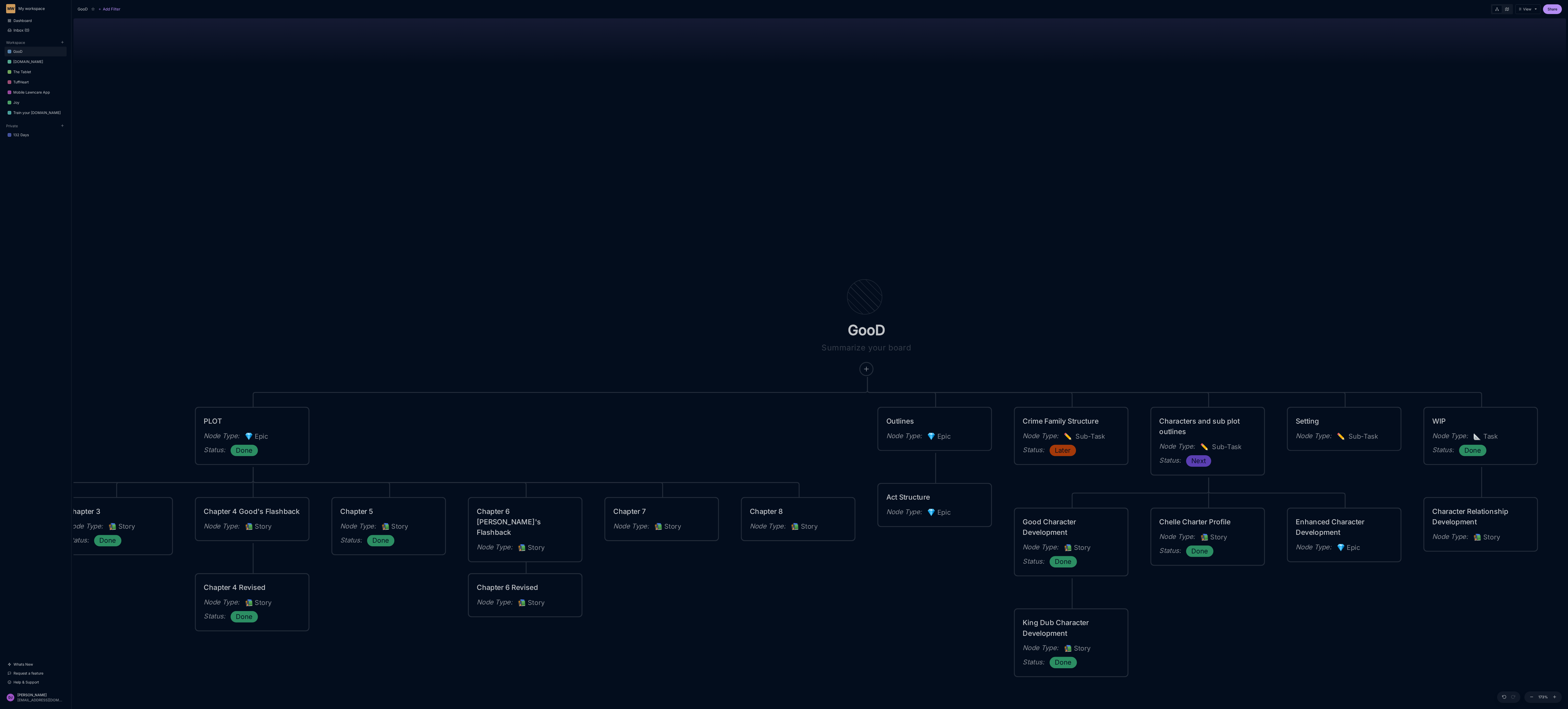 drag, startPoint x: 1456, startPoint y: 50, endPoint x: 1285, endPoint y: 410, distance: 398.549 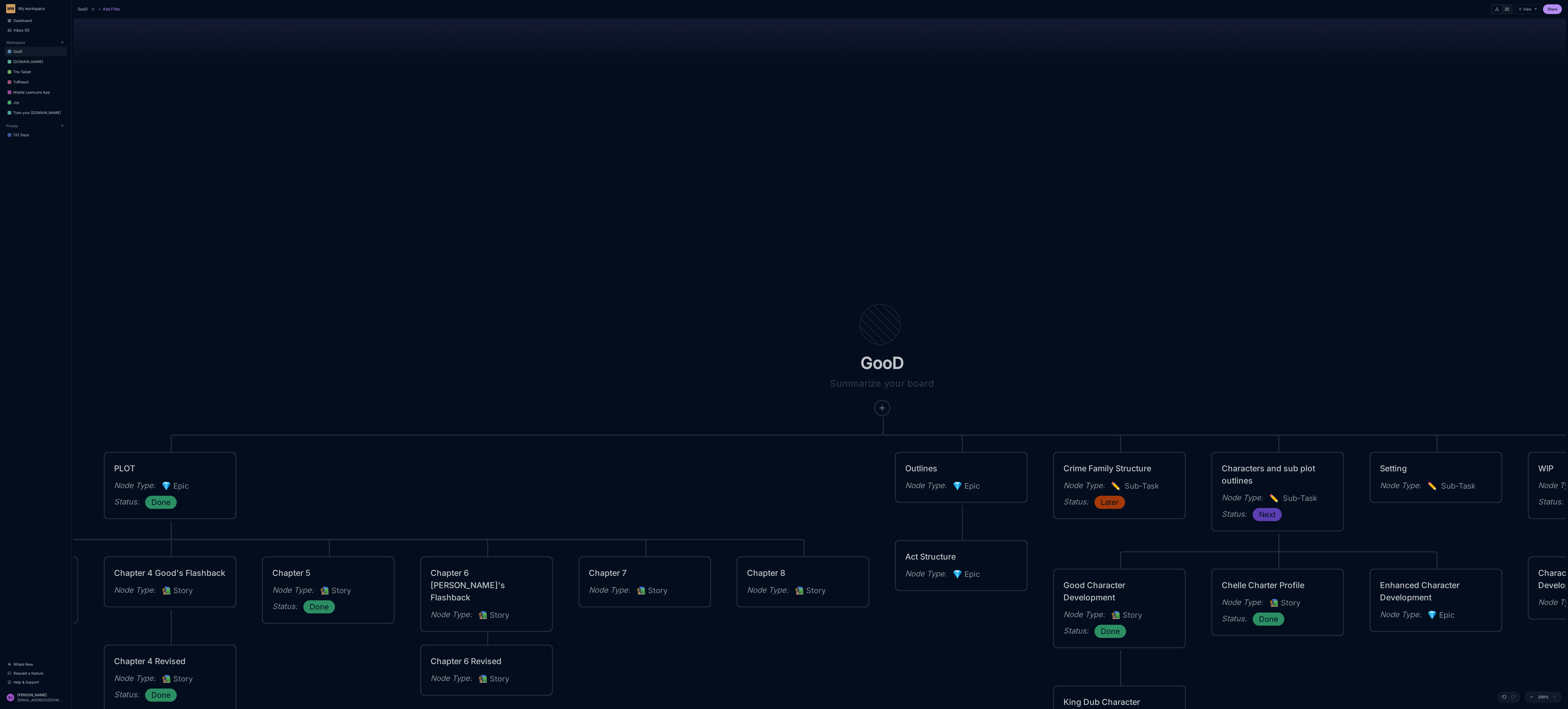 click on "GooD   Add Filter View Share" at bounding box center (820, 8) 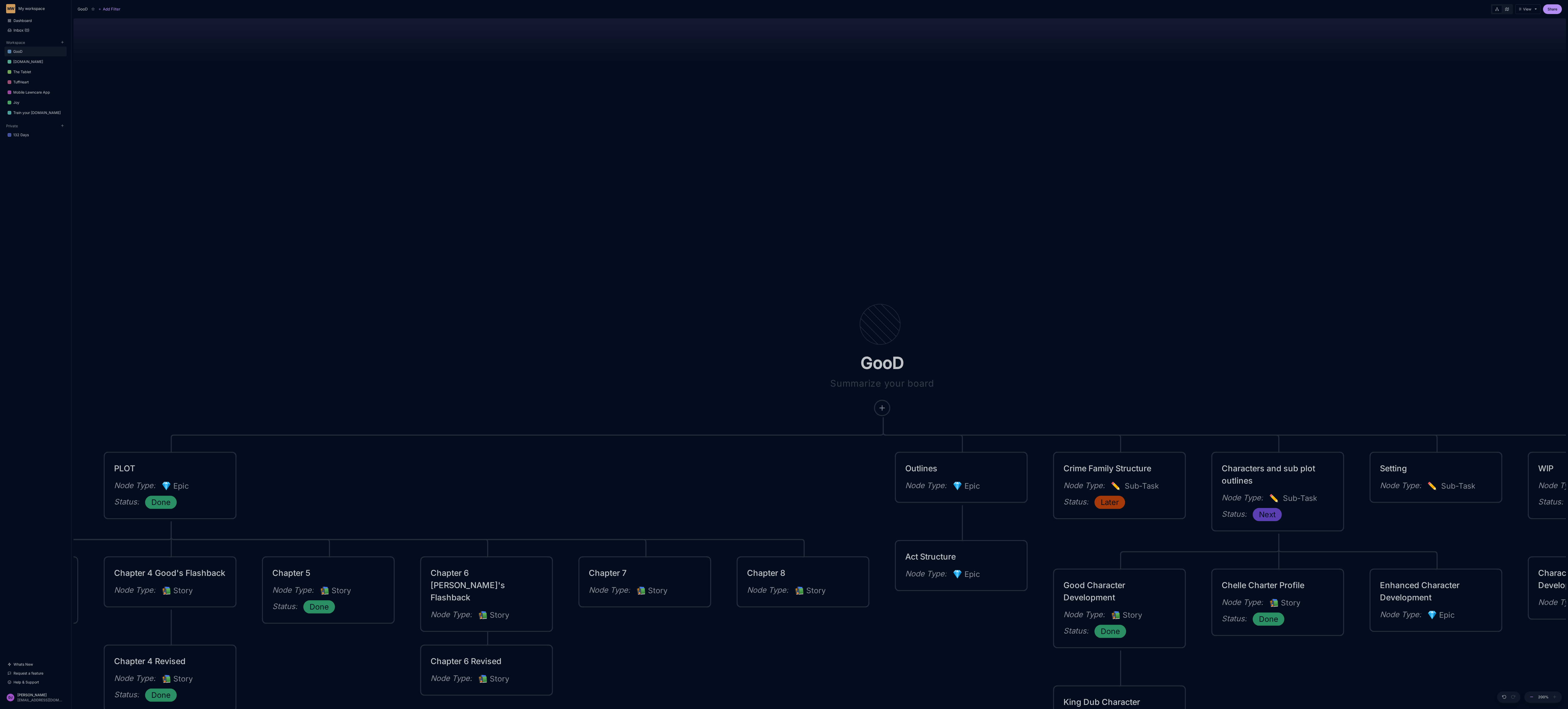 drag, startPoint x: 1532, startPoint y: 702, endPoint x: 1528, endPoint y: 702, distance: 4 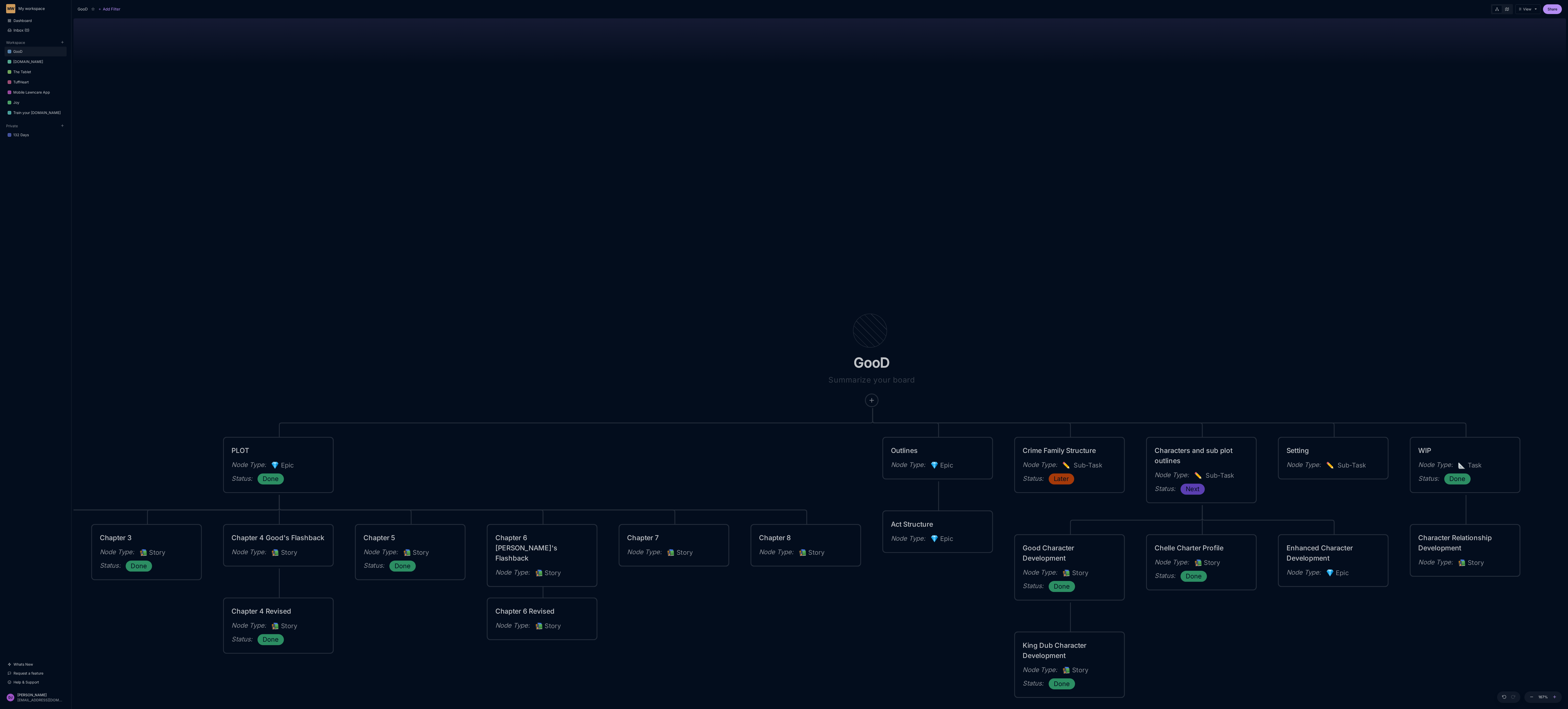 click at bounding box center (1555, 697) 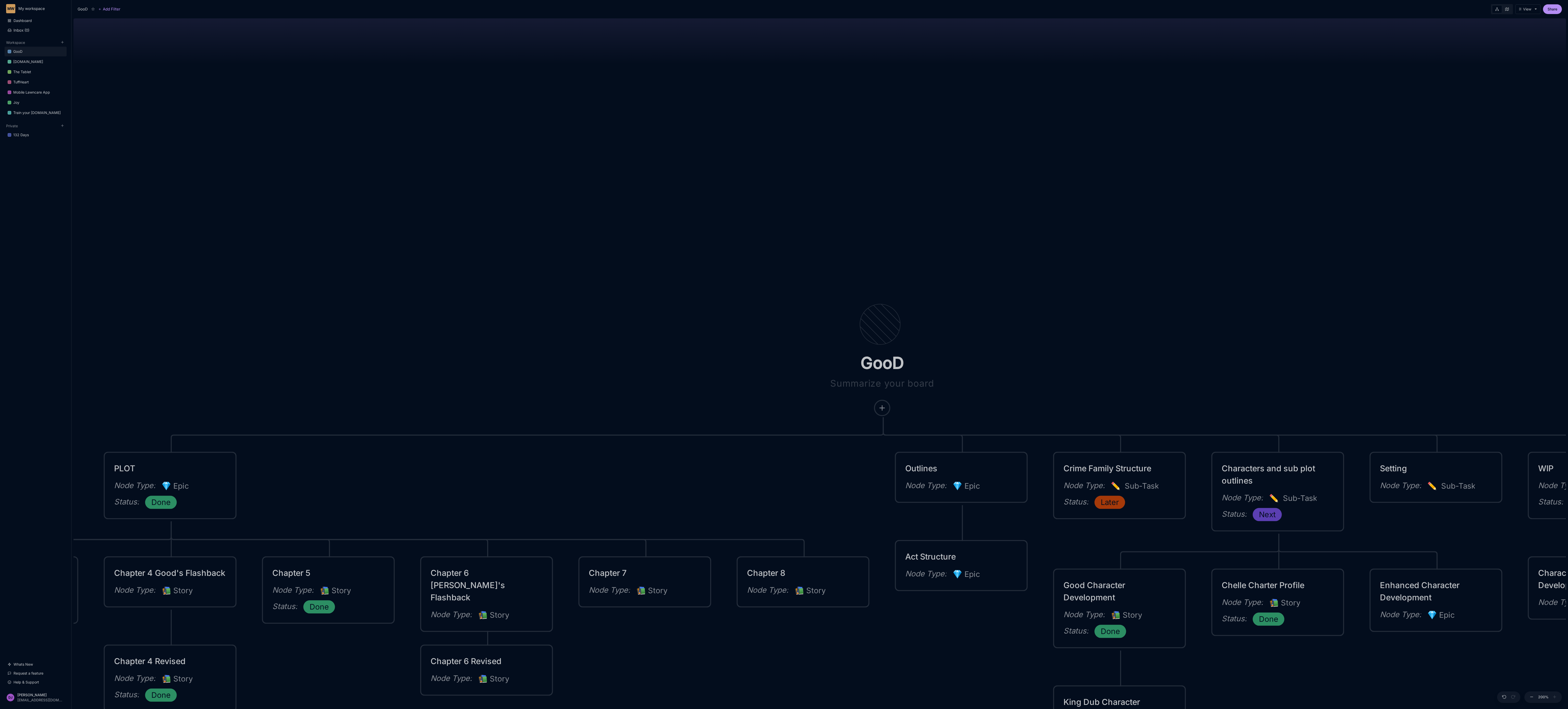 drag, startPoint x: 1442, startPoint y: 9, endPoint x: 1440, endPoint y: 13, distance: 4.472136 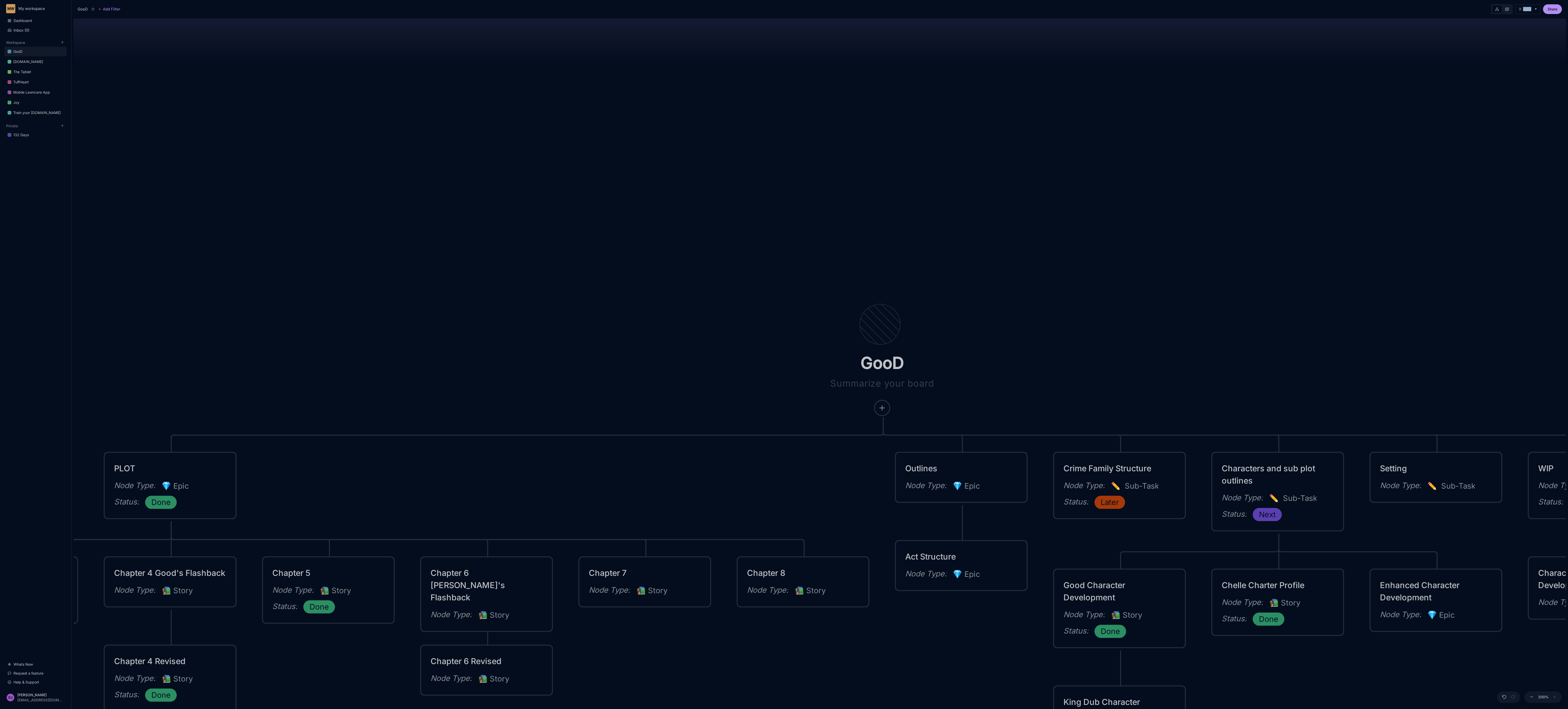 click on "GooD   Add Filter View Share" at bounding box center (820, 8) 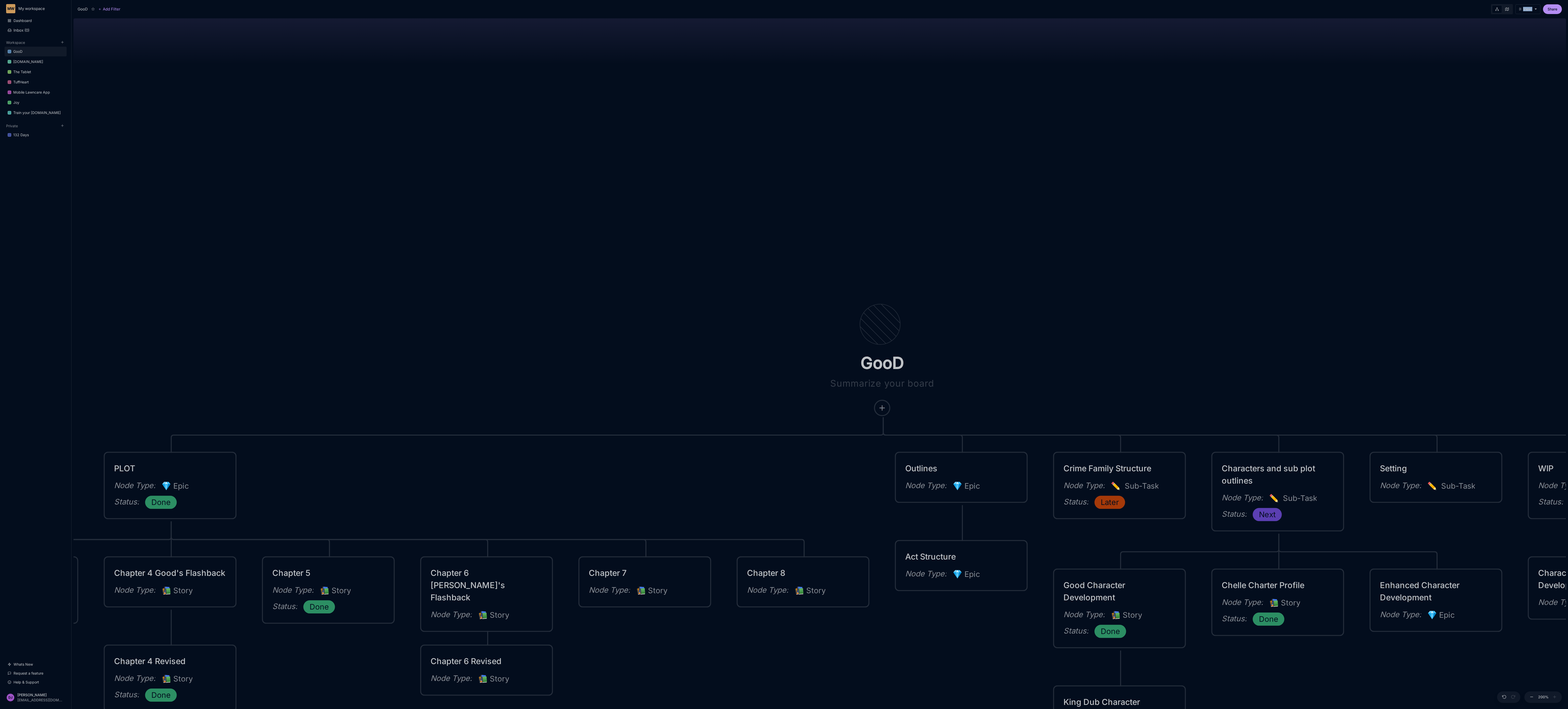 click on "GooD   Add Filter View Share" at bounding box center [820, 8] 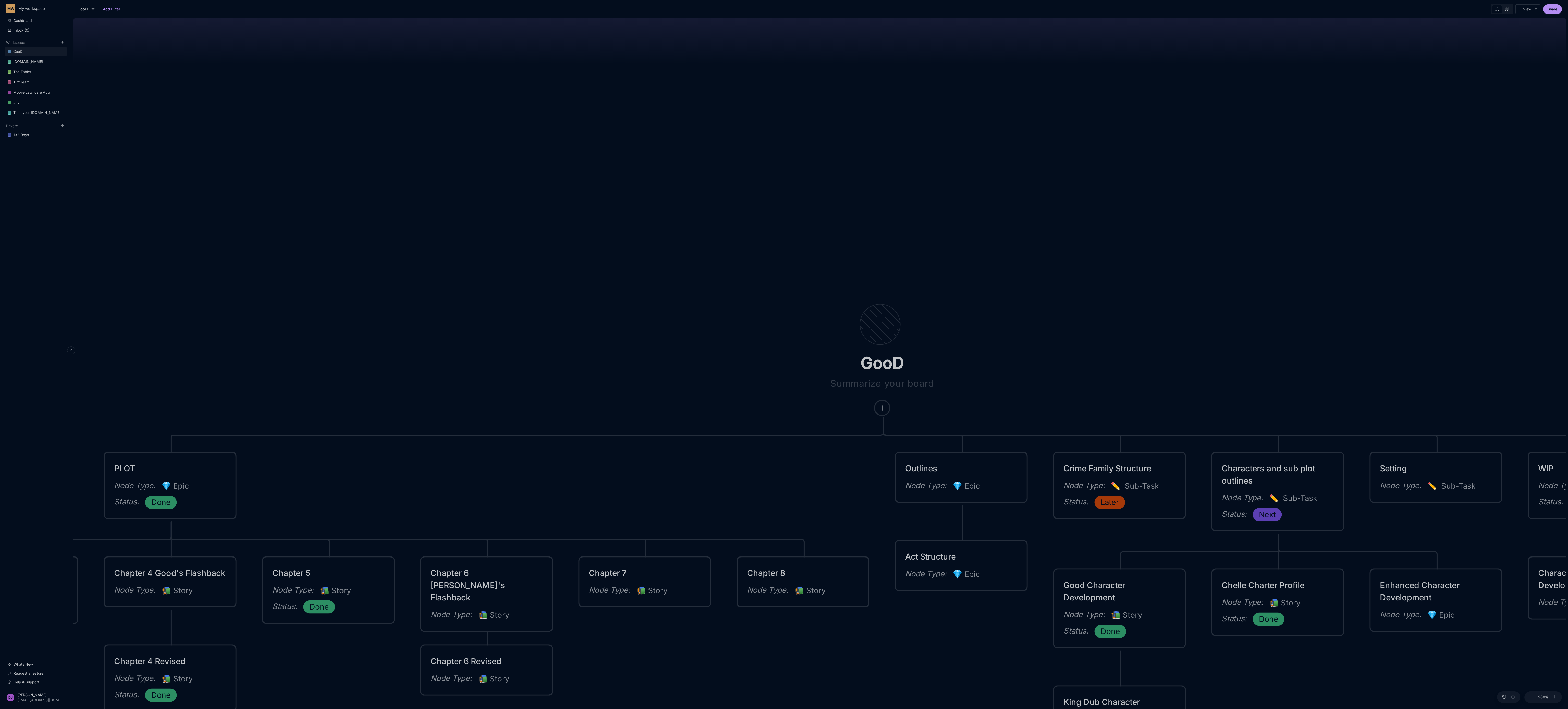 click on "Dashboard Inbox ( 0 ) Workspace GooD Sizemic.com The Tablet TuffHeart Mobile Lawncare App Joy Train your Bag.com
To pick up a draggable item, press the space bar.
While dragging, use the arrow keys to move the item.
Press space again to drop the item in its new position, or press escape to cancel.
Draggable item 403IRiFfW76ytF9h5mm1 was dropped over droppable area StyhoNmruc58xvgqjoJm Private 132 Days
To pick up a draggable item, press the space bar.
While dragging, use the arrow keys to move the item.
Press space again to drop the item in its new position, or press escape to cancel.
Whats New Request a feature Help & Support" at bounding box center (35, 351) 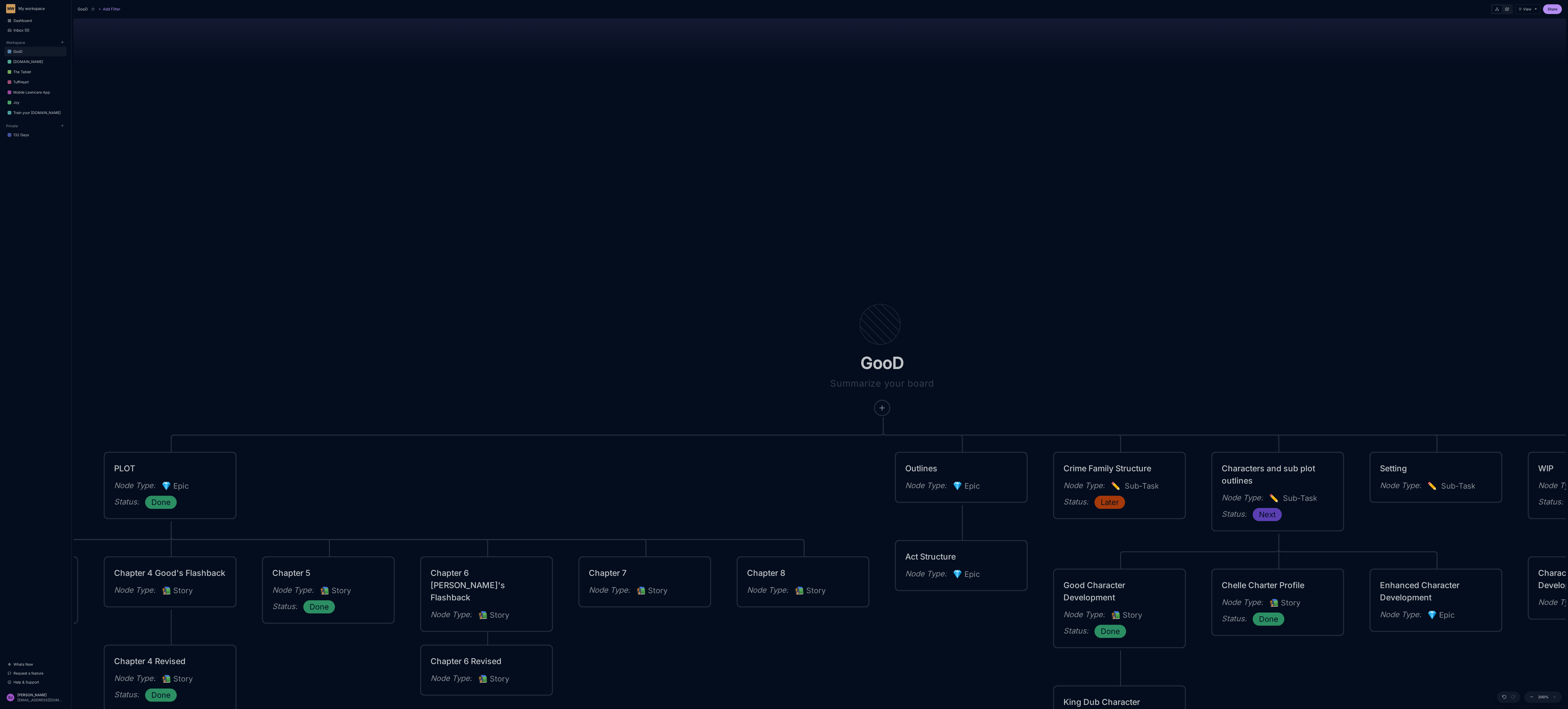 drag, startPoint x: 72, startPoint y: 351, endPoint x: 167, endPoint y: 271, distance: 124.19742 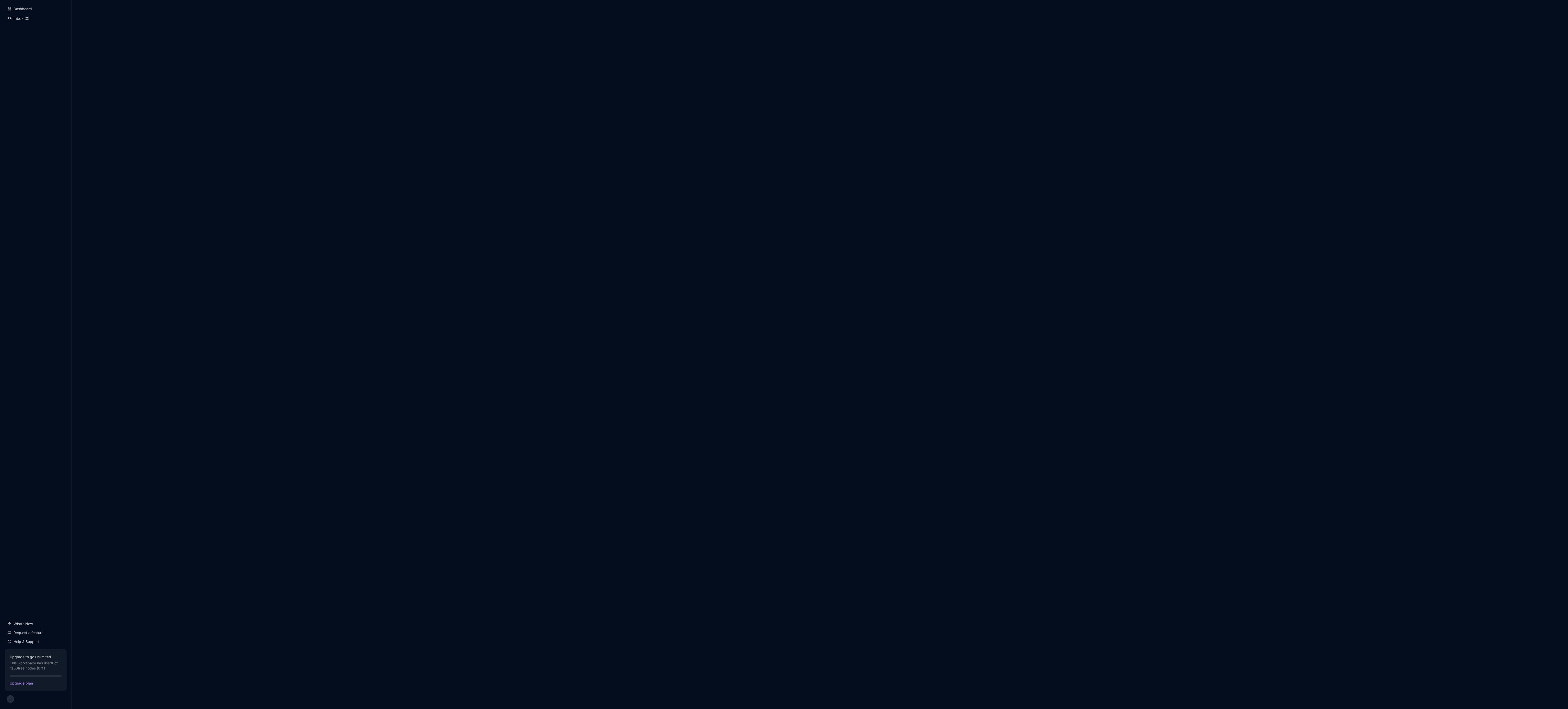 scroll, scrollTop: 0, scrollLeft: 0, axis: both 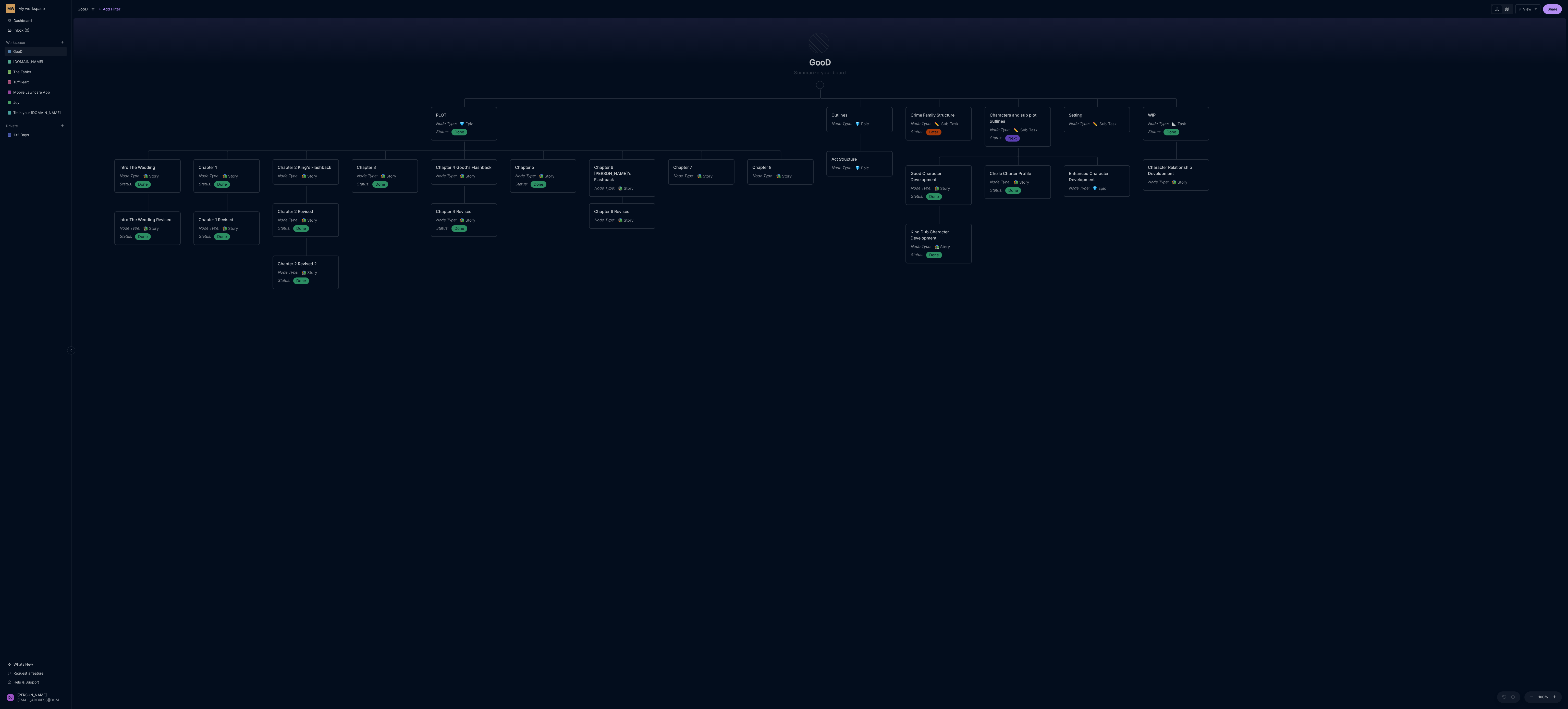 click on "Dashboard Inbox ( 0 ) Workspace GooD [DOMAIN_NAME] The Tablet TuffHeart Mobile Lawncare App Joy Train your [DOMAIN_NAME]
To pick up a draggable item, press the space bar.
While dragging, use the arrow keys to move the item.
Press space again to drop the item in its new position, or press escape to cancel.
Private 132 Days
To pick up a draggable item, press the space bar.
While dragging, use the arrow keys to move the item.
Press space again to drop the item in its new position, or press escape to cancel.
Whats New Request a feature Help & Support" at bounding box center [35, 351] 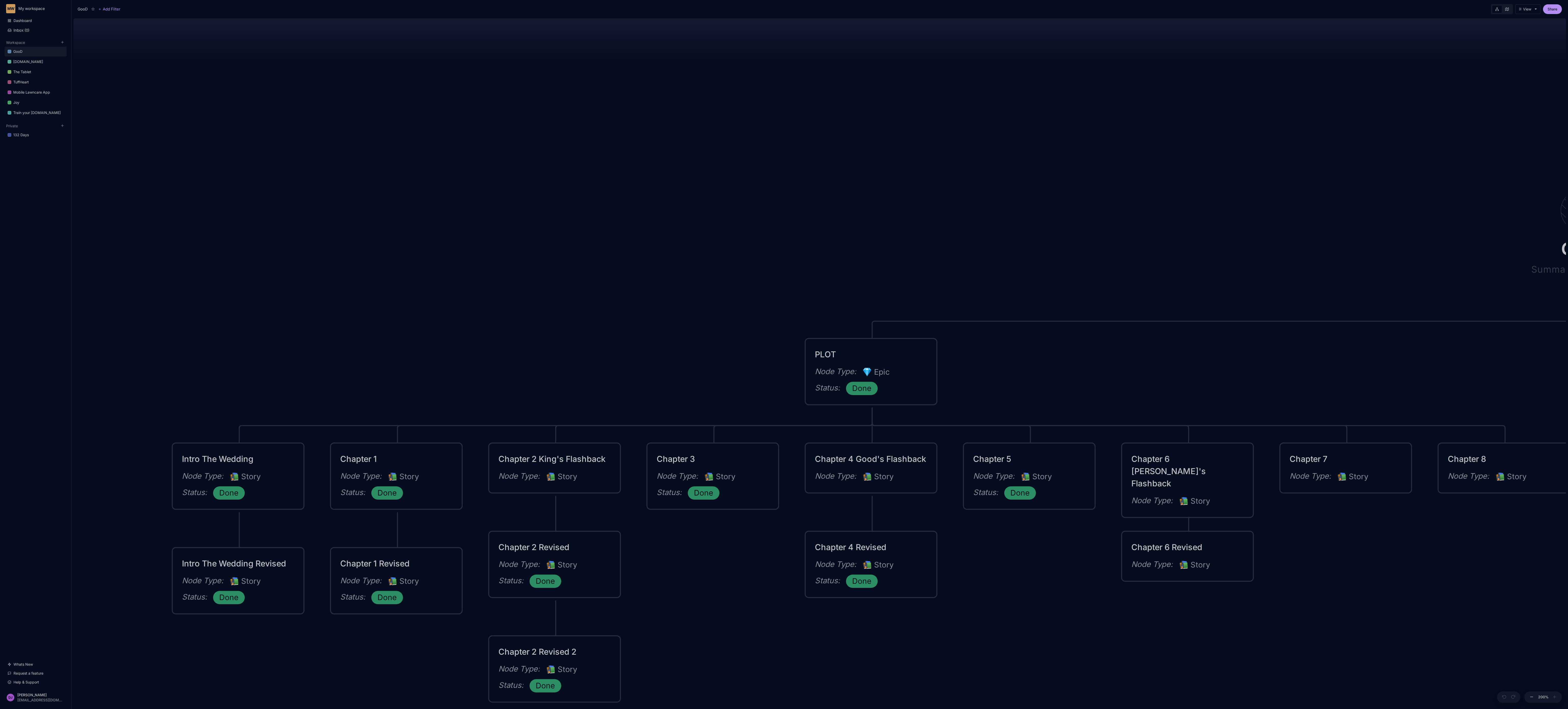 drag, startPoint x: 242, startPoint y: 163, endPoint x: 1005, endPoint y: 649, distance: 904.635 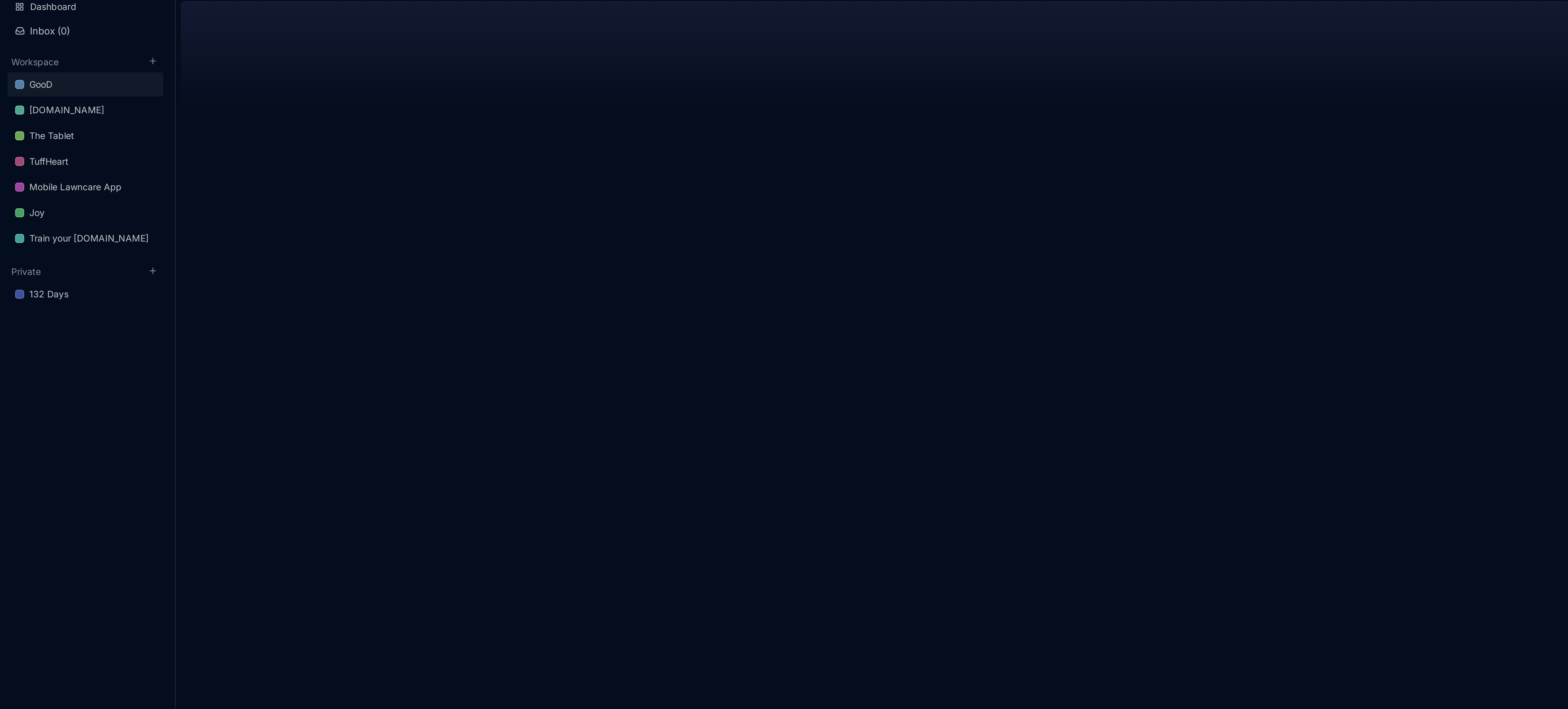 drag, startPoint x: 211, startPoint y: 164, endPoint x: 210, endPoint y: 257, distance: 93.00538 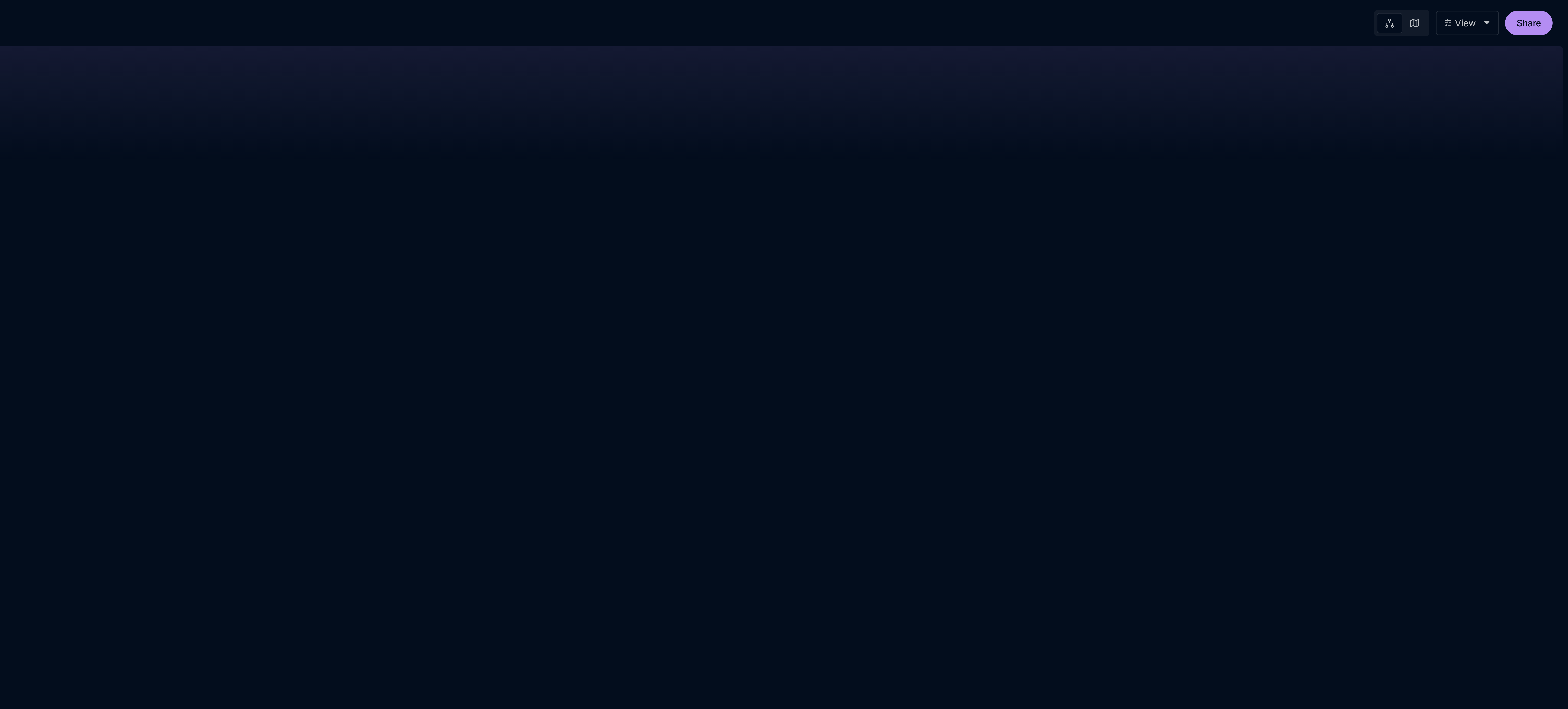 scroll, scrollTop: 0, scrollLeft: 0, axis: both 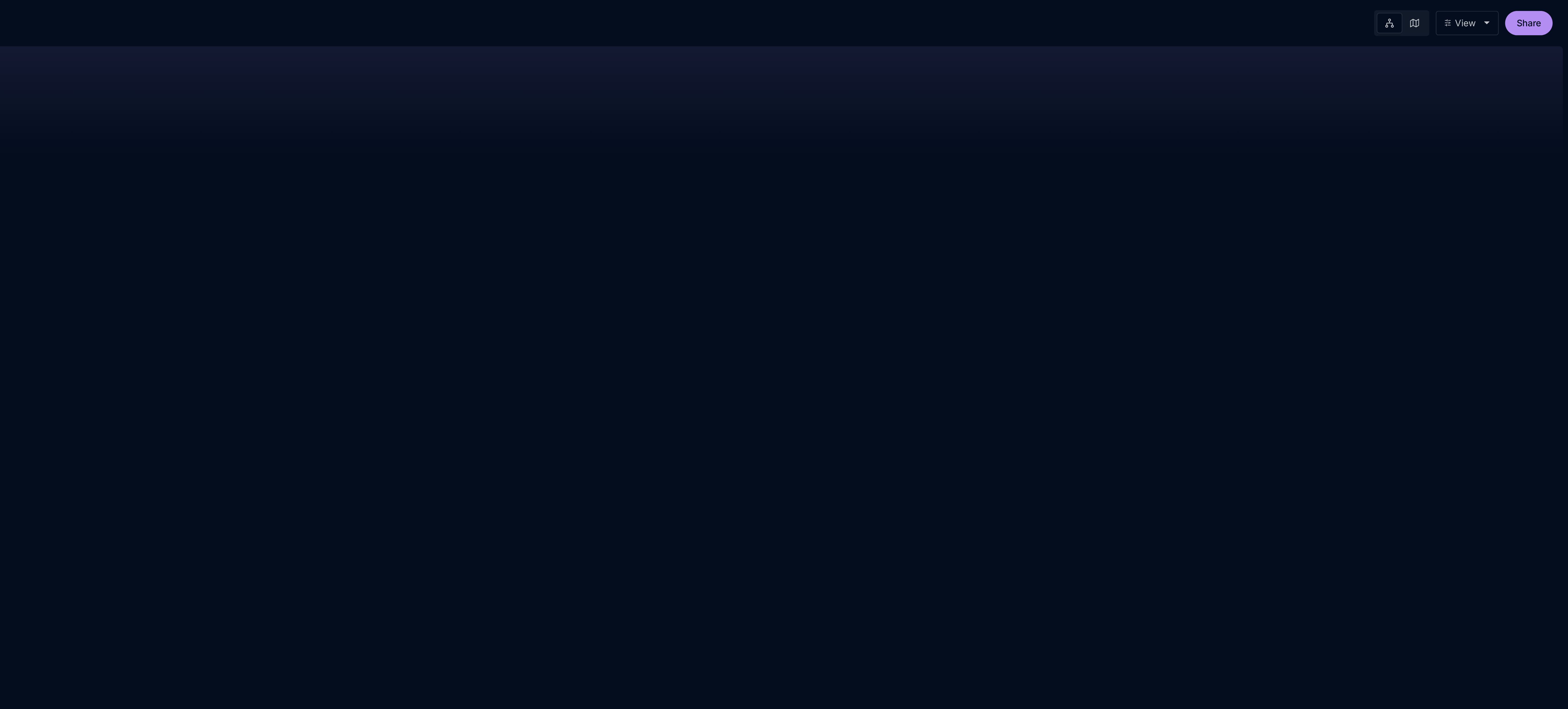 click on "View" at bounding box center (1527, 9) 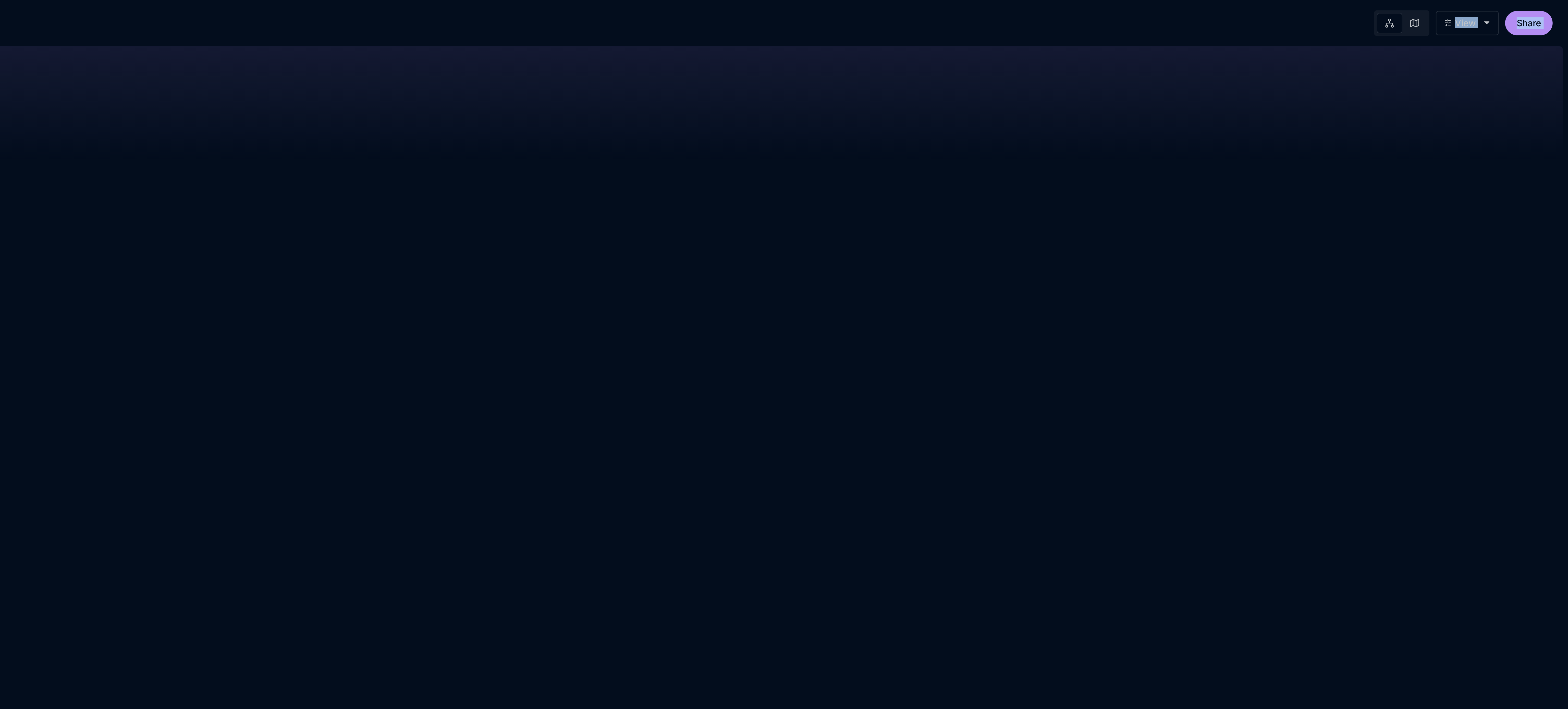 click on "View" at bounding box center (1528, 9) 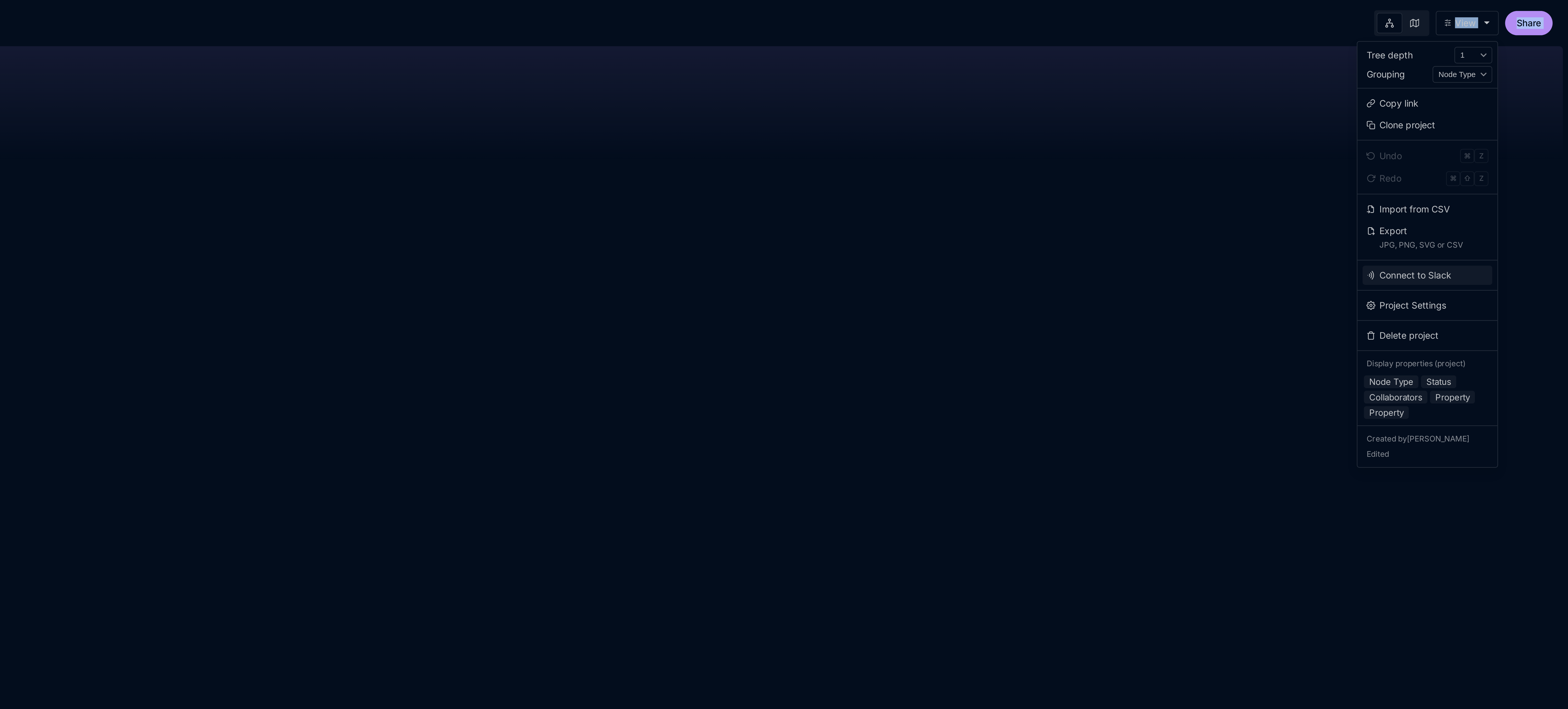click on "Connect to Slack" at bounding box center (1512, 109) 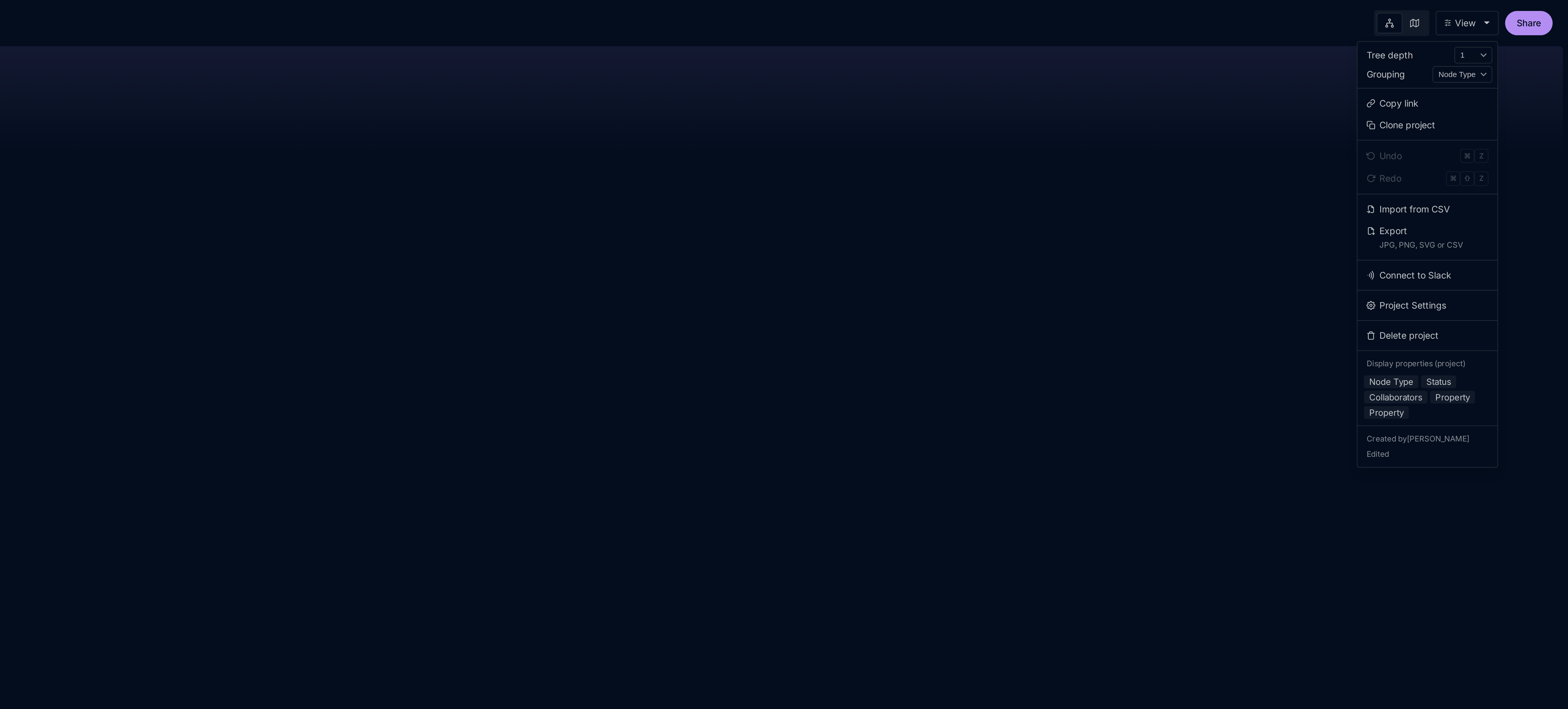 click on "Tree depth 1 2 3 4 Auto Grouping Node Type Status  Copy link  Clone project  Undo   ⌘ Z  Redo   ⌘ ⇧ Z Import from CSV Export JPG, PNG, SVG or CSV  Connect to Slack  Project Settings  Delete project Display properties ( project ) Node Type Status Collaborators Property Property Created by  [PERSON_NAME] Edited" at bounding box center [1512, 101] 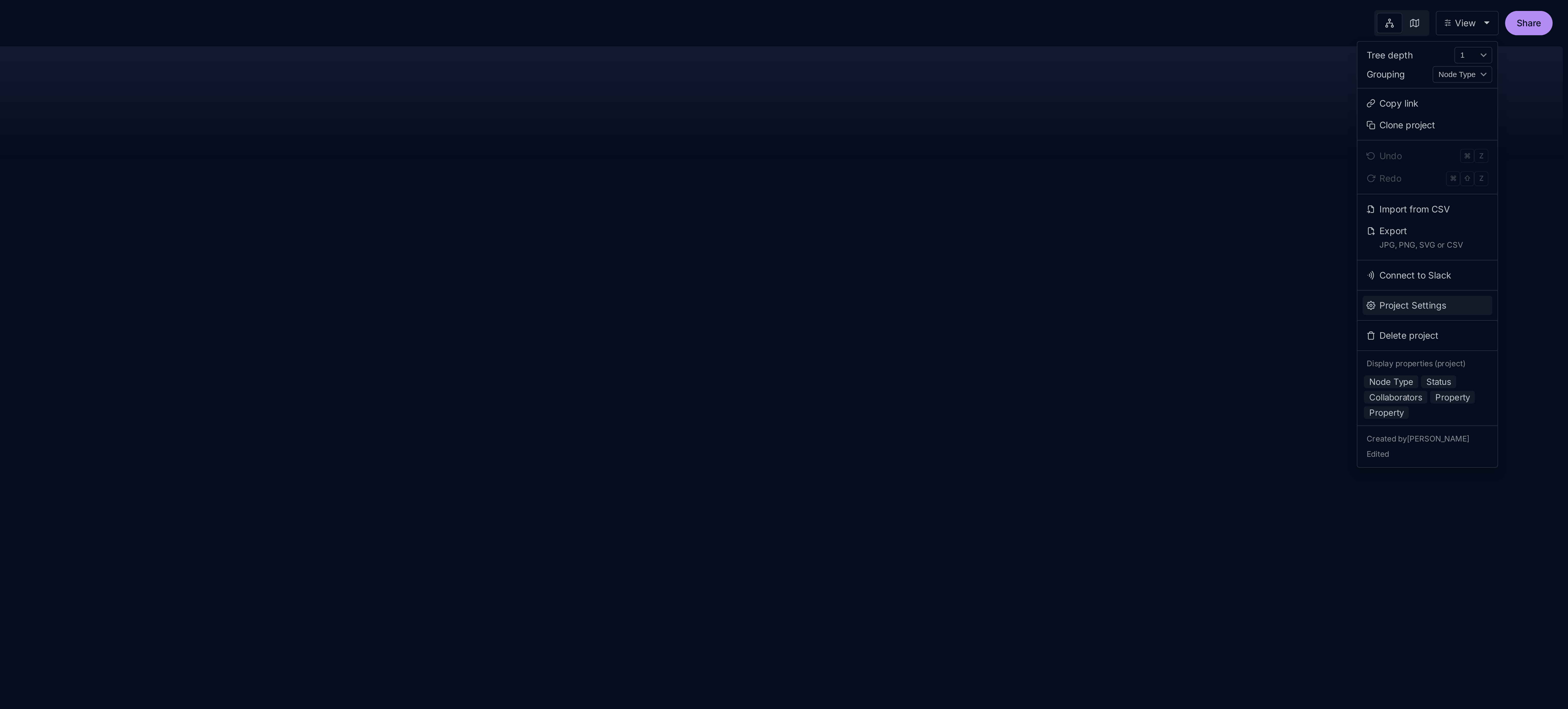 click on "Project Settings" at bounding box center [1512, 121] 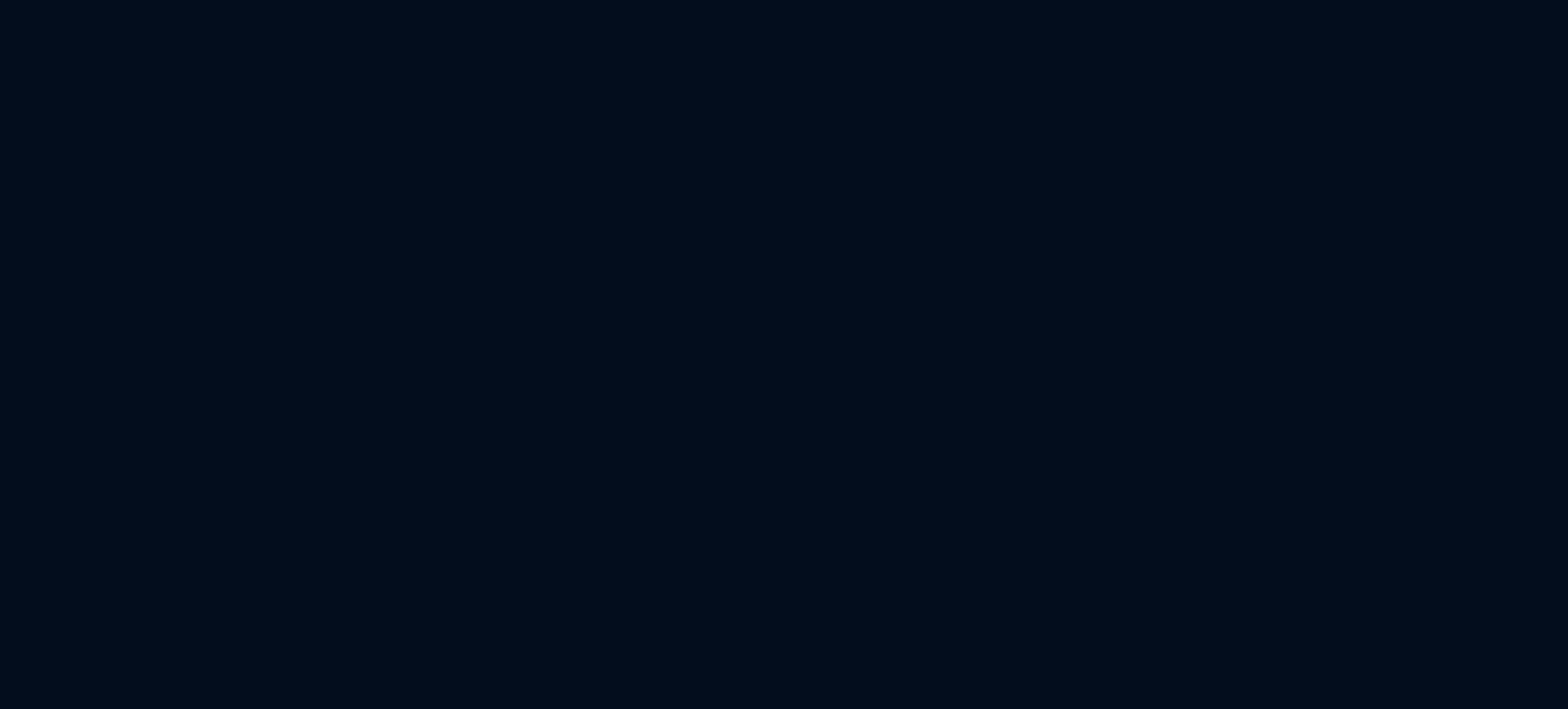 drag, startPoint x: 1318, startPoint y: 150, endPoint x: 1438, endPoint y: 168, distance: 121.34249 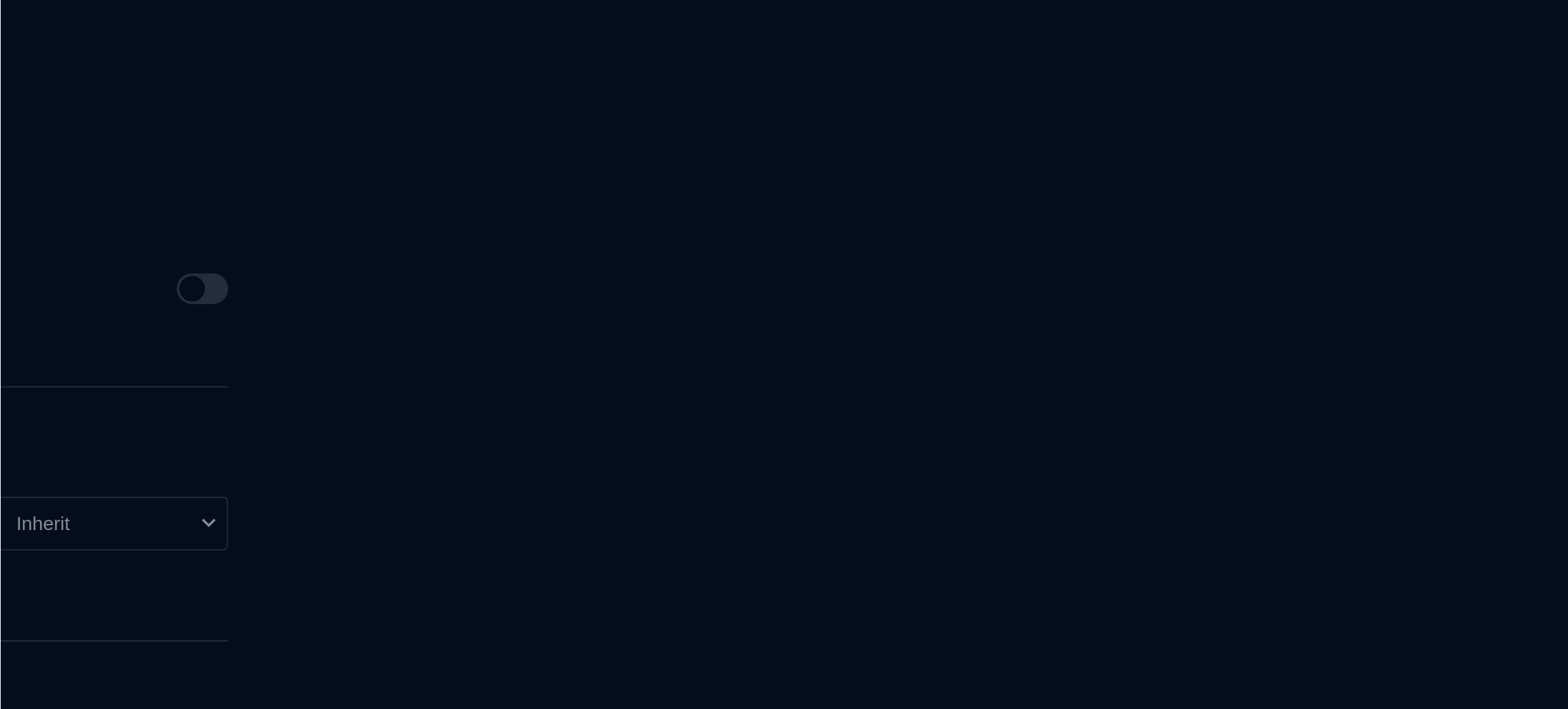 scroll, scrollTop: 0, scrollLeft: 0, axis: both 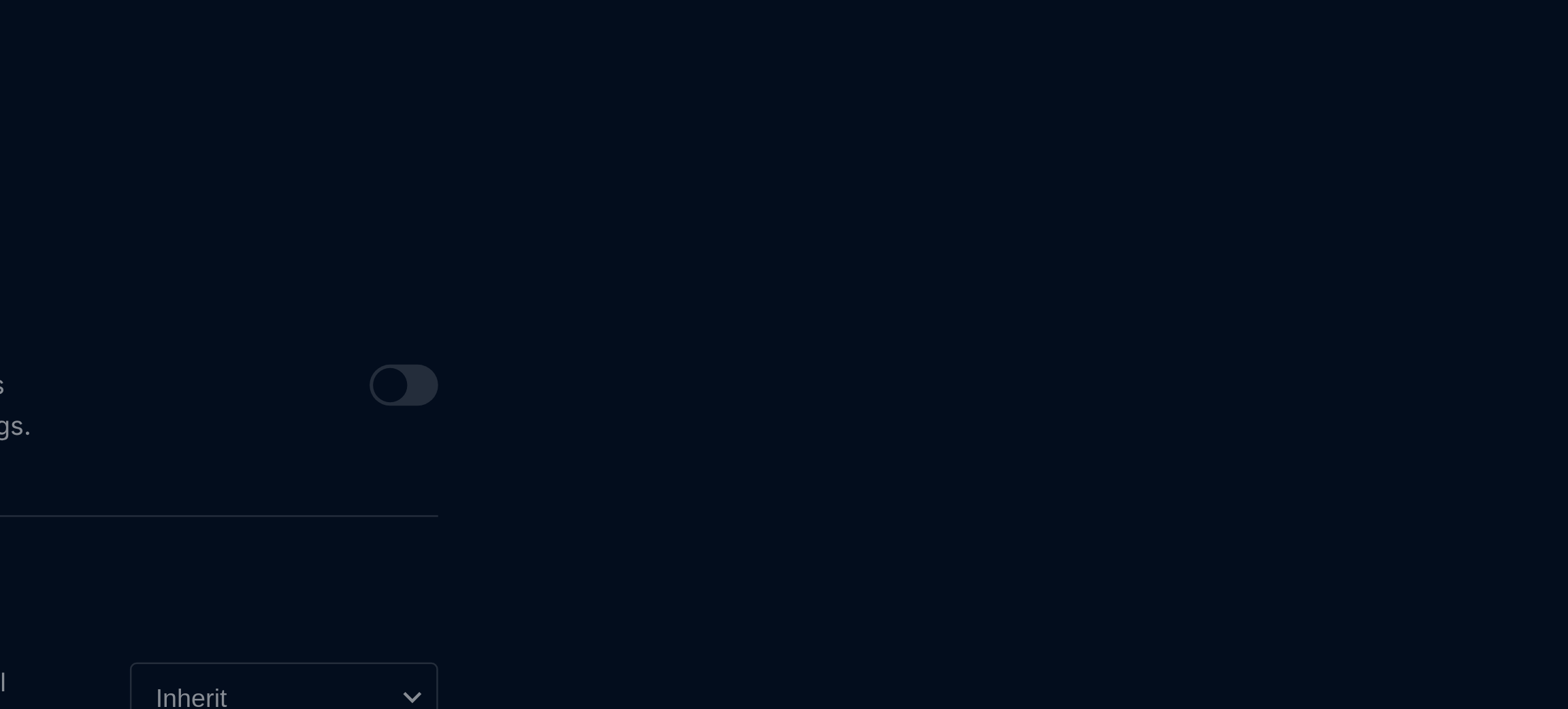 drag, startPoint x: 1054, startPoint y: 97, endPoint x: 1245, endPoint y: 76, distance: 192.151 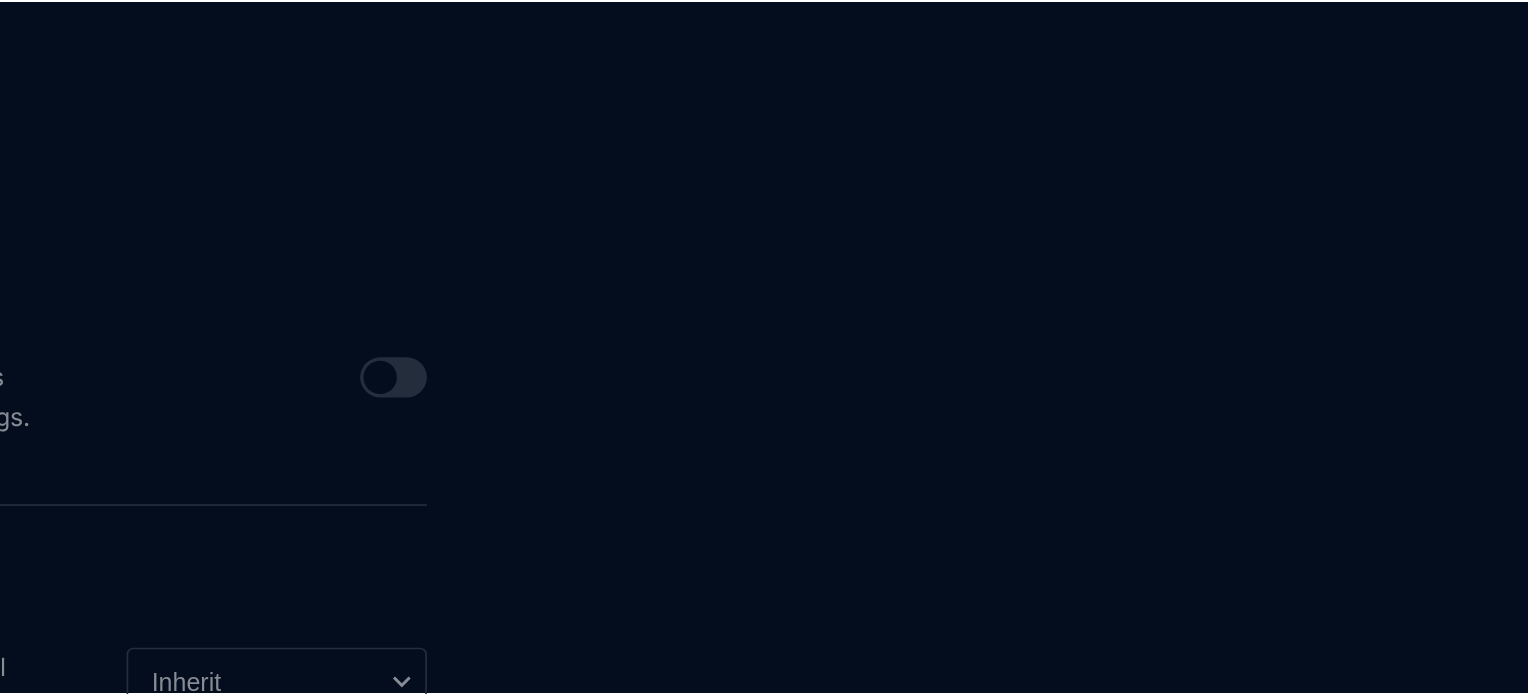 scroll, scrollTop: 0, scrollLeft: 0, axis: both 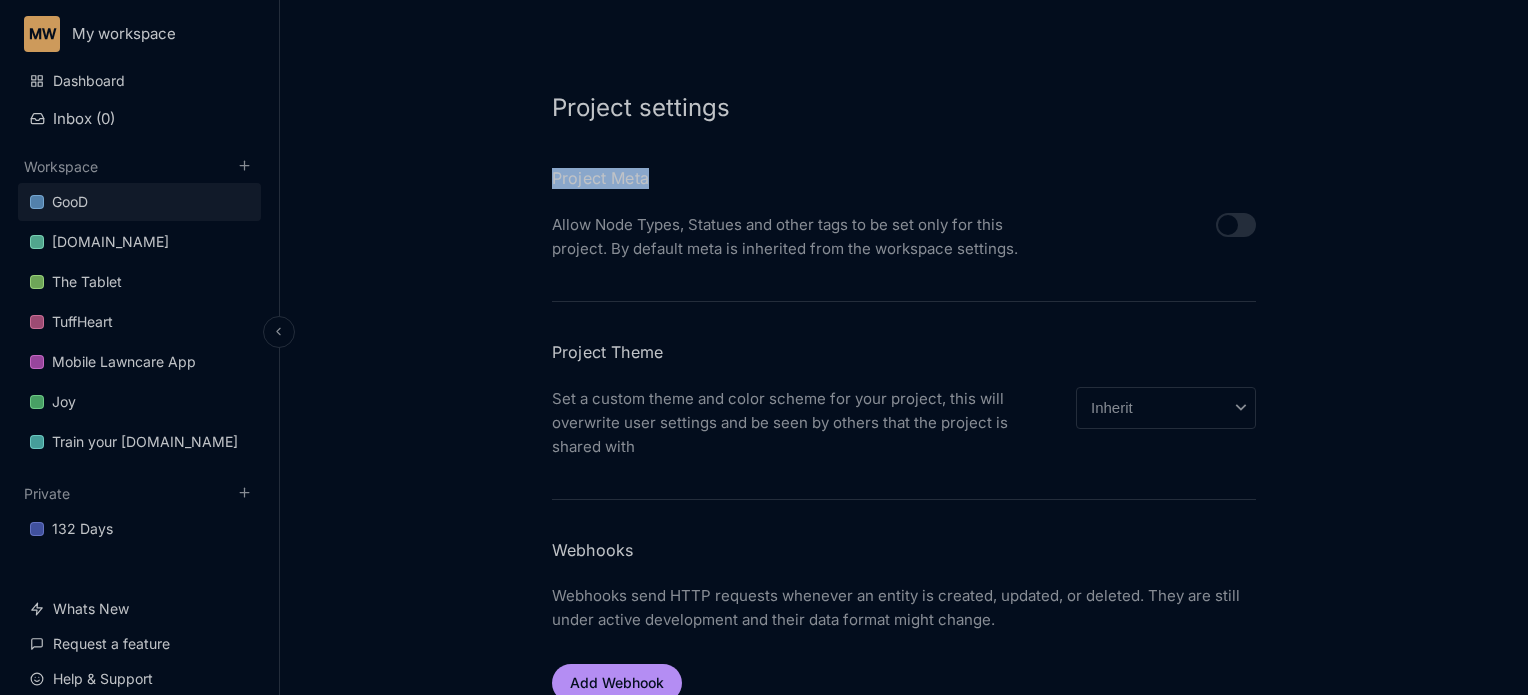 click on "GooD" at bounding box center (139, 202) 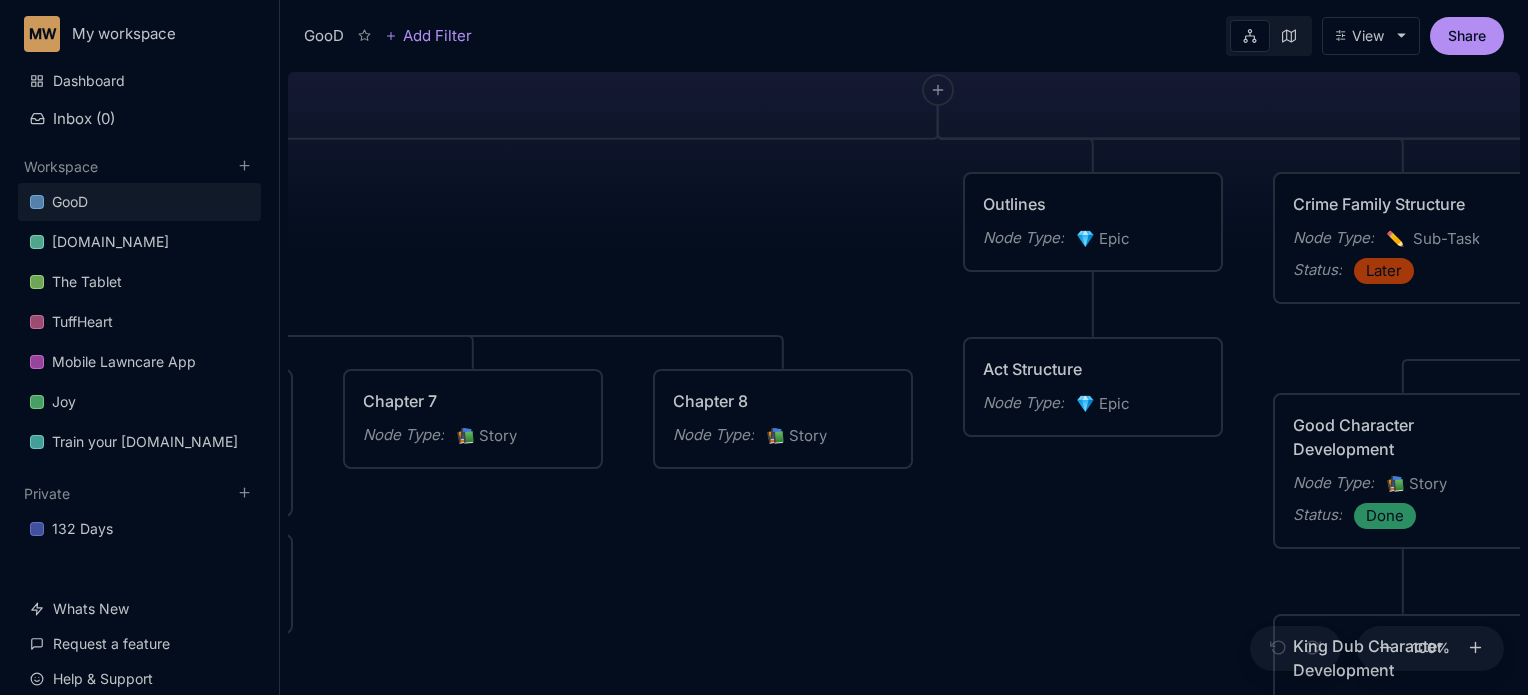 drag, startPoint x: 741, startPoint y: 491, endPoint x: 774, endPoint y: 248, distance: 245.2305 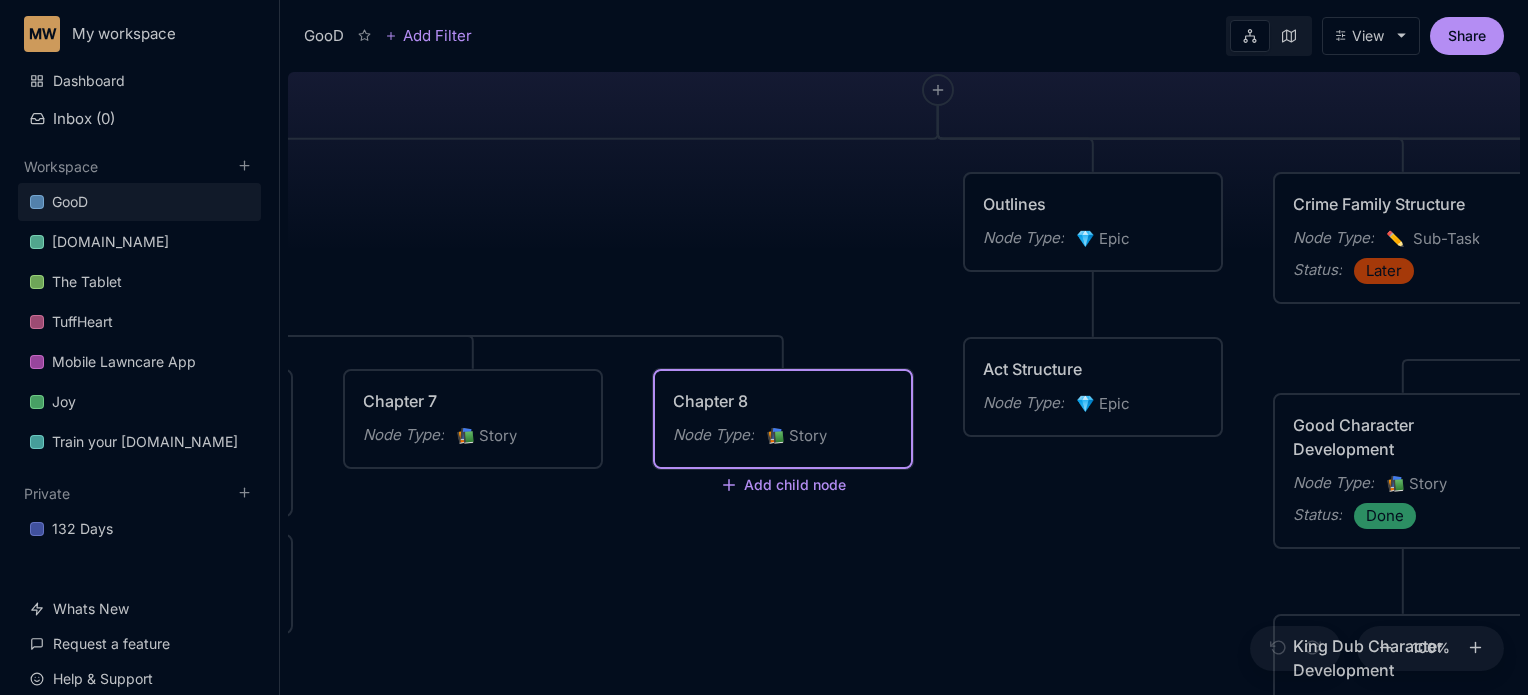 click on "Chapter 8" at bounding box center [783, 401] 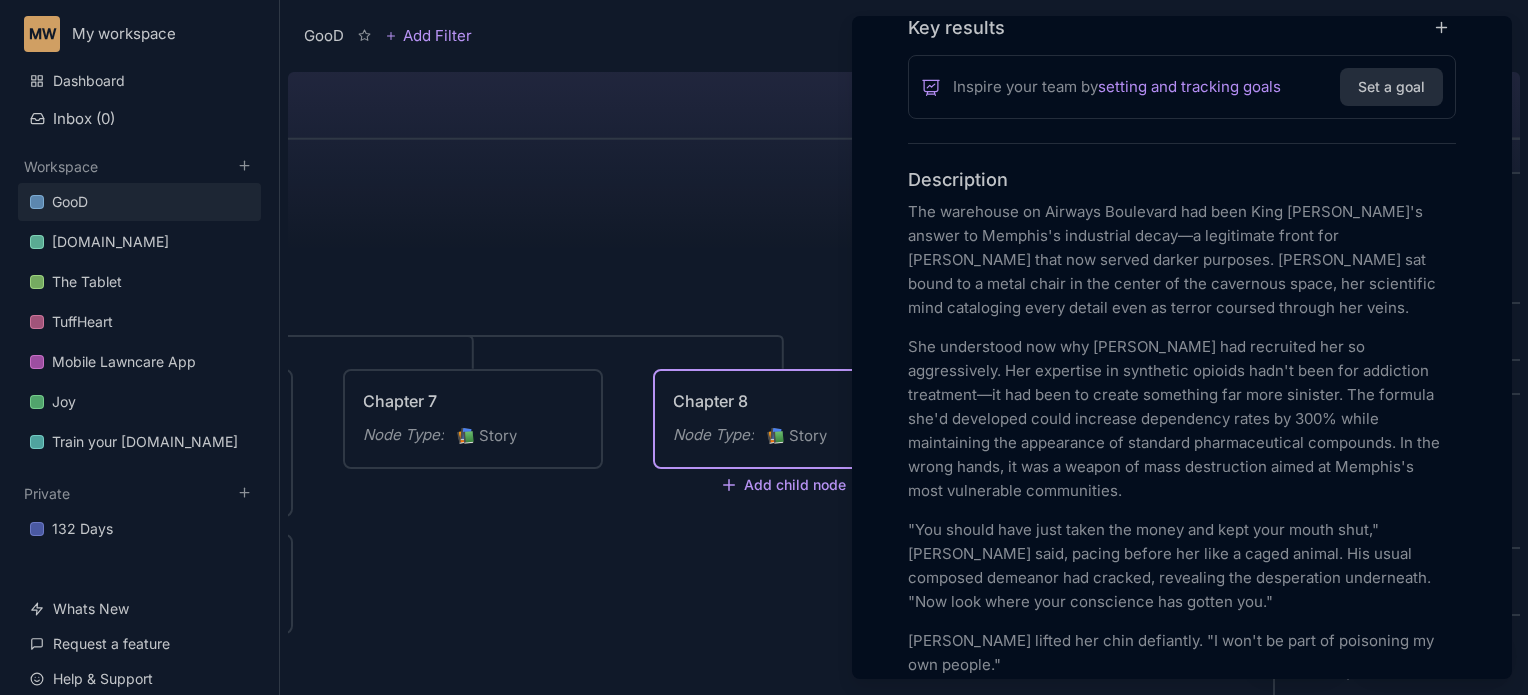scroll, scrollTop: 505, scrollLeft: 0, axis: vertical 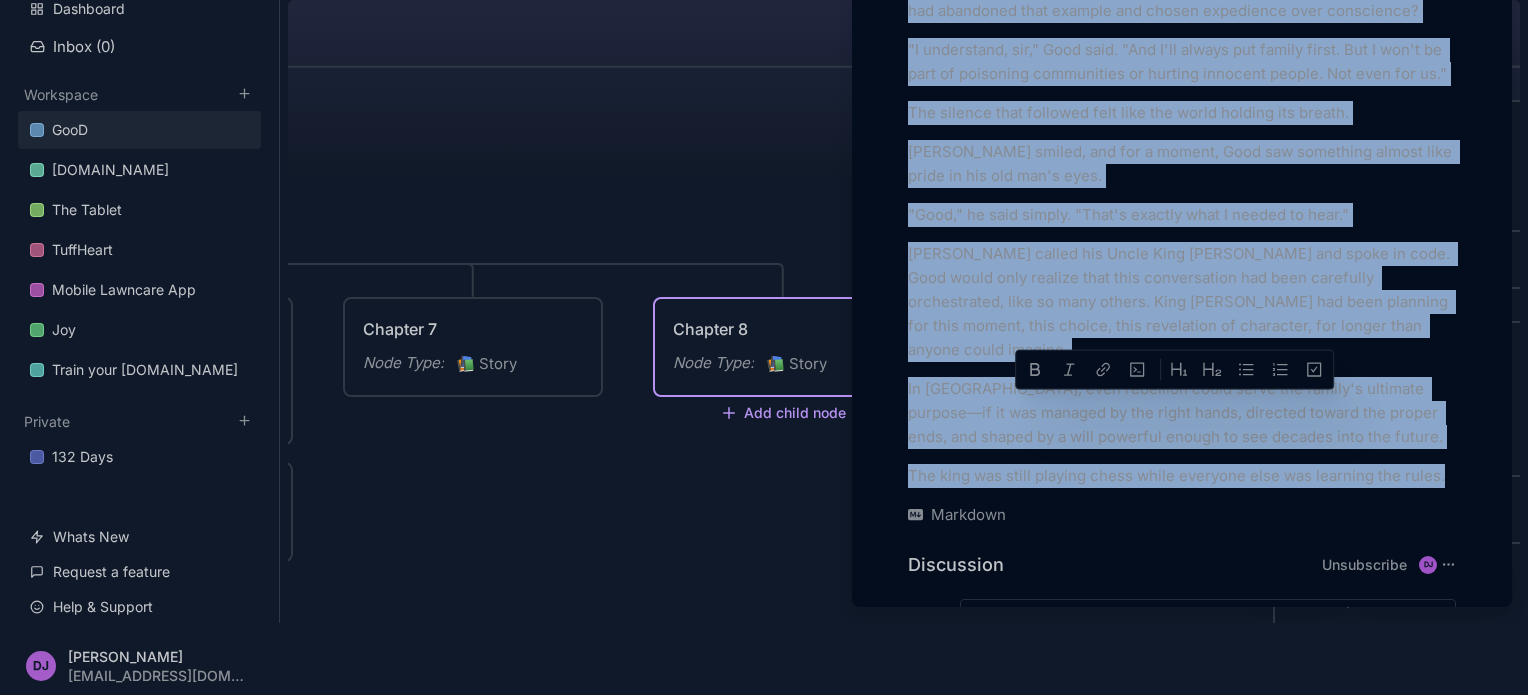 drag, startPoint x: 908, startPoint y: 179, endPoint x: 1450, endPoint y: 323, distance: 560.803 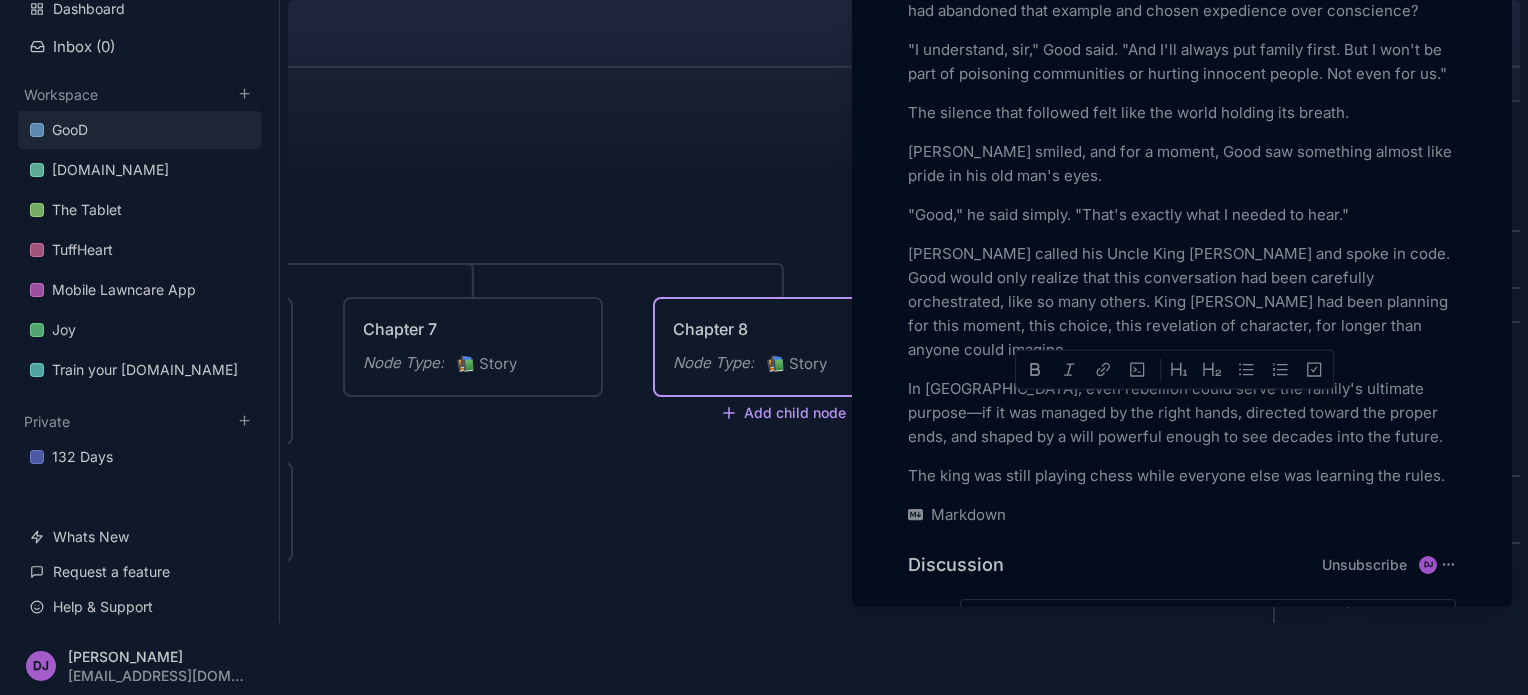 click at bounding box center [764, 347] 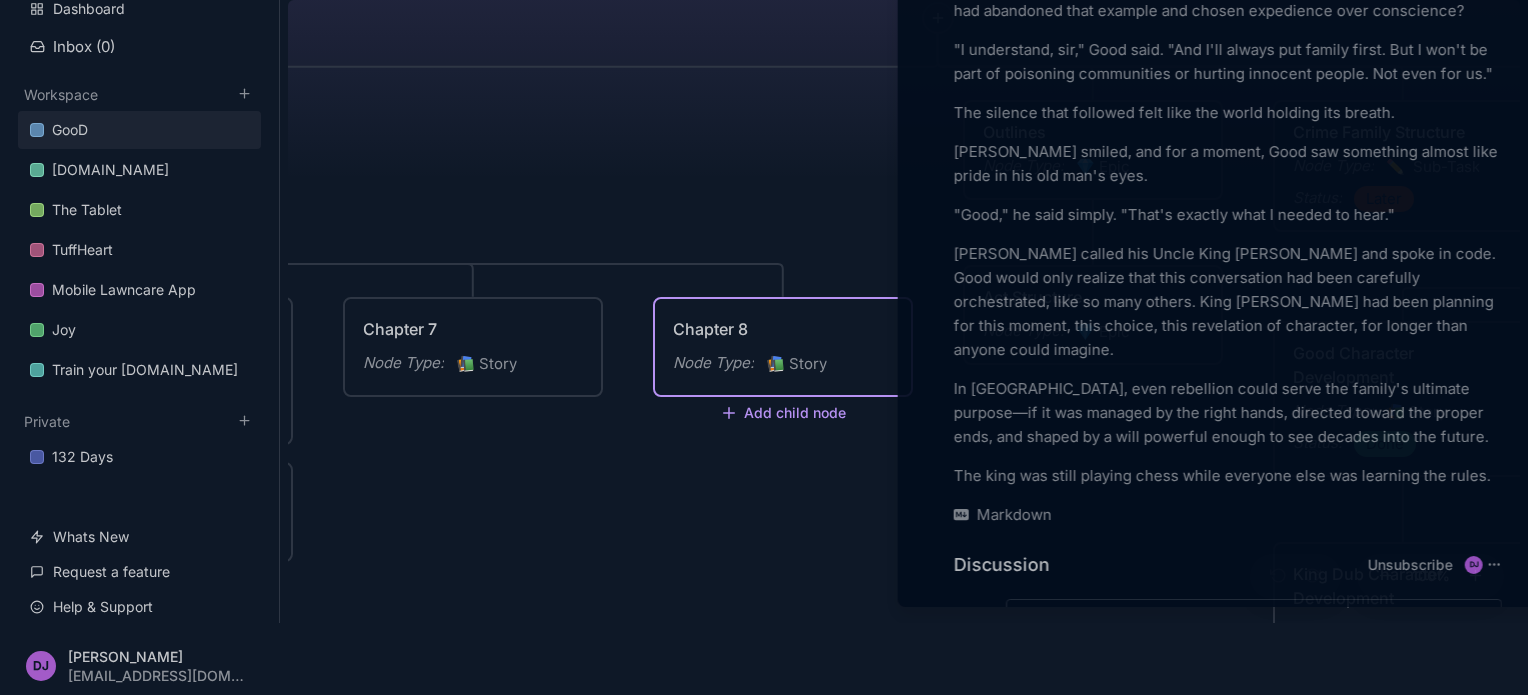 scroll, scrollTop: 0, scrollLeft: 0, axis: both 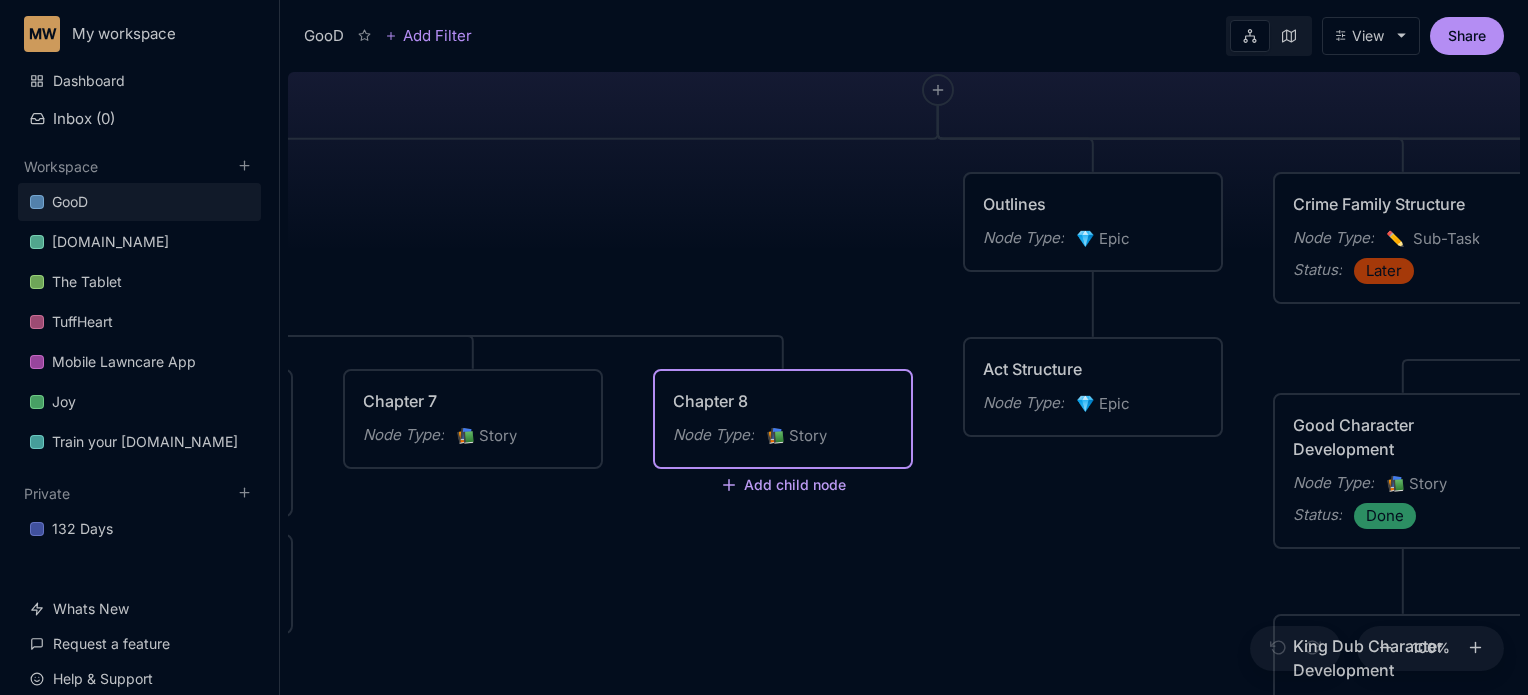 click on "Add child node" at bounding box center [783, 486] 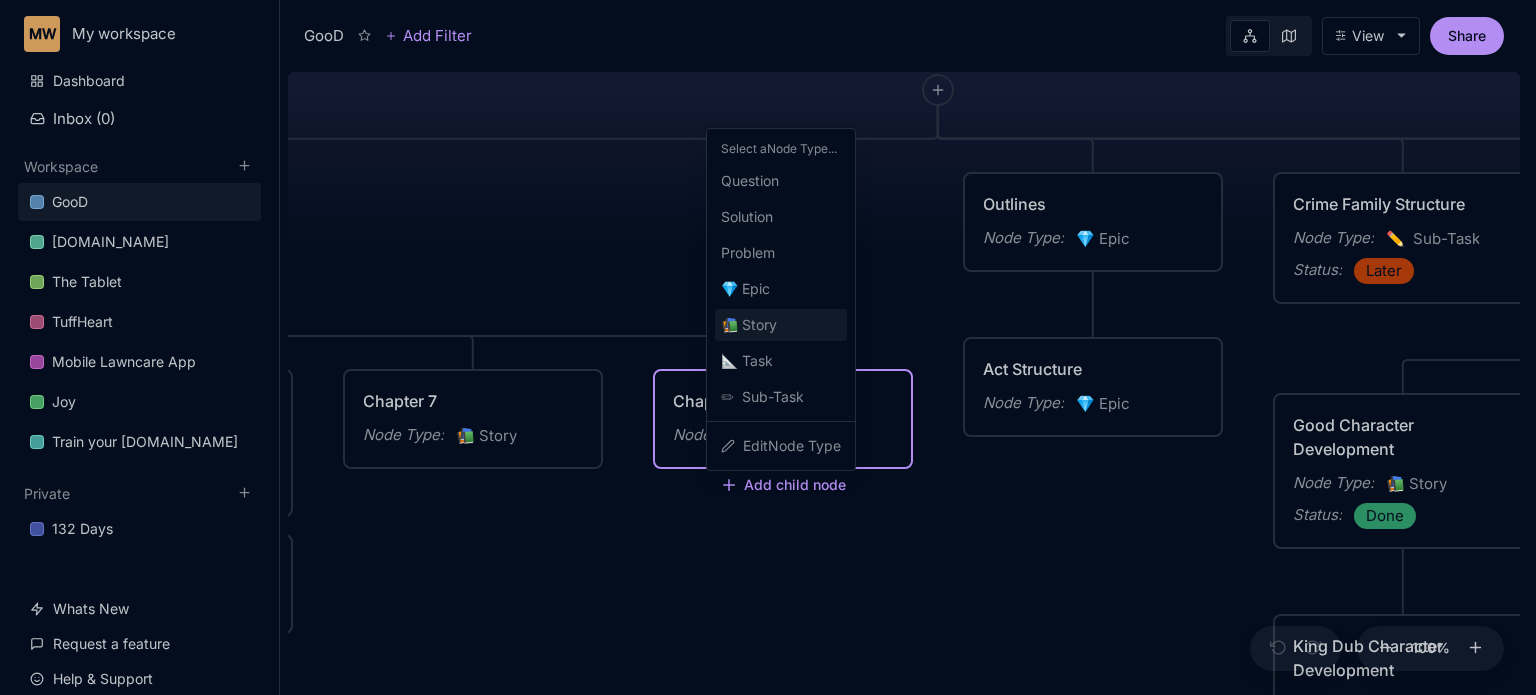 click on "📚   Story" at bounding box center (749, 325) 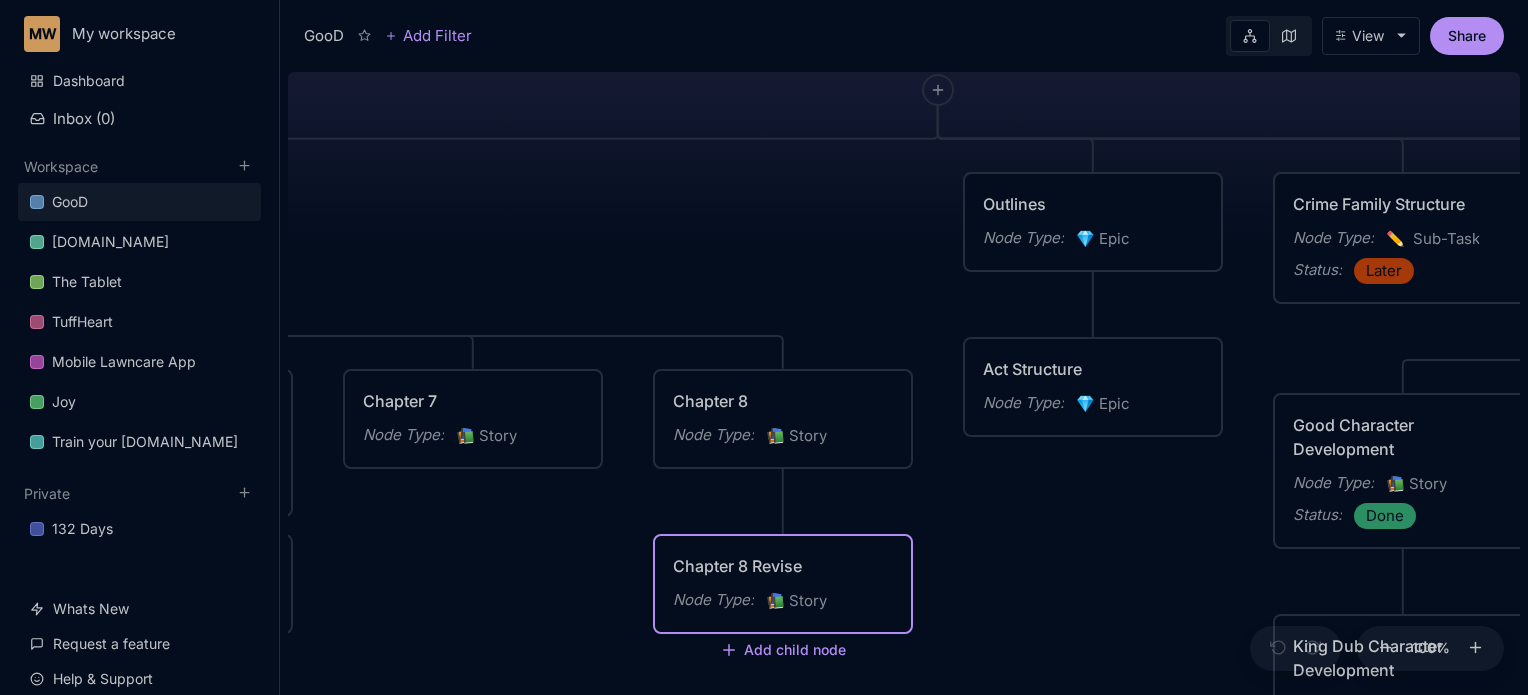 type on "Chapter 8 Revised" 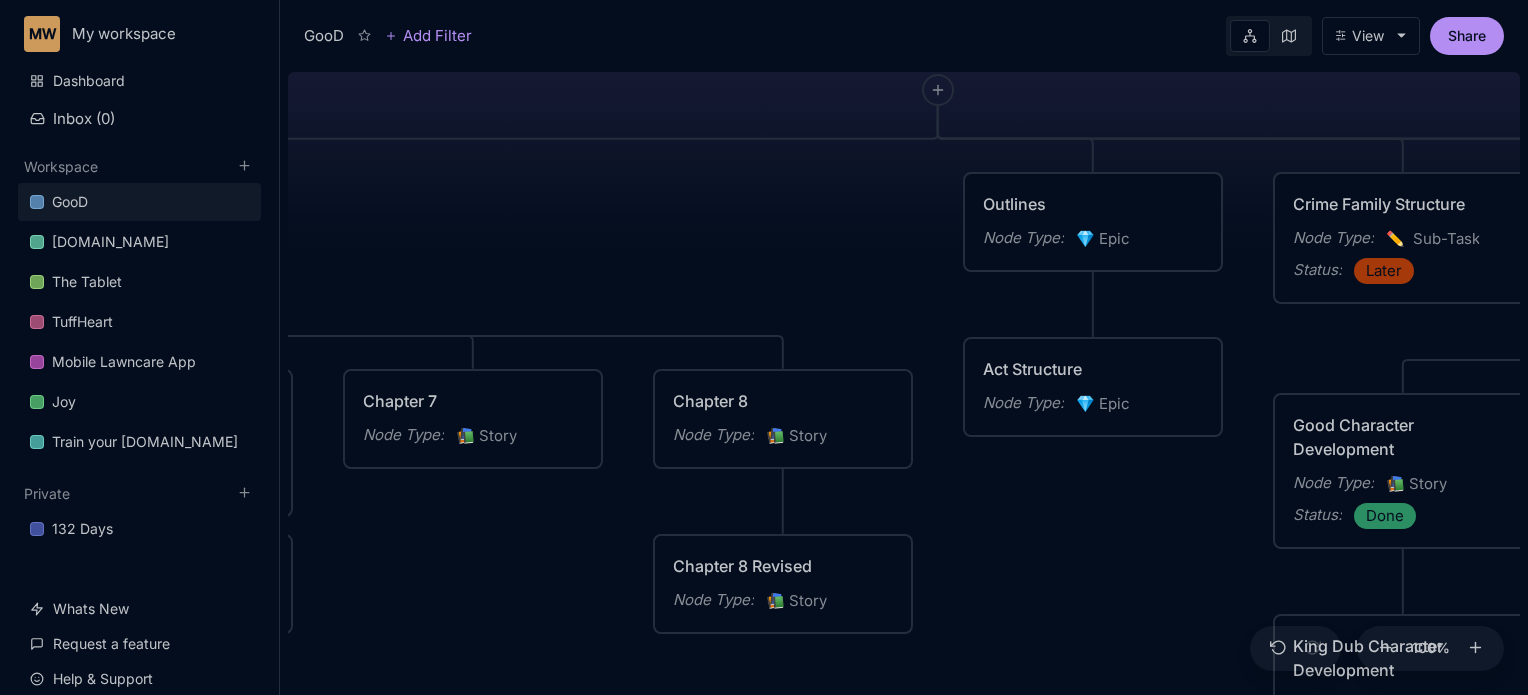 click on "Chapter 8 Revised Node Type : 📚   Story" at bounding box center [783, 584] 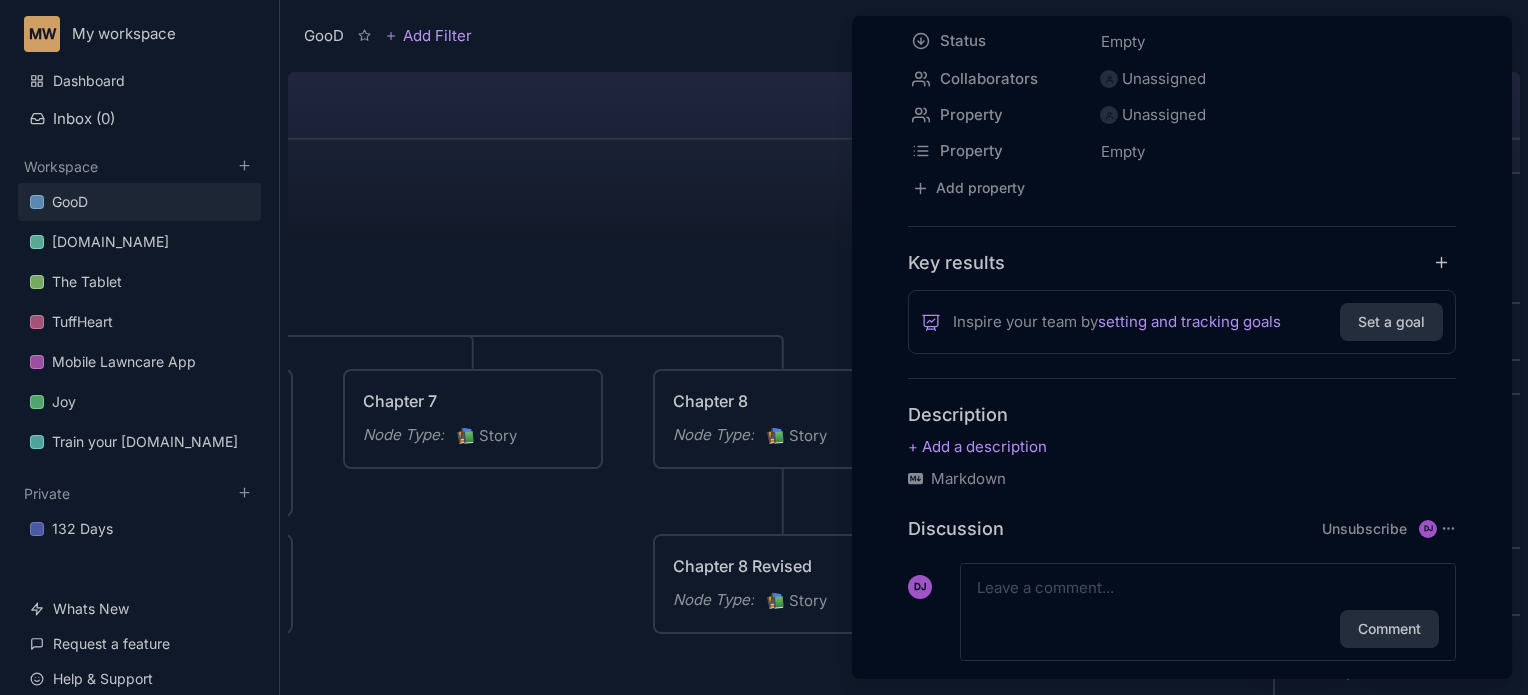 scroll, scrollTop: 277, scrollLeft: 0, axis: vertical 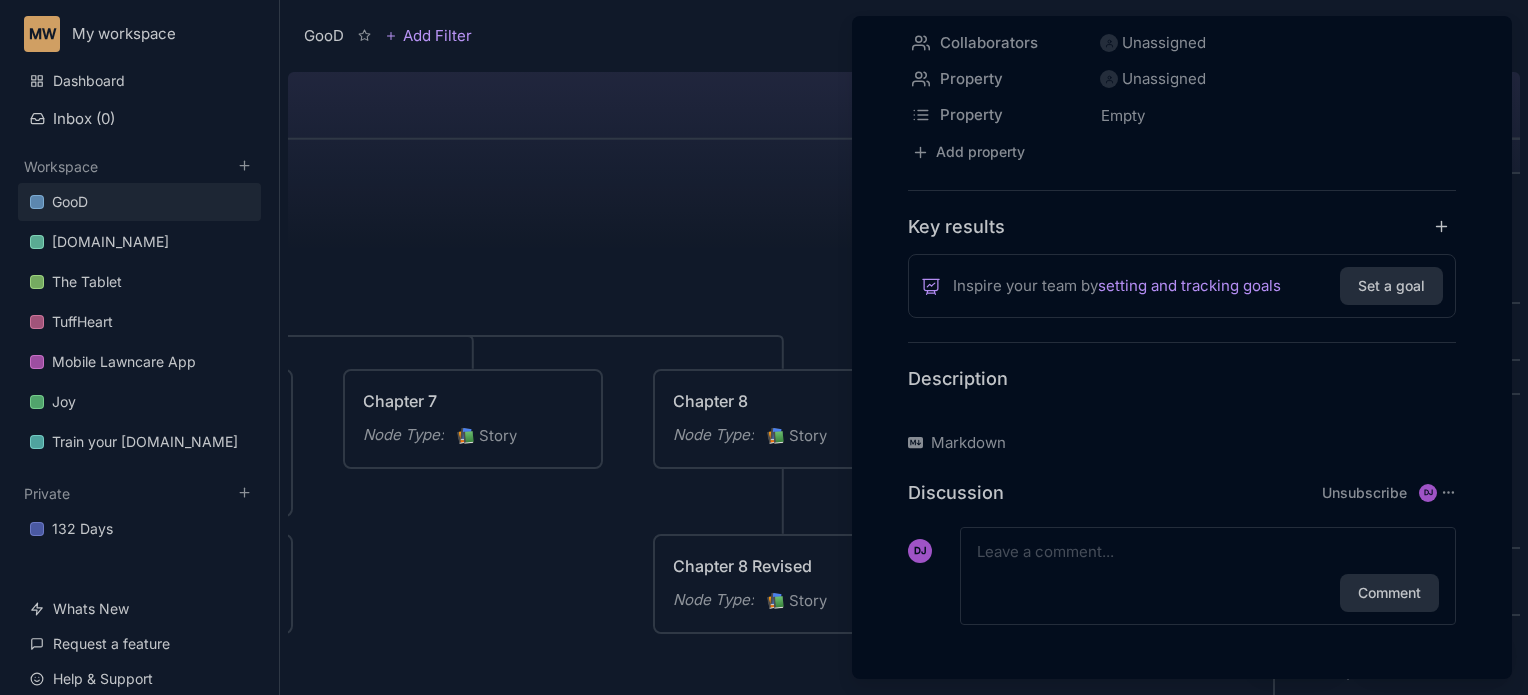 click at bounding box center (1182, 411) 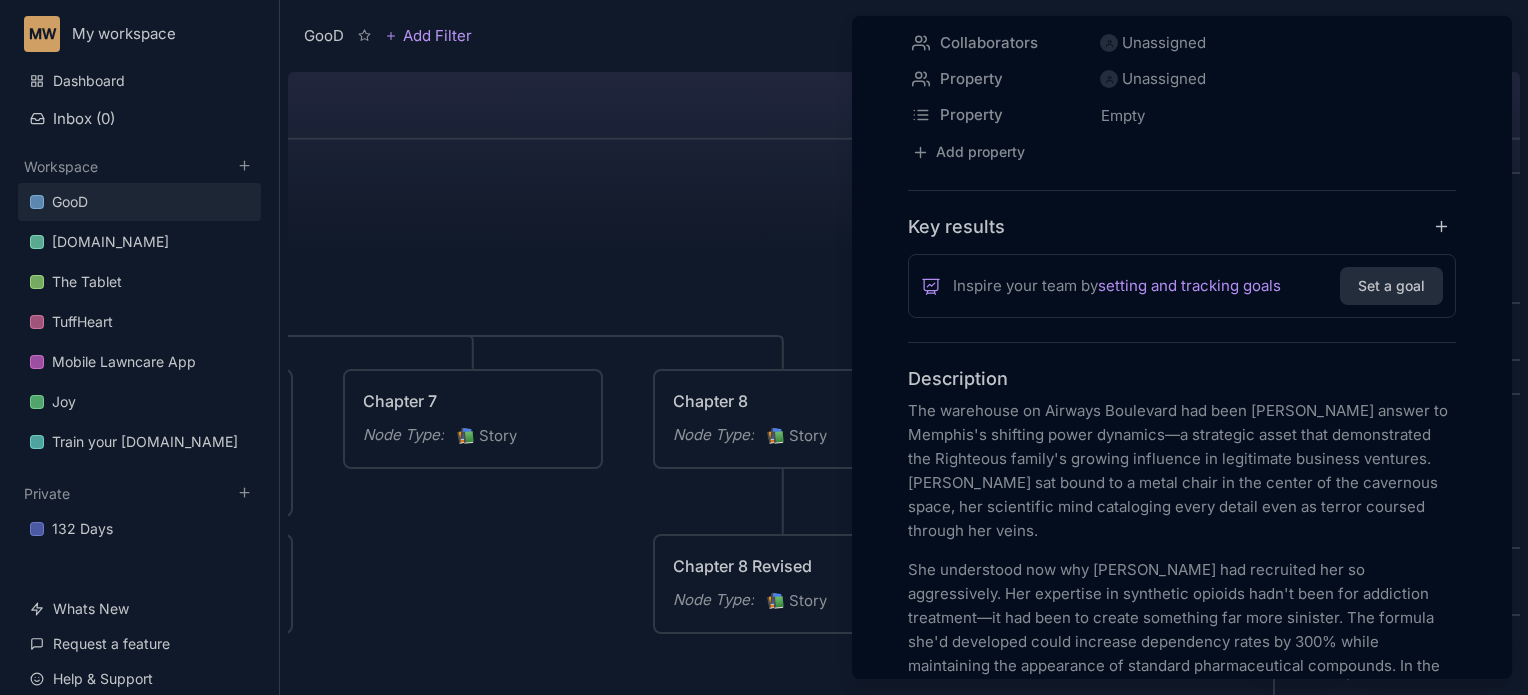 scroll, scrollTop: 5541, scrollLeft: 0, axis: vertical 